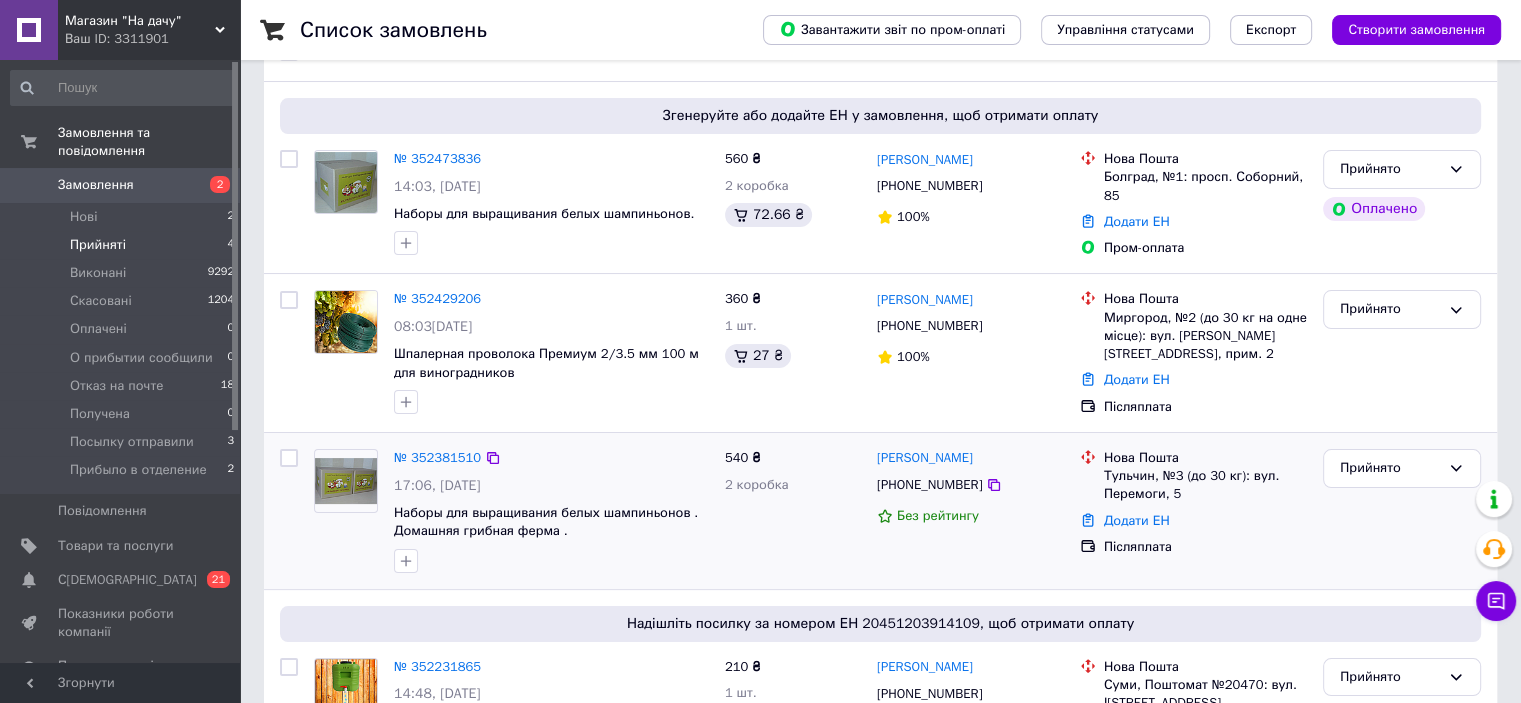 scroll, scrollTop: 33, scrollLeft: 0, axis: vertical 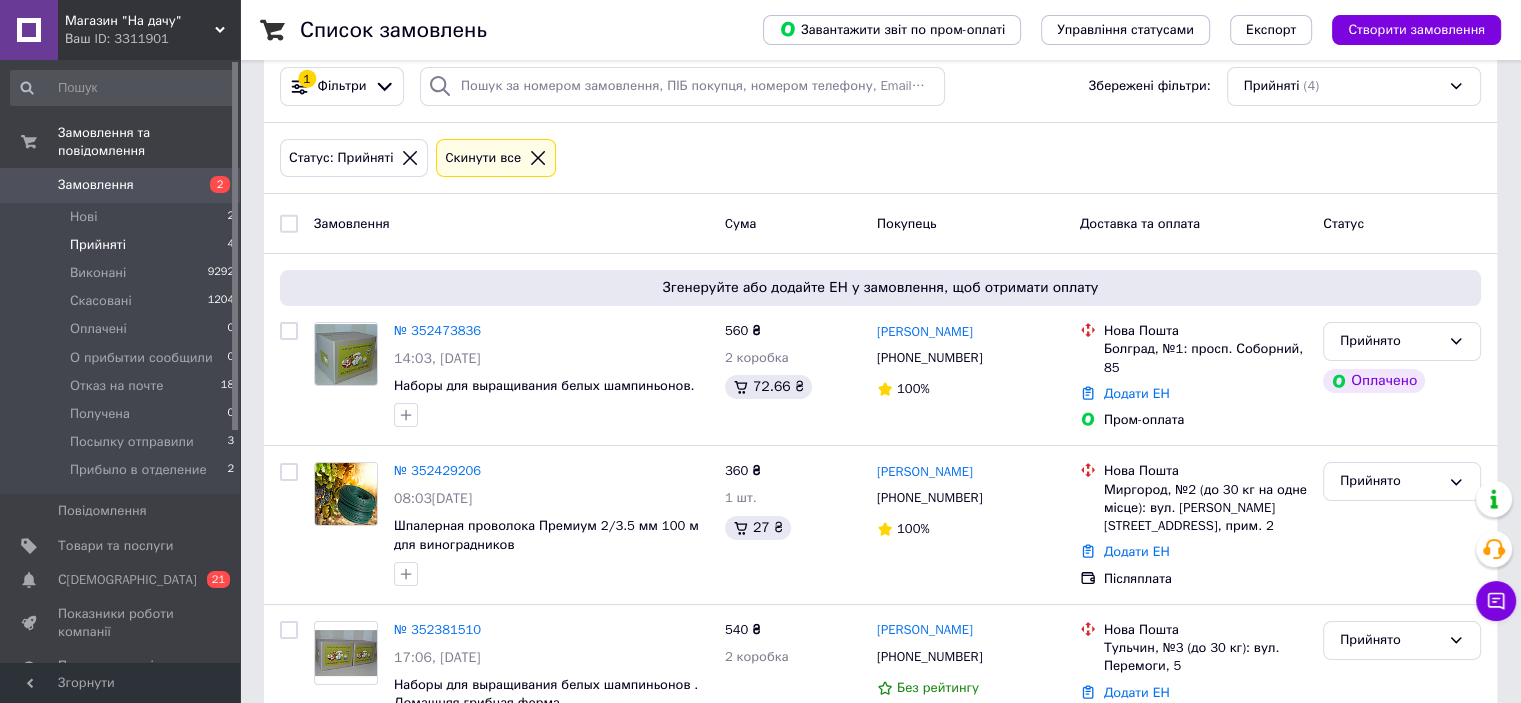 click on "Прийняті" at bounding box center (98, 245) 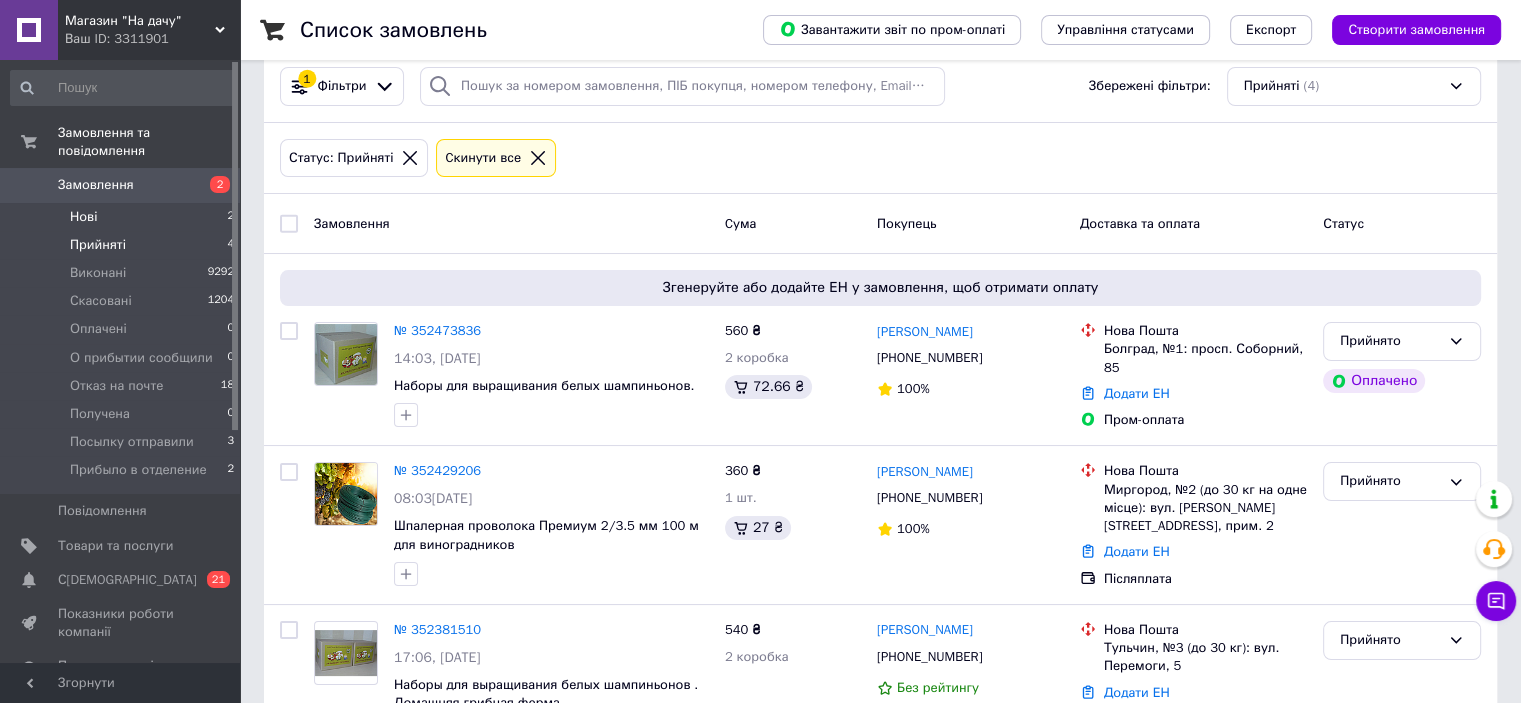 click on "Нові" at bounding box center [83, 217] 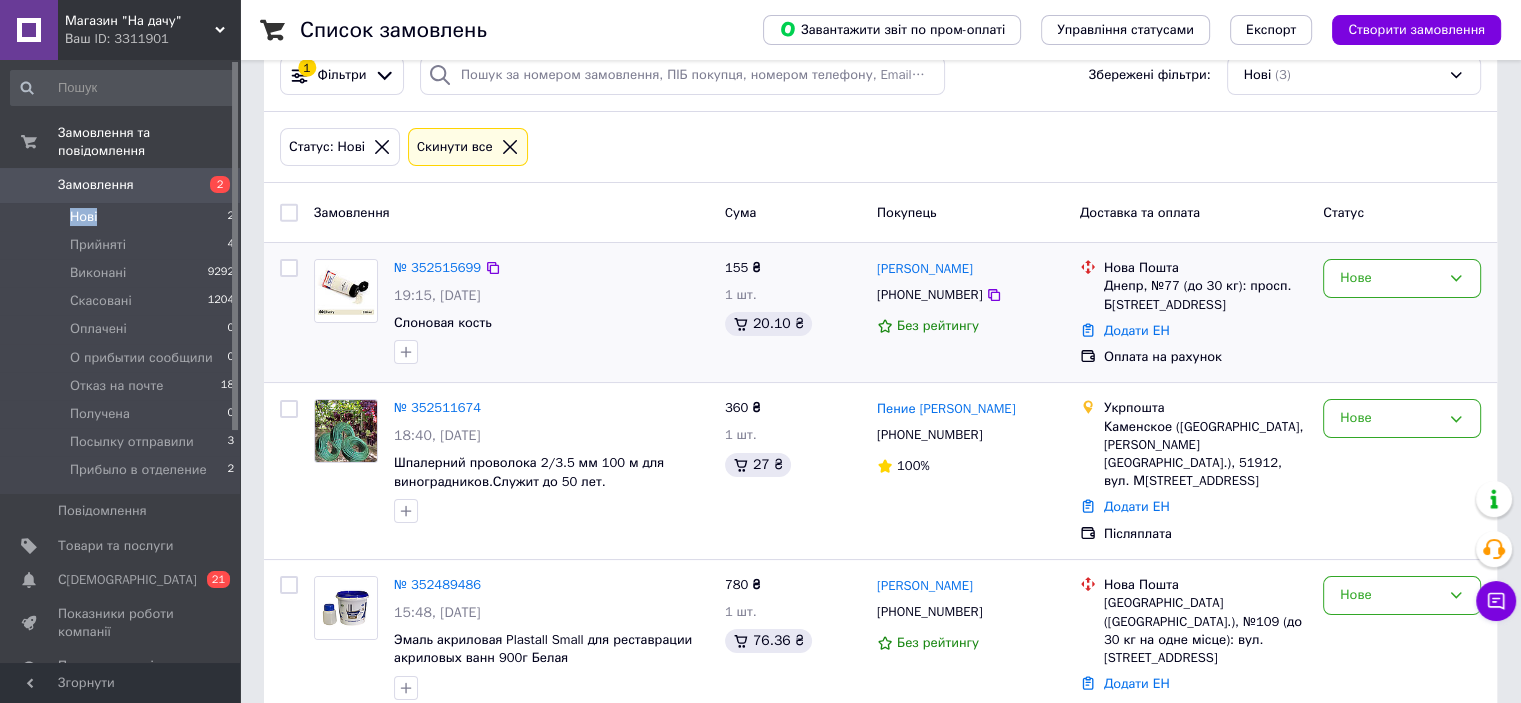 scroll, scrollTop: 63, scrollLeft: 0, axis: vertical 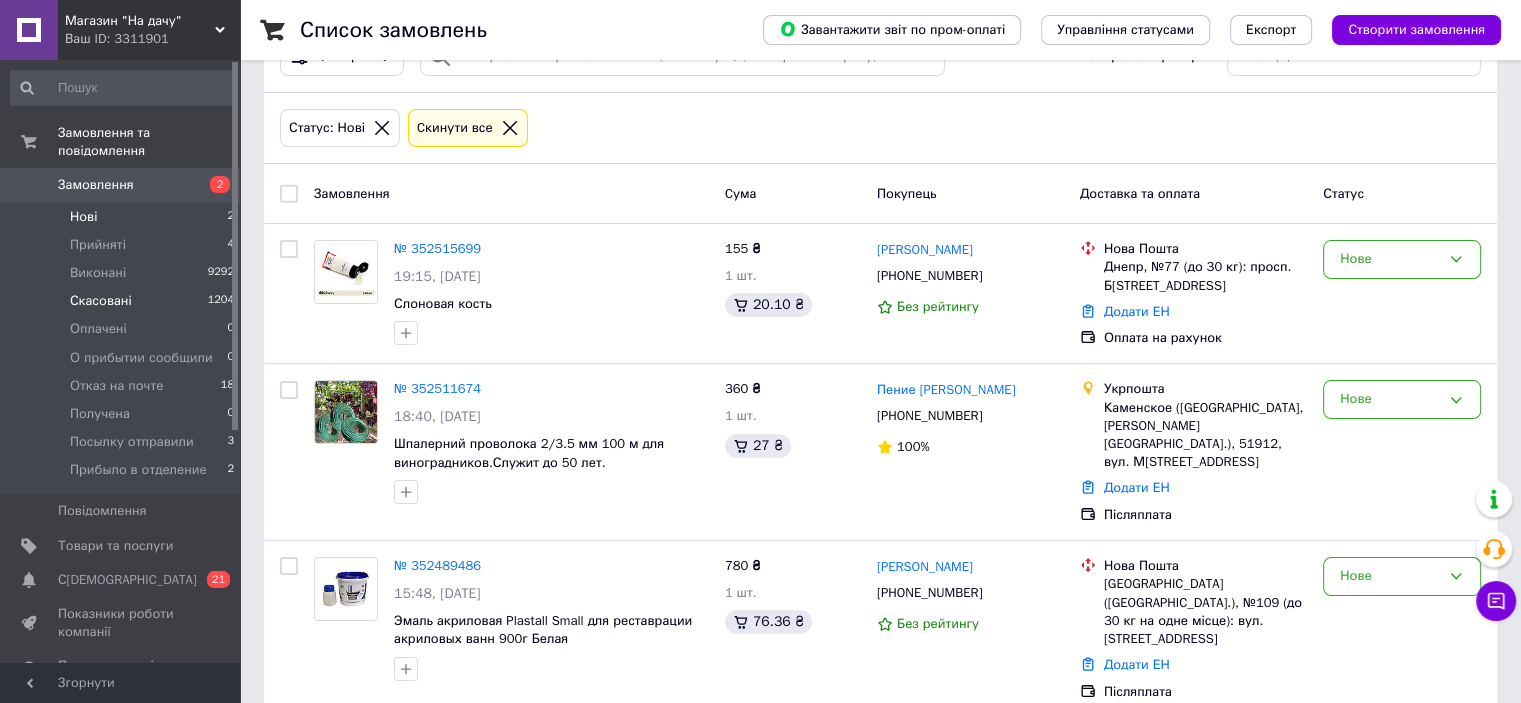 click on "Скасовані" at bounding box center [101, 301] 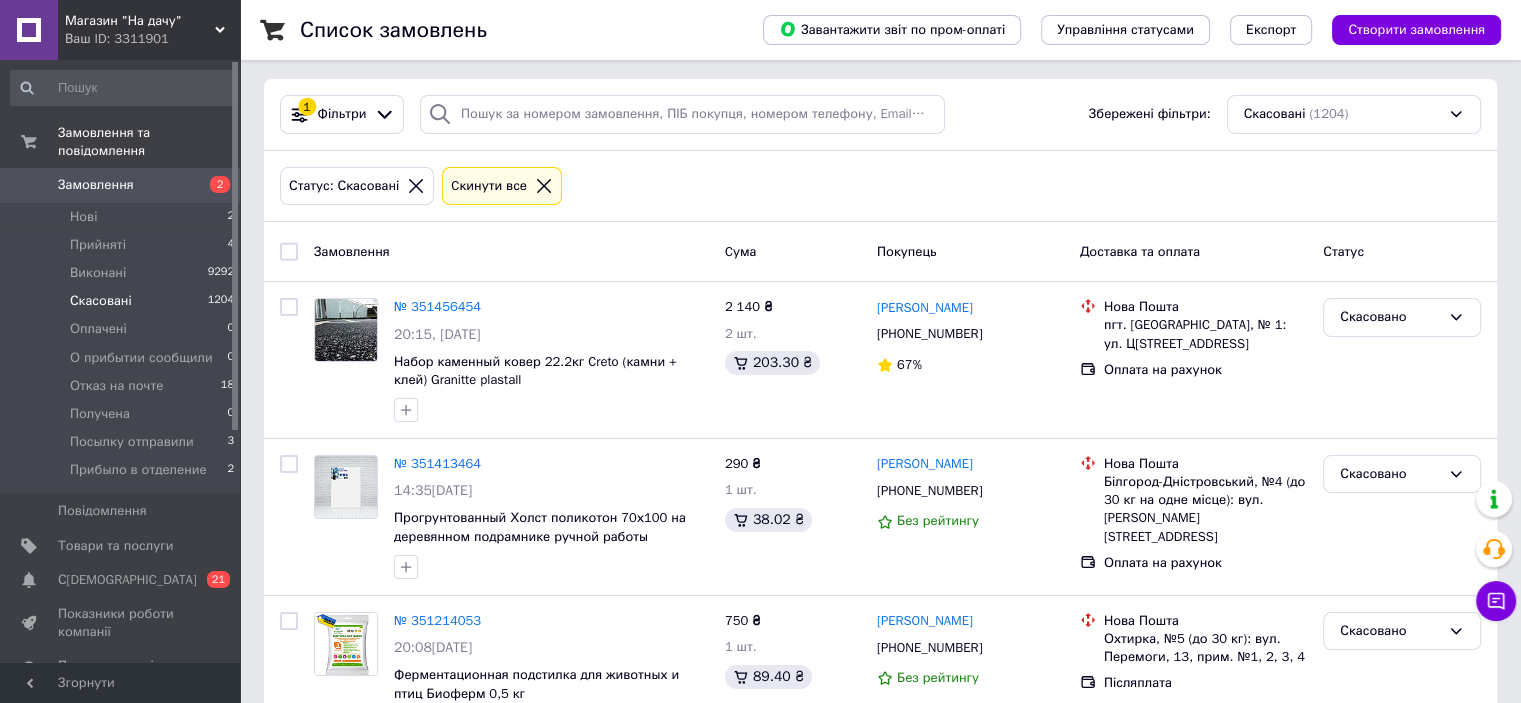 scroll, scrollTop: 0, scrollLeft: 0, axis: both 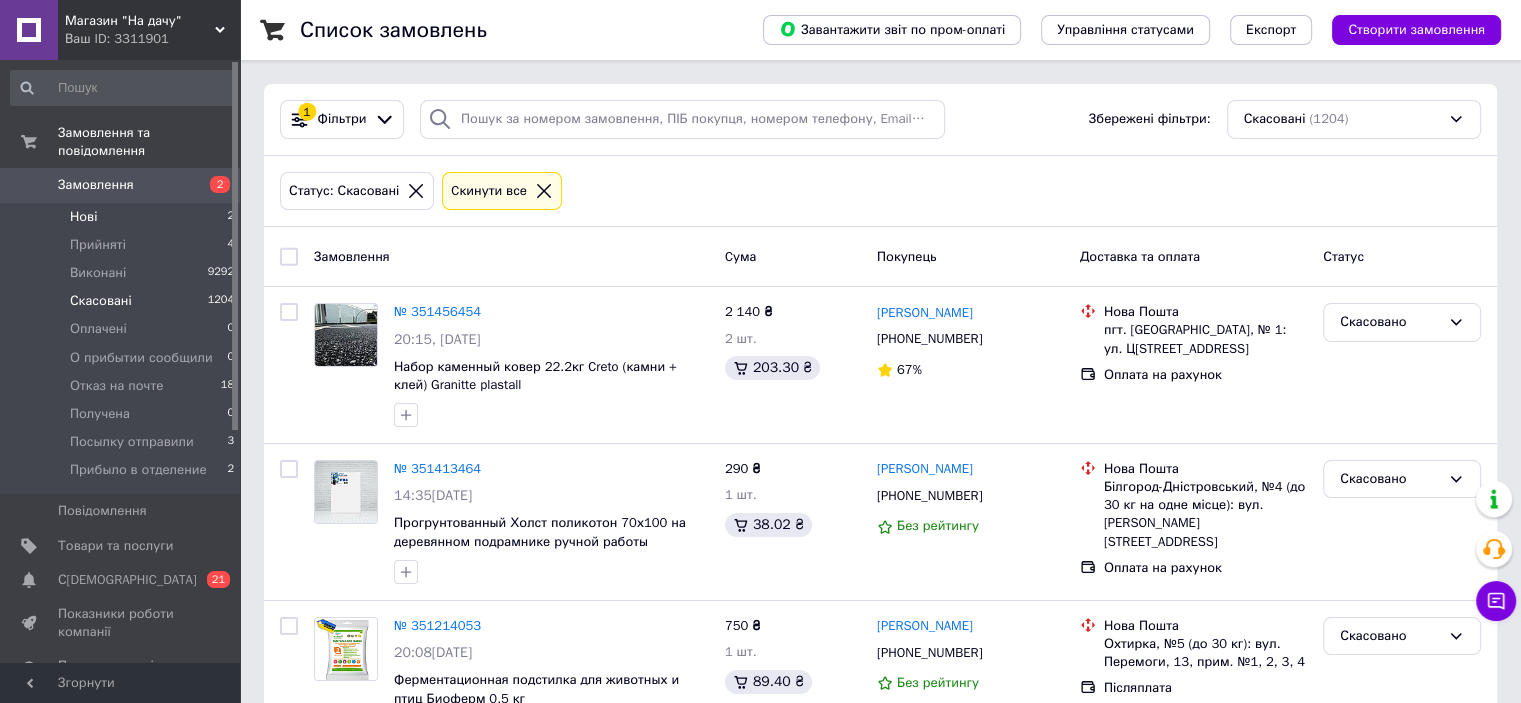 click on "Нові" at bounding box center (83, 217) 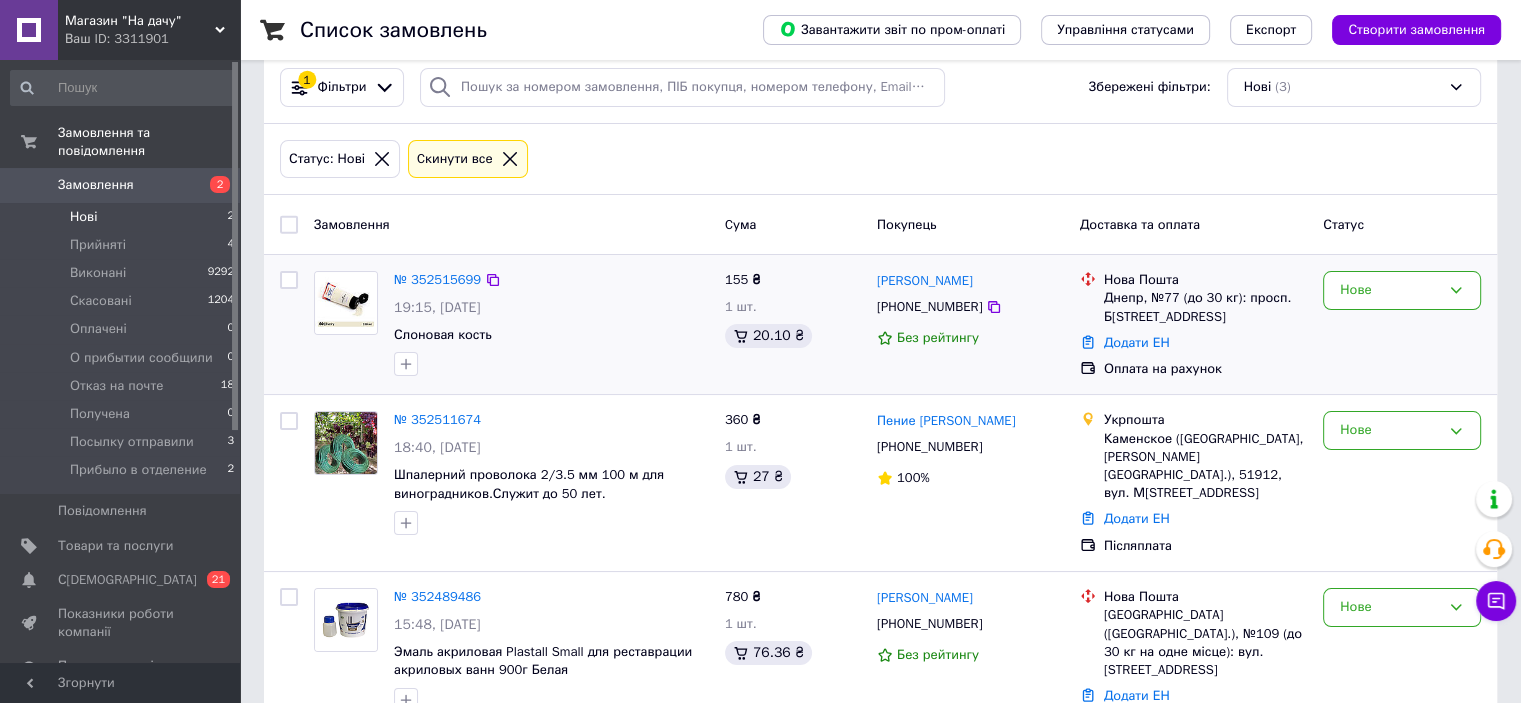 scroll, scrollTop: 63, scrollLeft: 0, axis: vertical 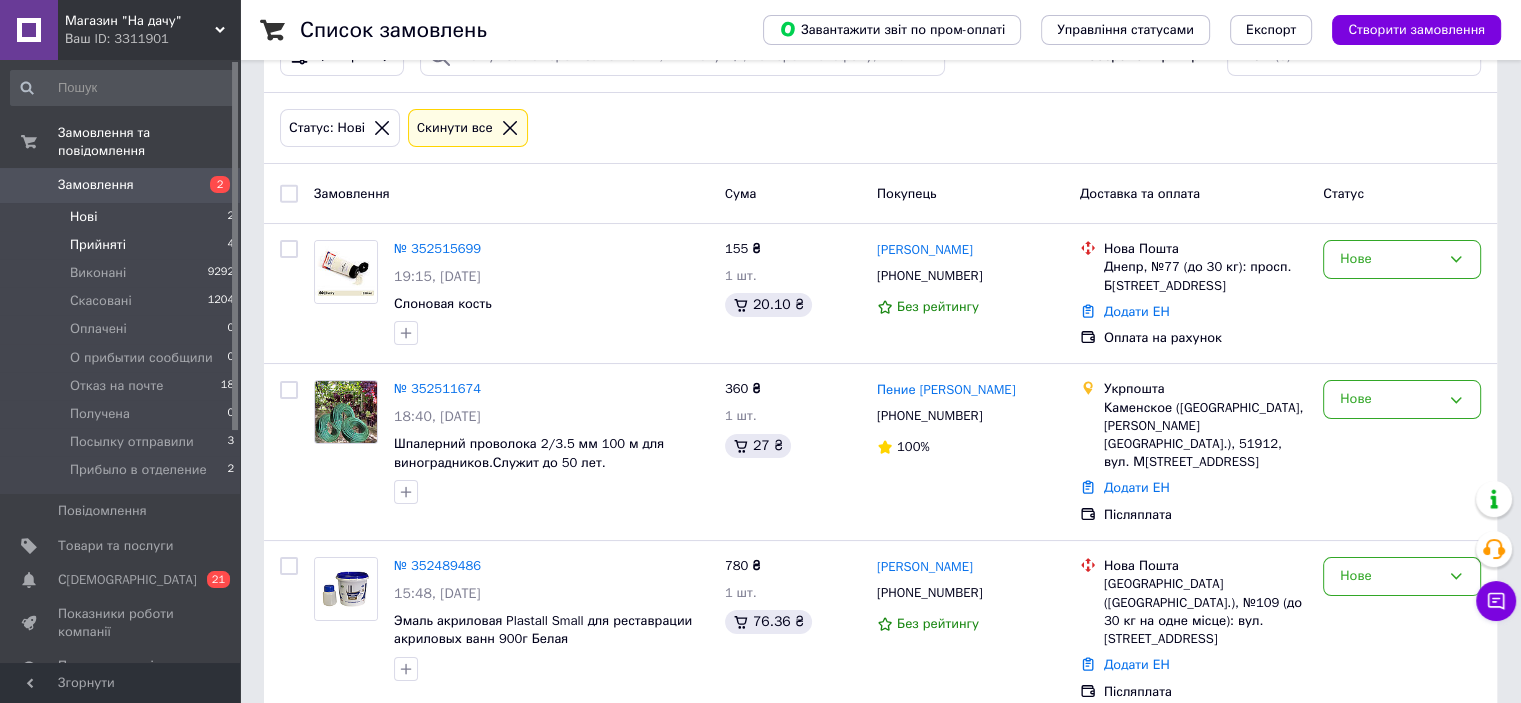 click on "Прийняті" at bounding box center (98, 245) 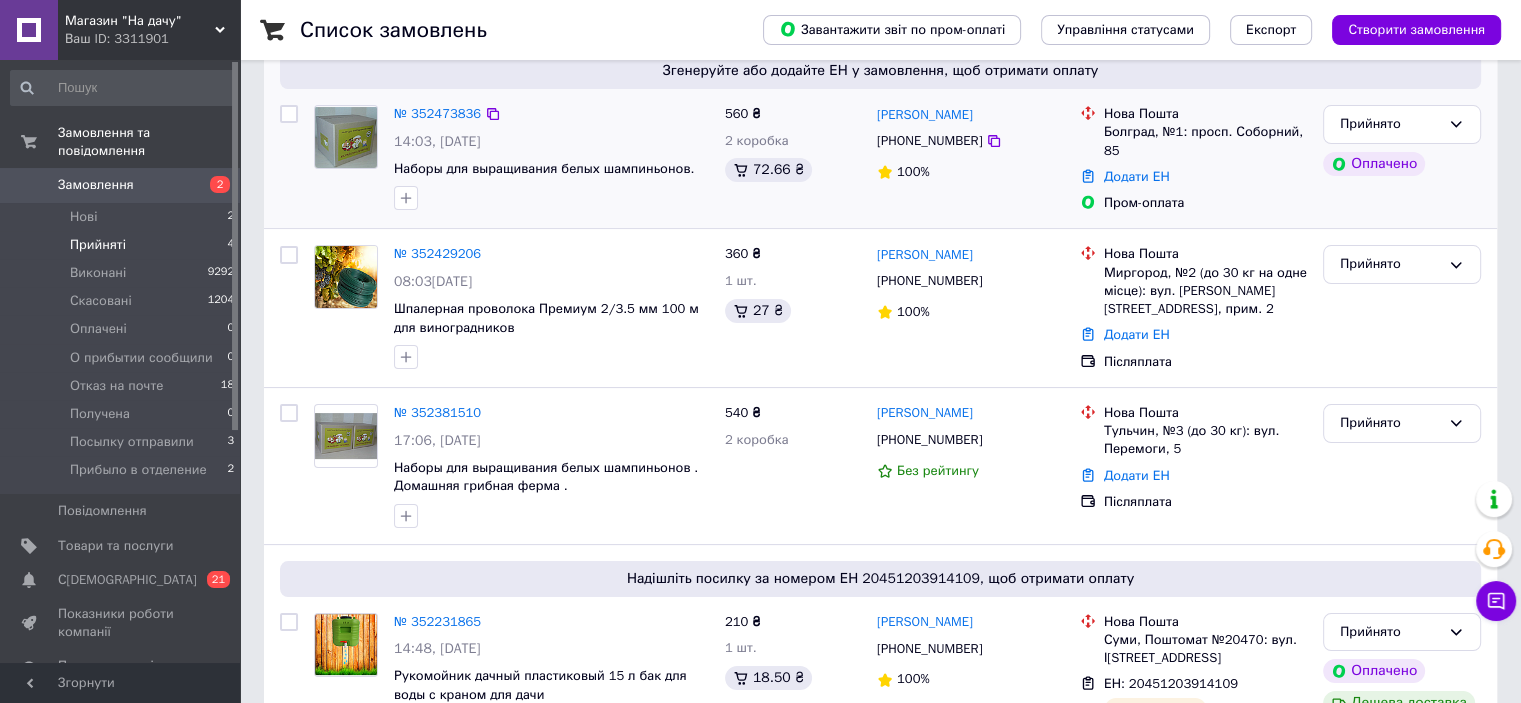 scroll, scrollTop: 0, scrollLeft: 0, axis: both 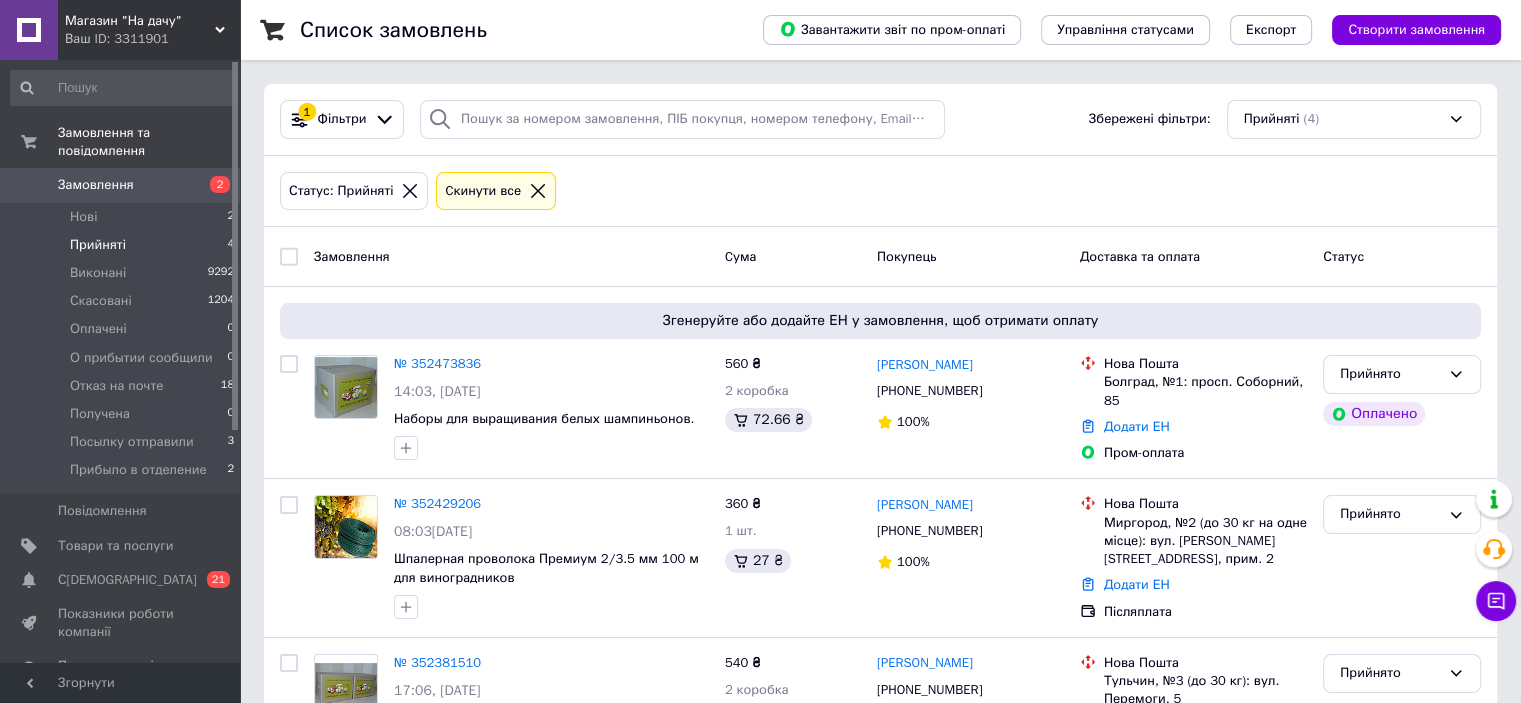 click 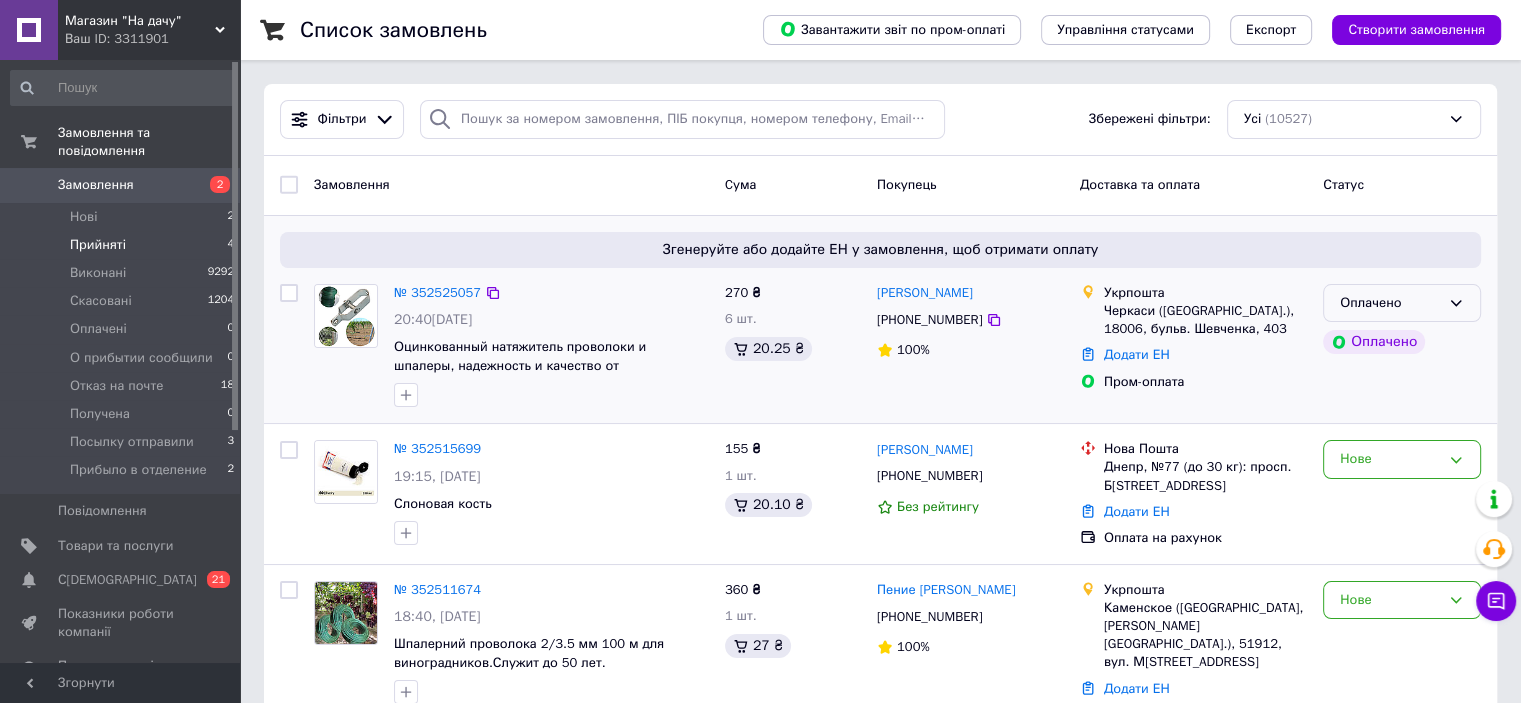 click 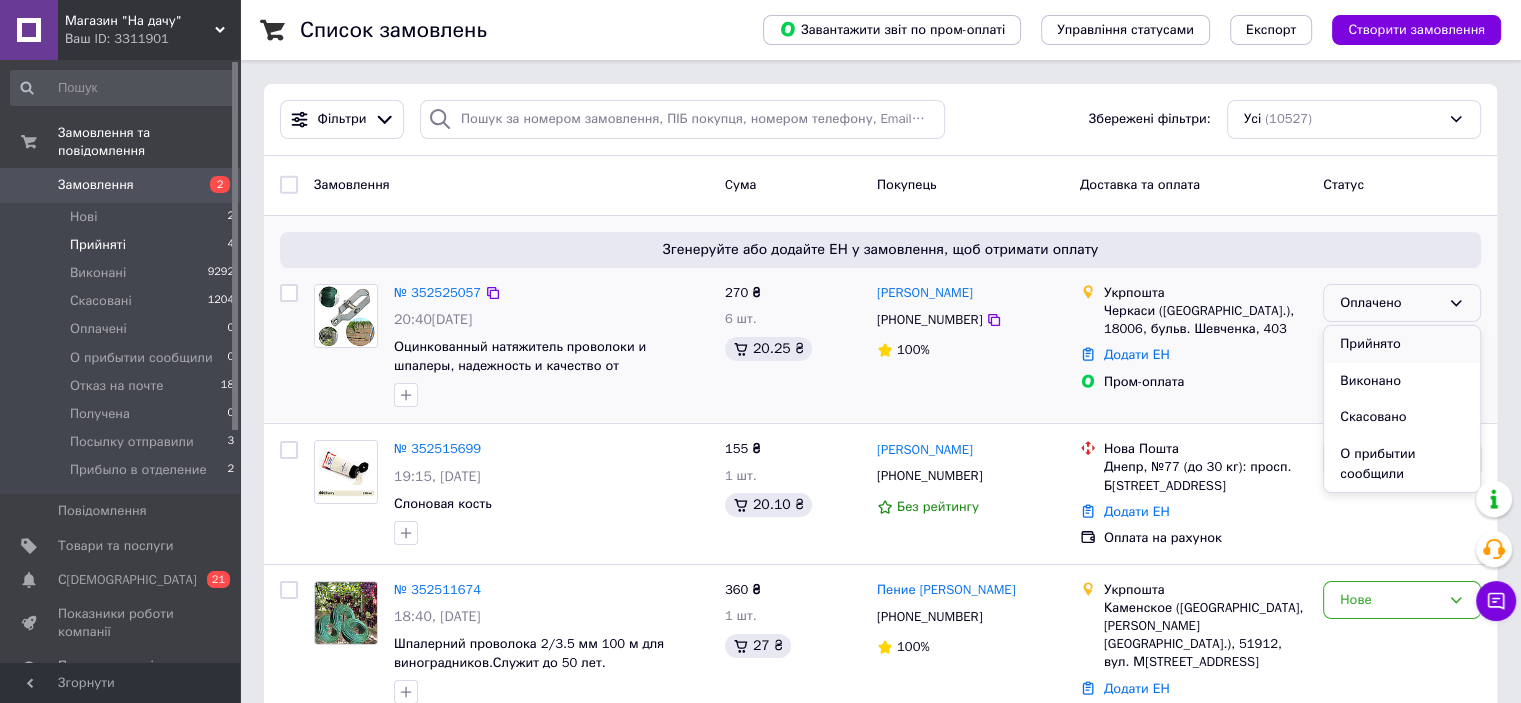 click on "Прийнято" at bounding box center [1402, 344] 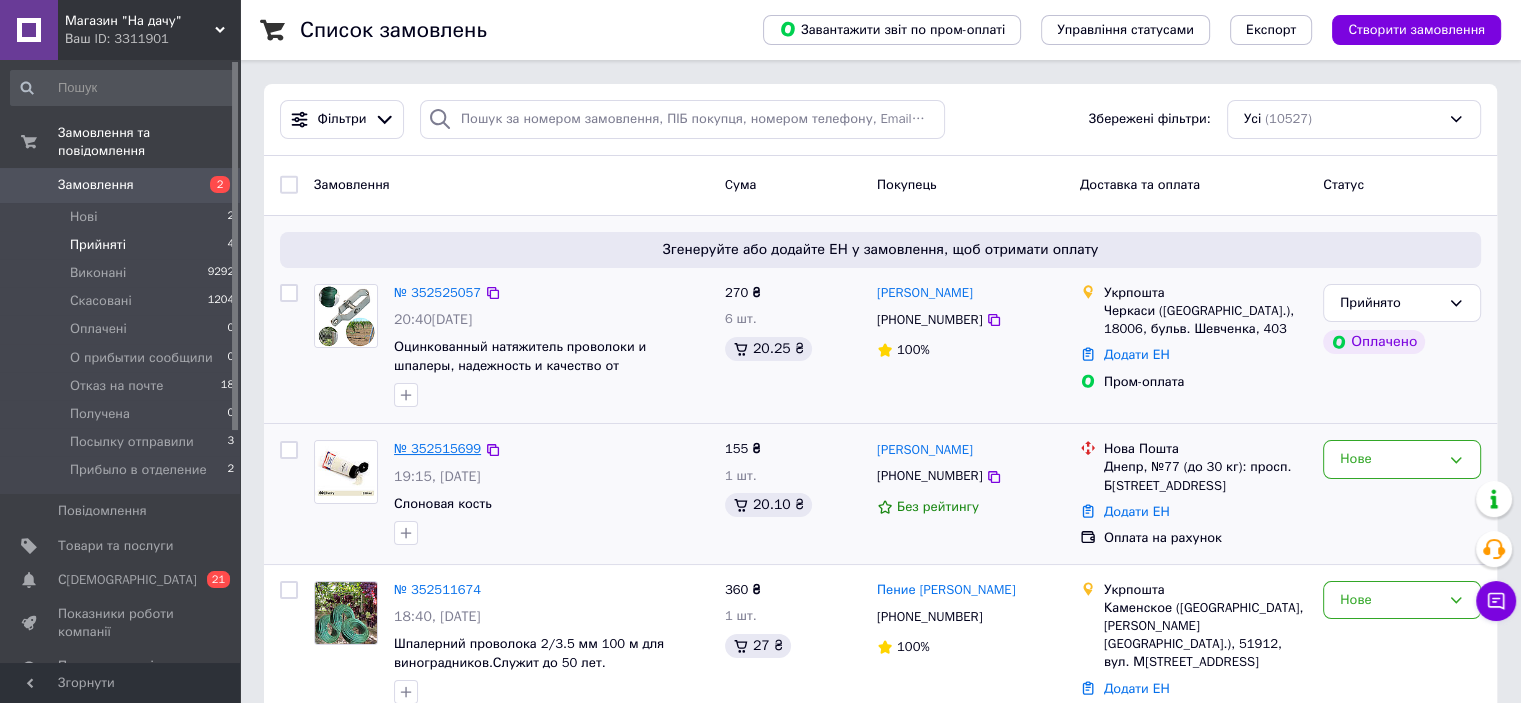 click on "№ 352515699" at bounding box center (437, 448) 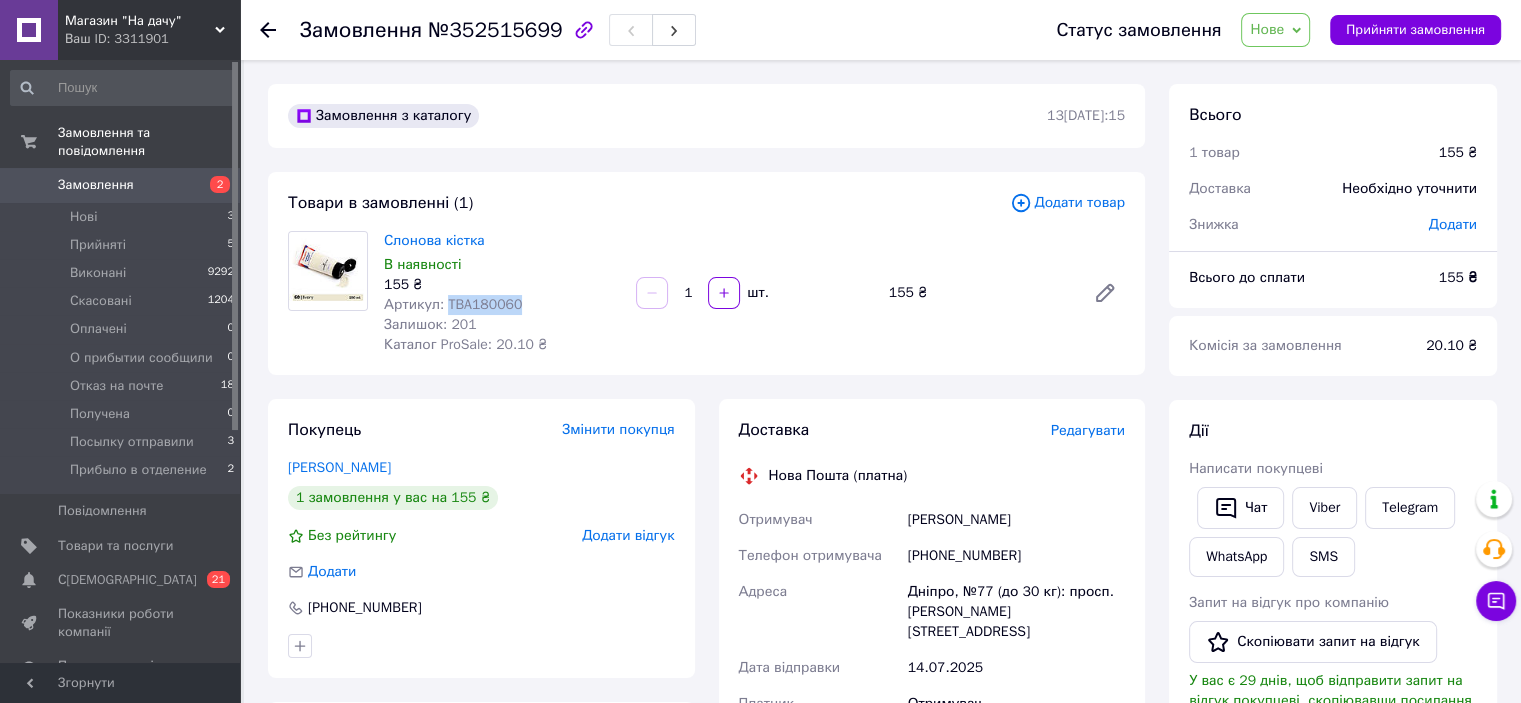 drag, startPoint x: 508, startPoint y: 312, endPoint x: 446, endPoint y: 315, distance: 62.072536 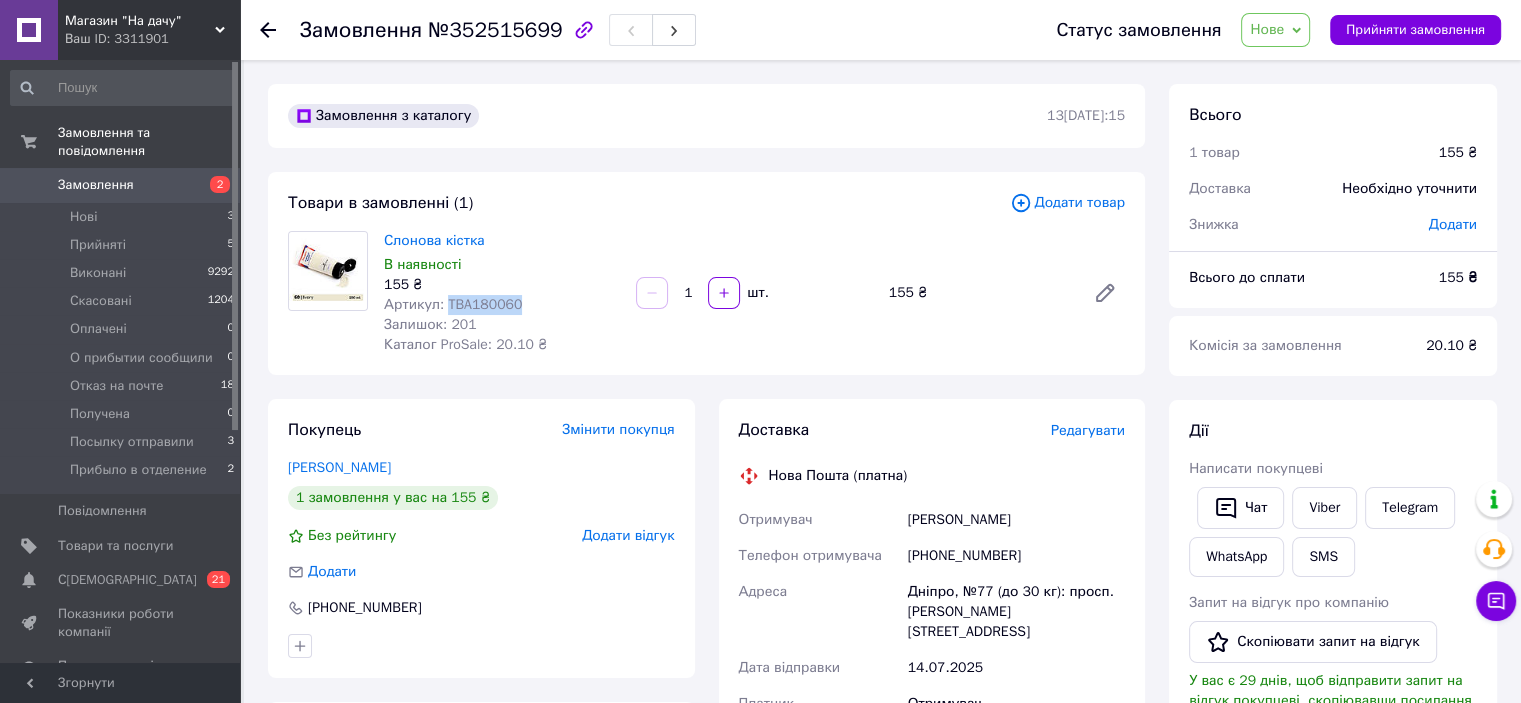 copy on "TBA180060" 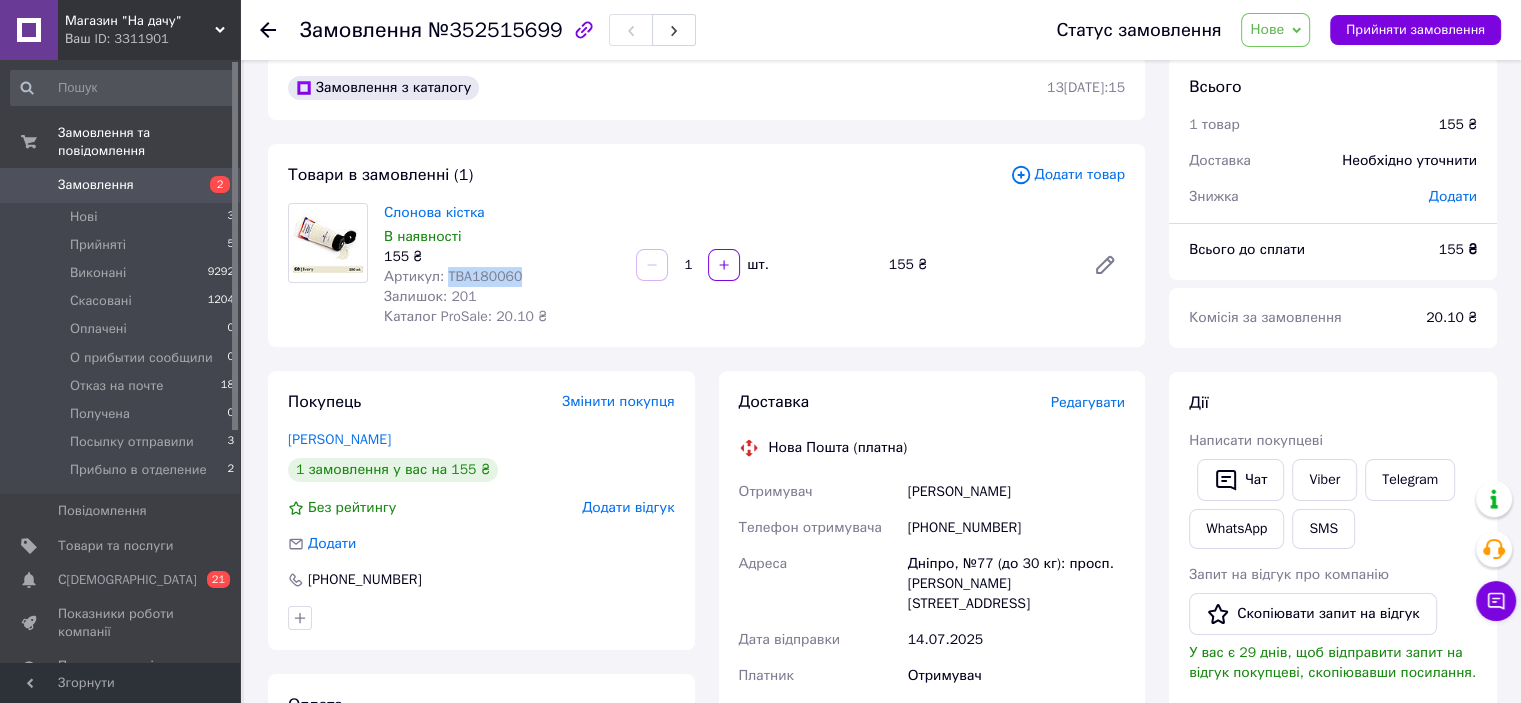 scroll, scrollTop: 0, scrollLeft: 0, axis: both 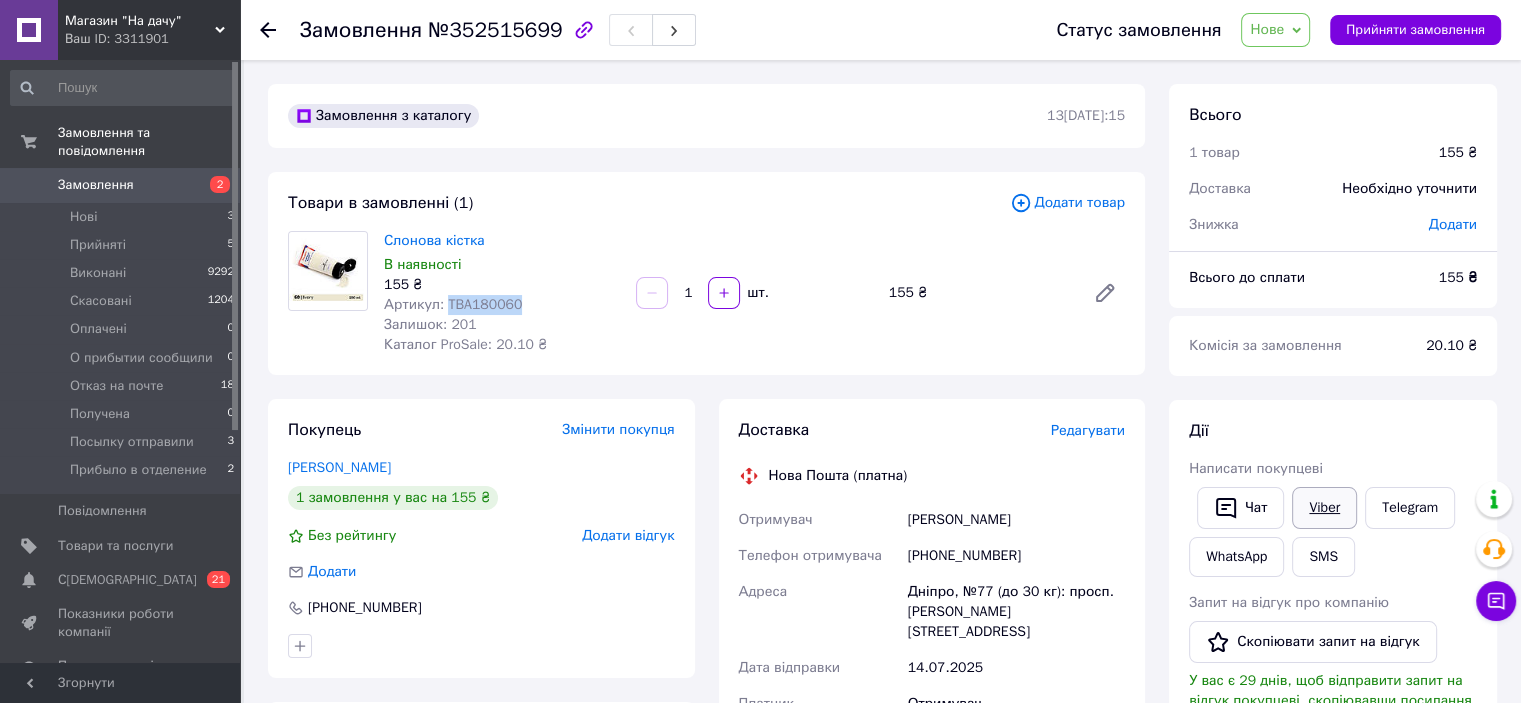 click on "Viber" at bounding box center [1324, 508] 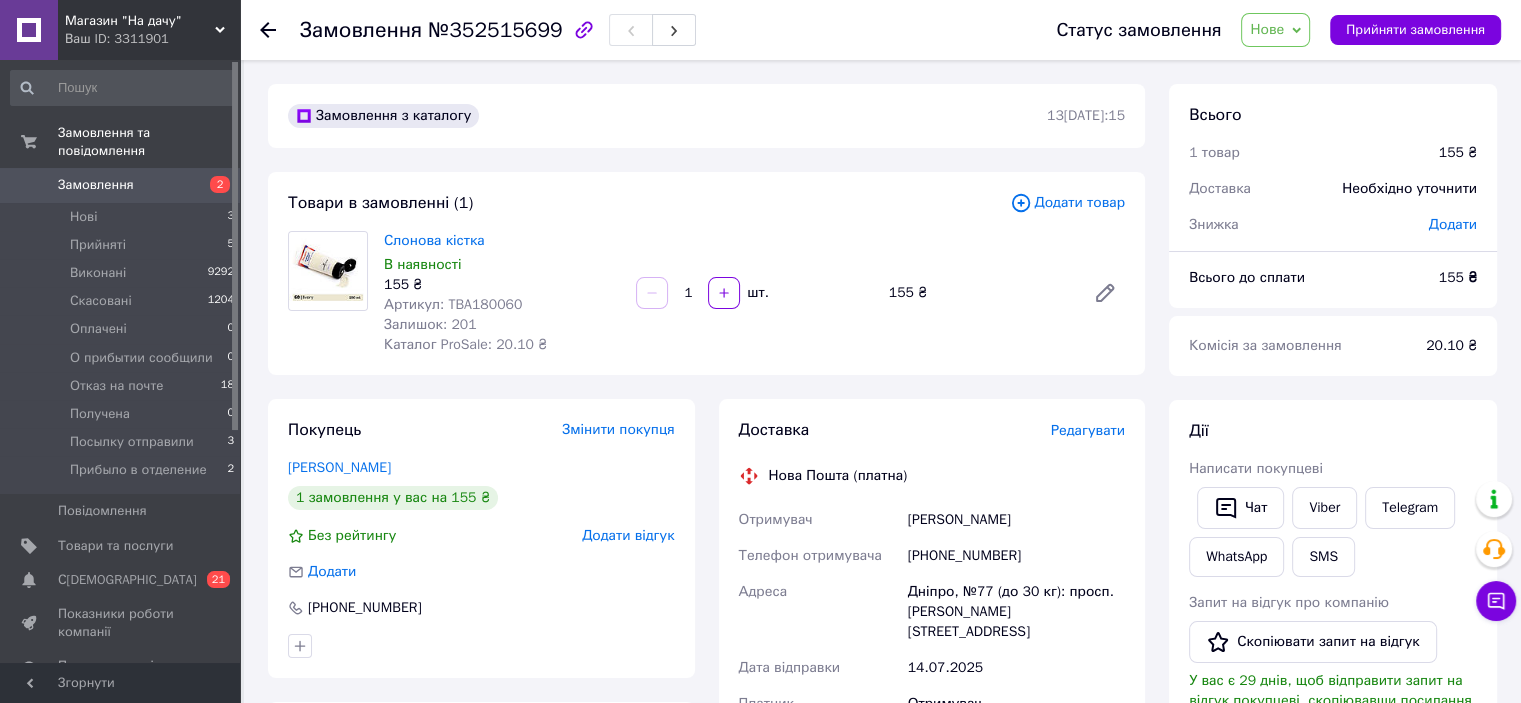 click 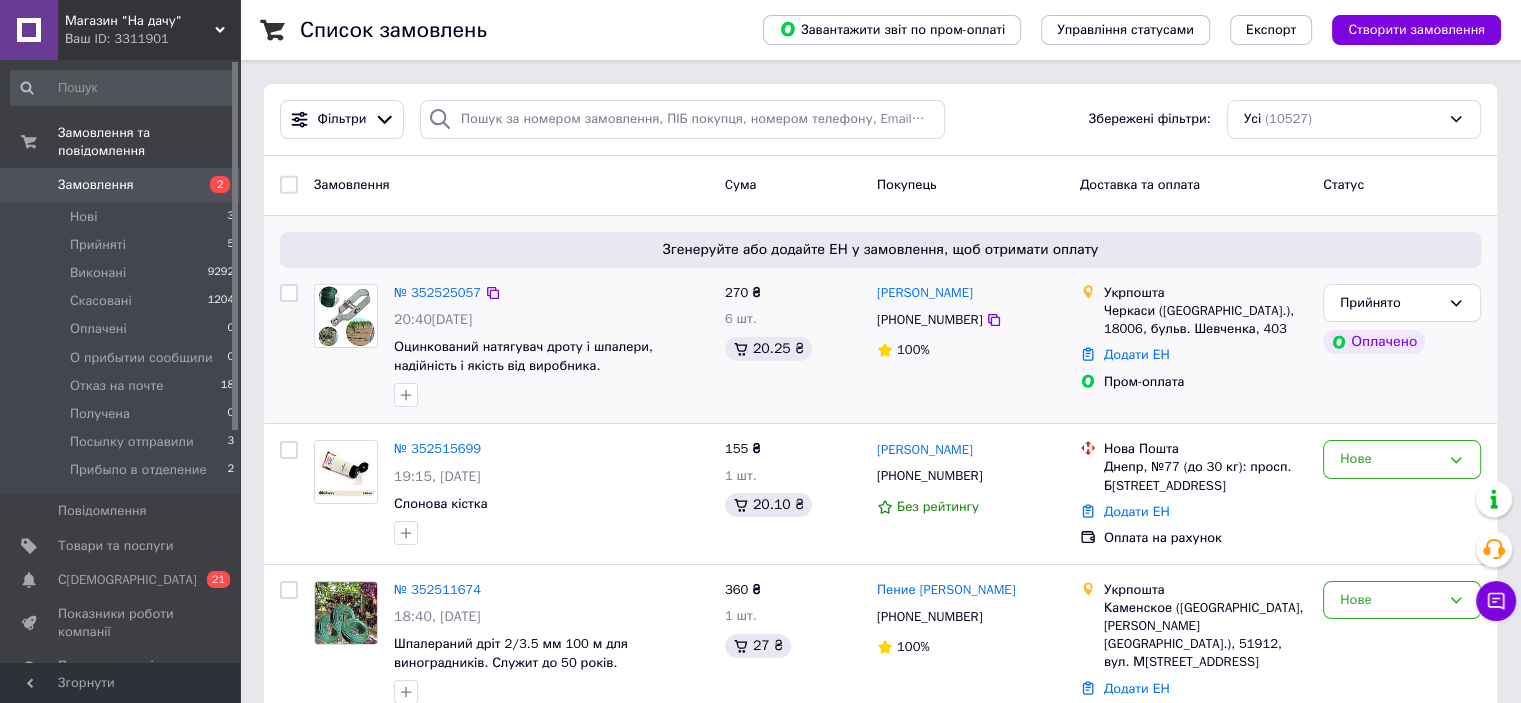 scroll, scrollTop: 200, scrollLeft: 0, axis: vertical 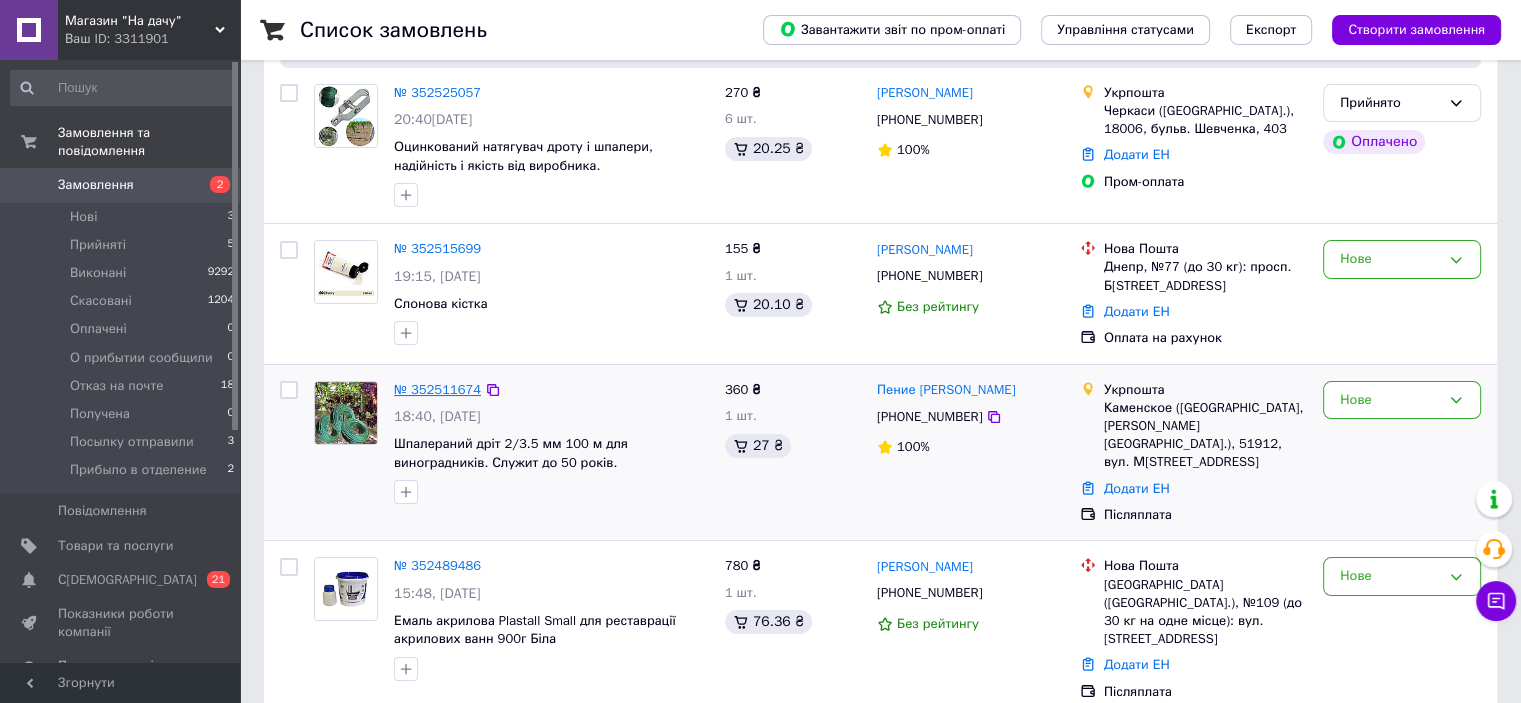 click on "№ 352511674" at bounding box center (437, 389) 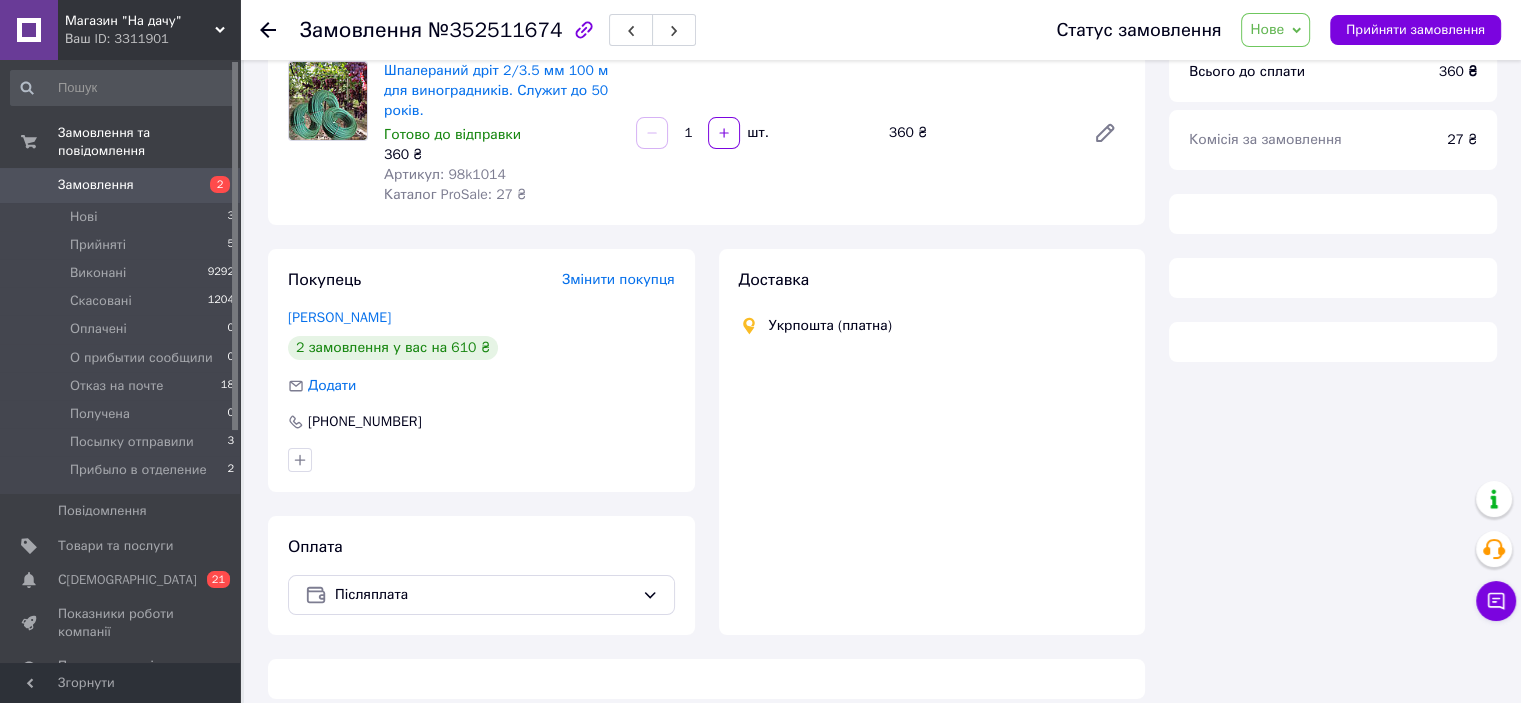 scroll, scrollTop: 200, scrollLeft: 0, axis: vertical 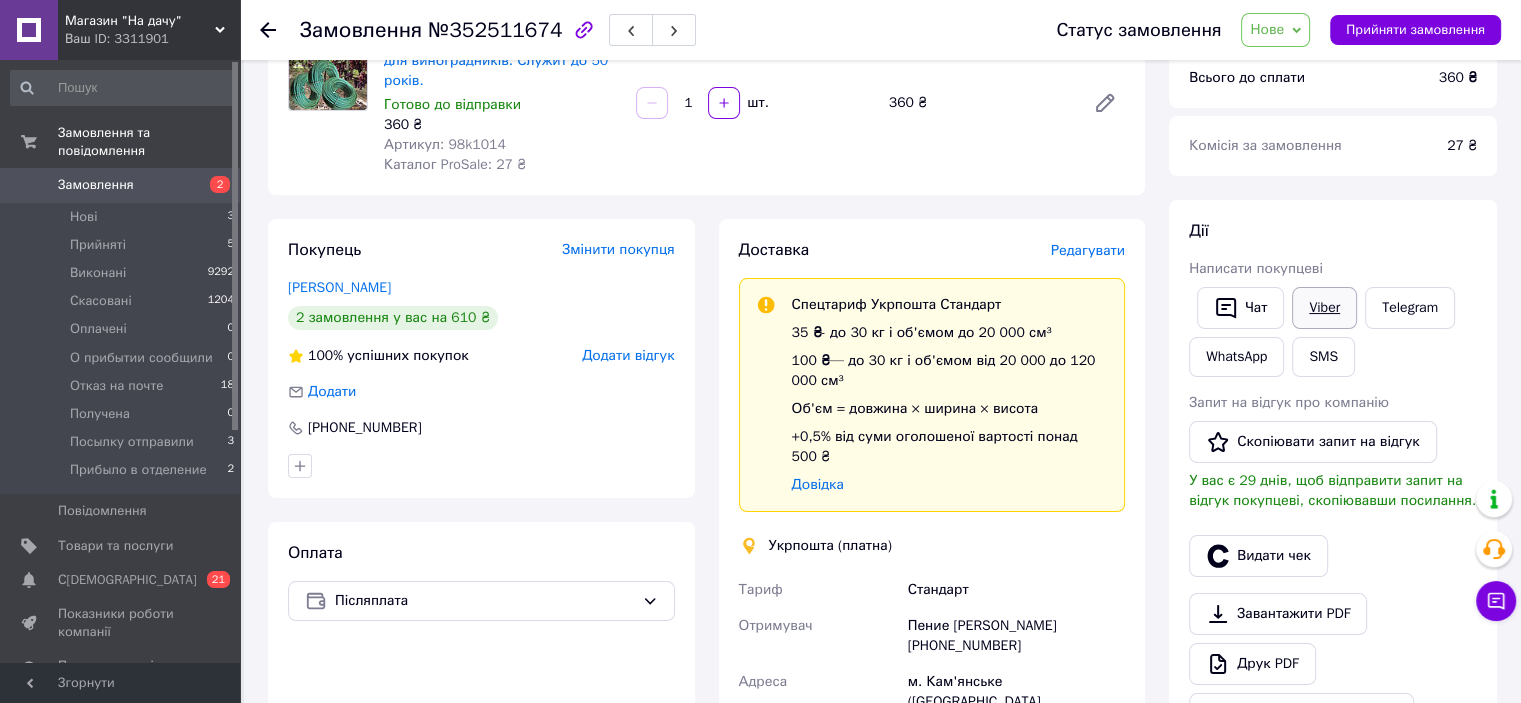 click on "Viber" at bounding box center [1324, 308] 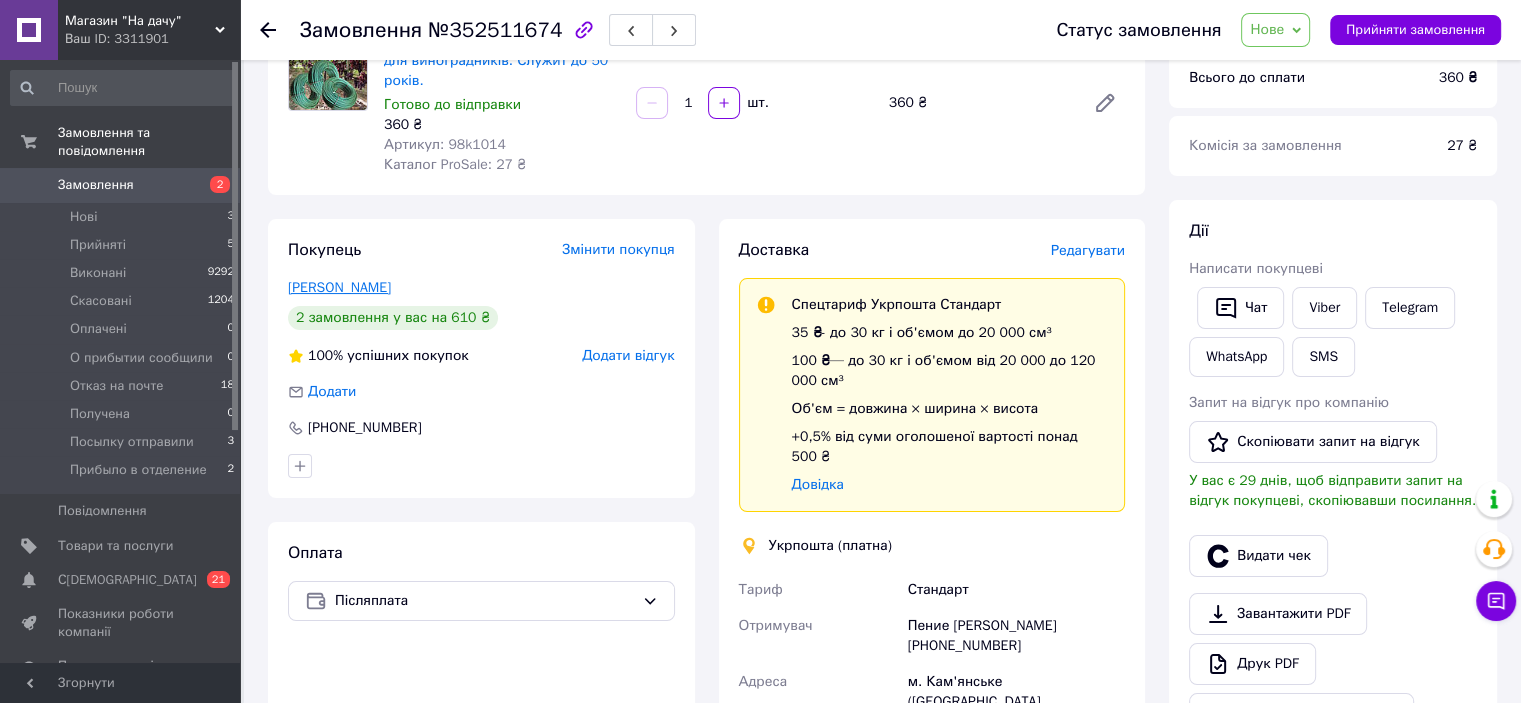 click on "[PERSON_NAME]" at bounding box center [339, 287] 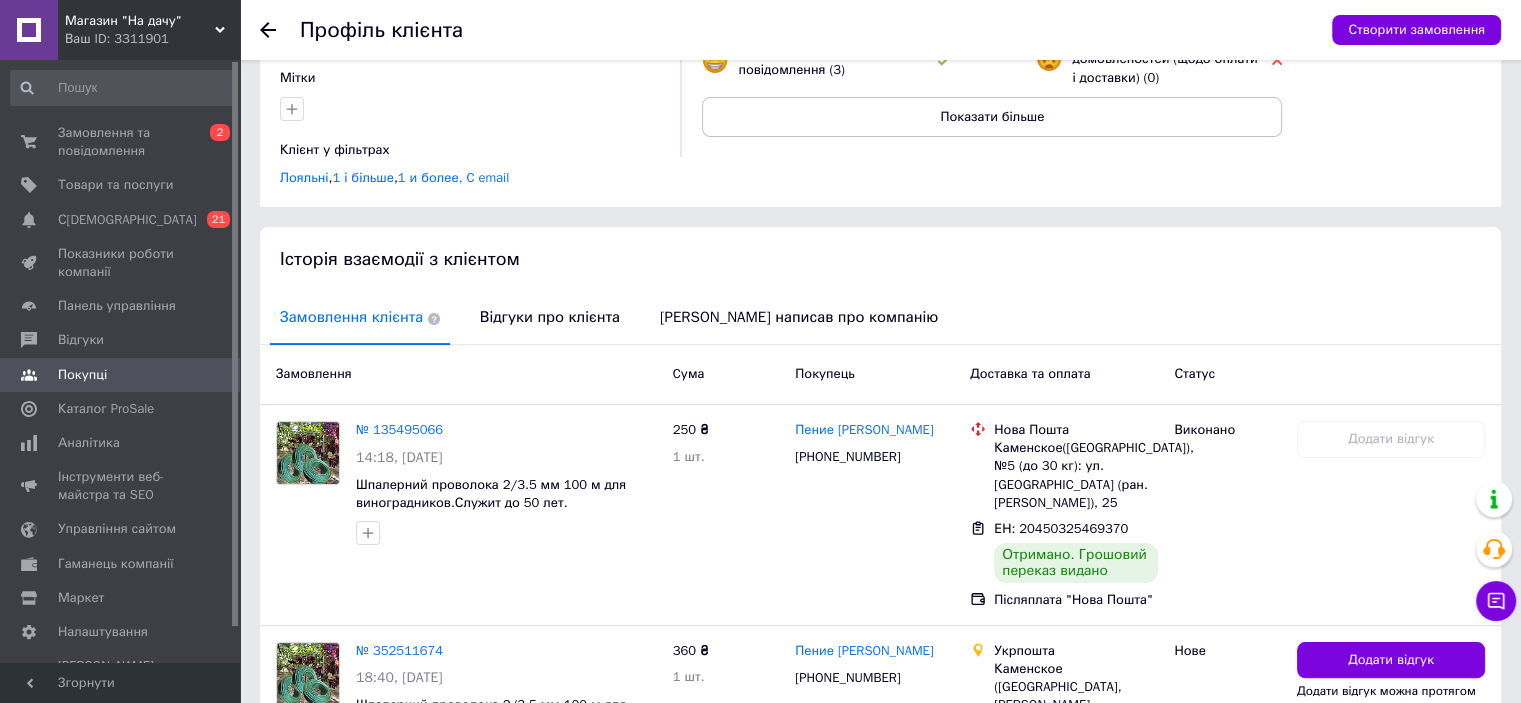 scroll, scrollTop: 0, scrollLeft: 0, axis: both 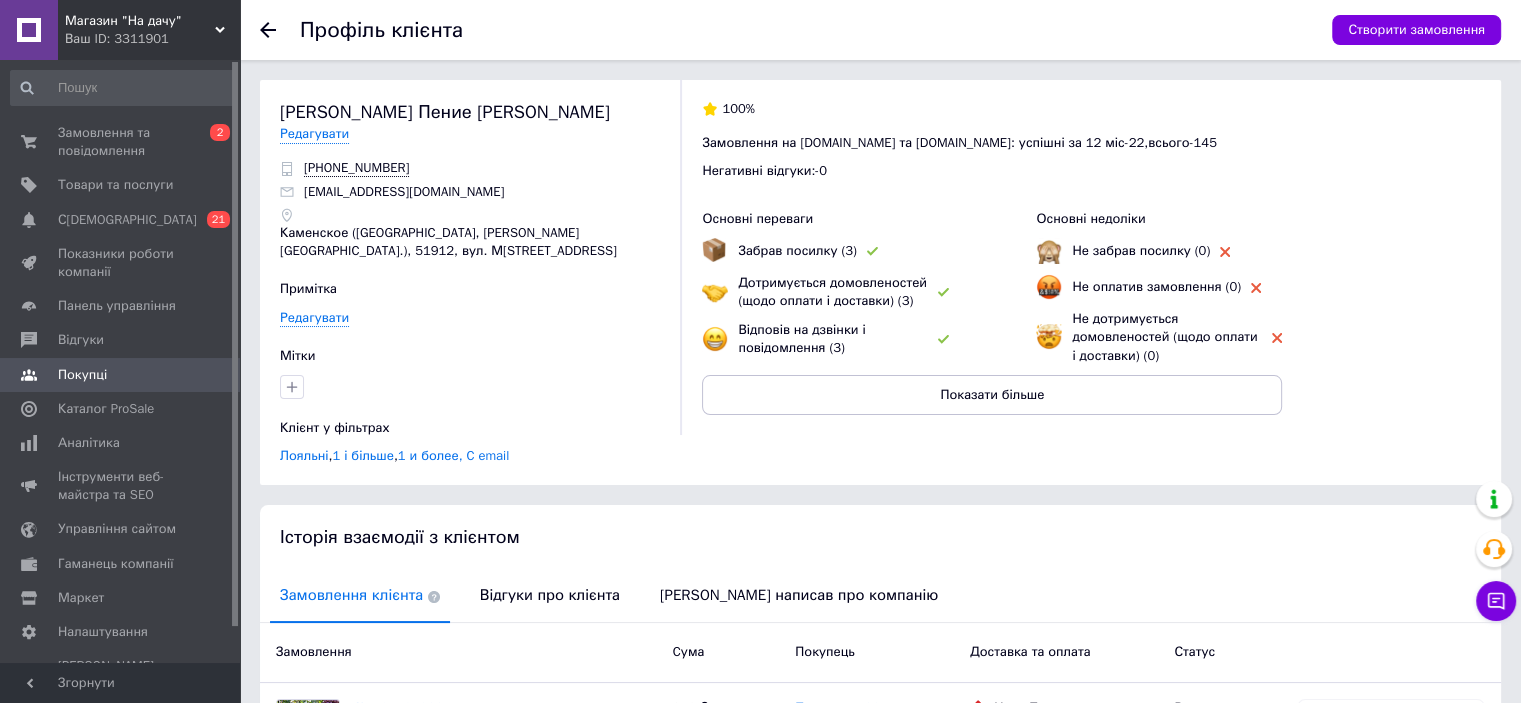 click 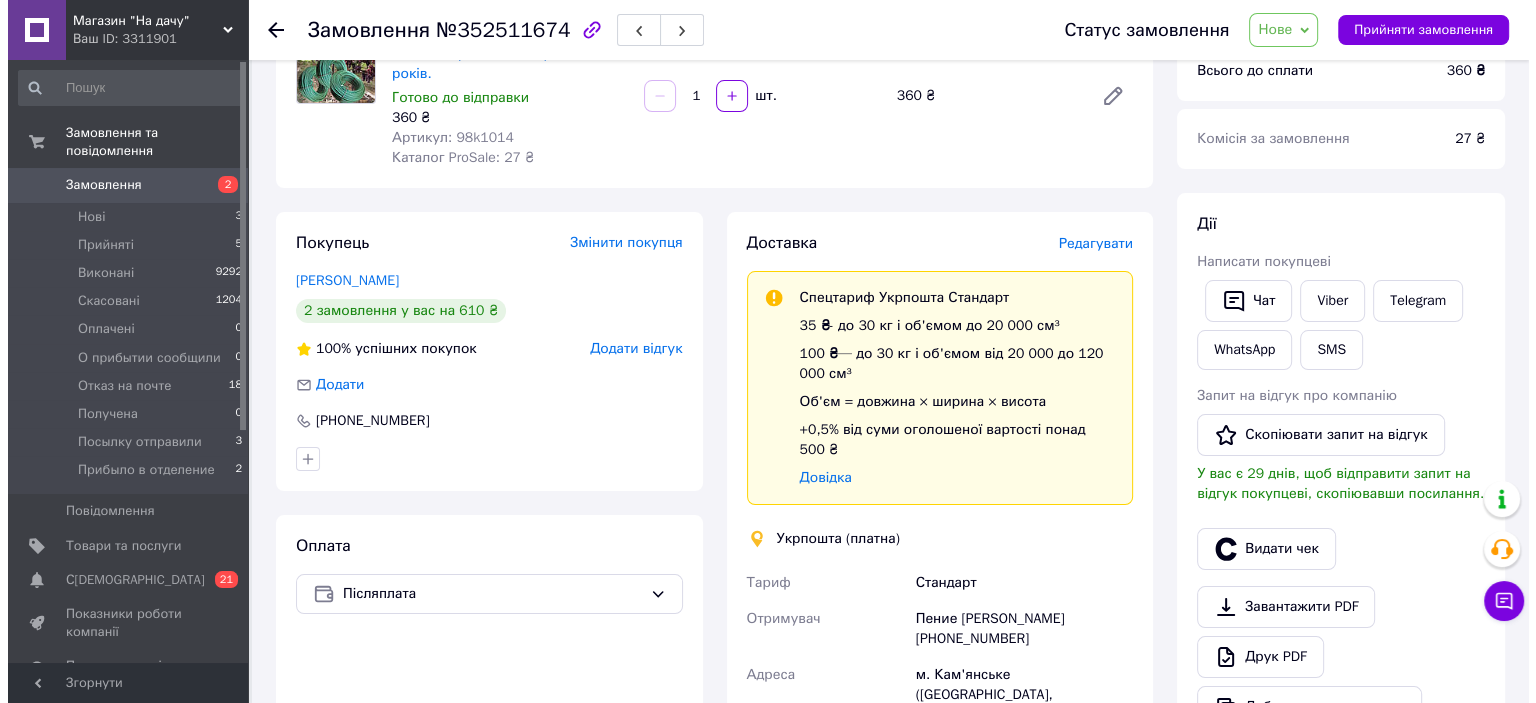 scroll, scrollTop: 200, scrollLeft: 0, axis: vertical 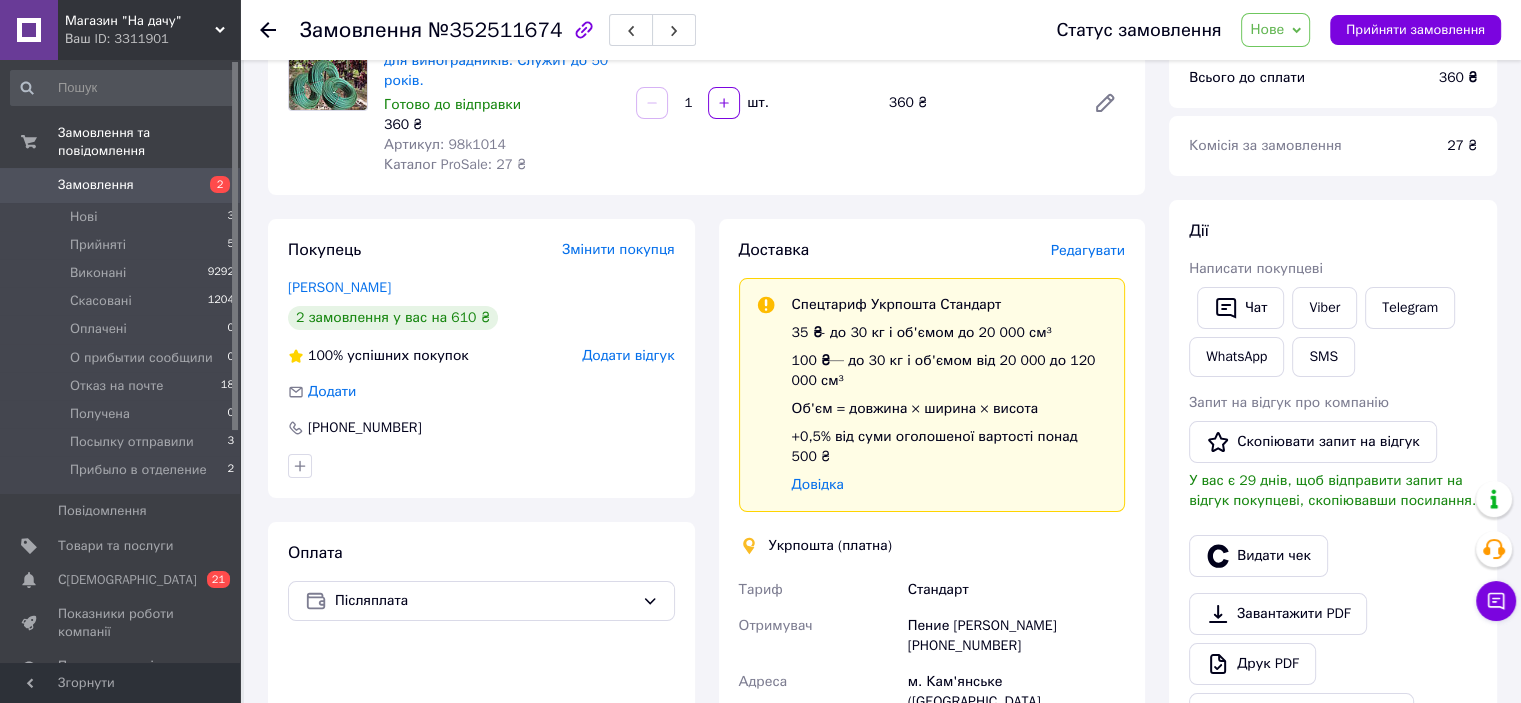 click on "Редагувати" at bounding box center [1088, 250] 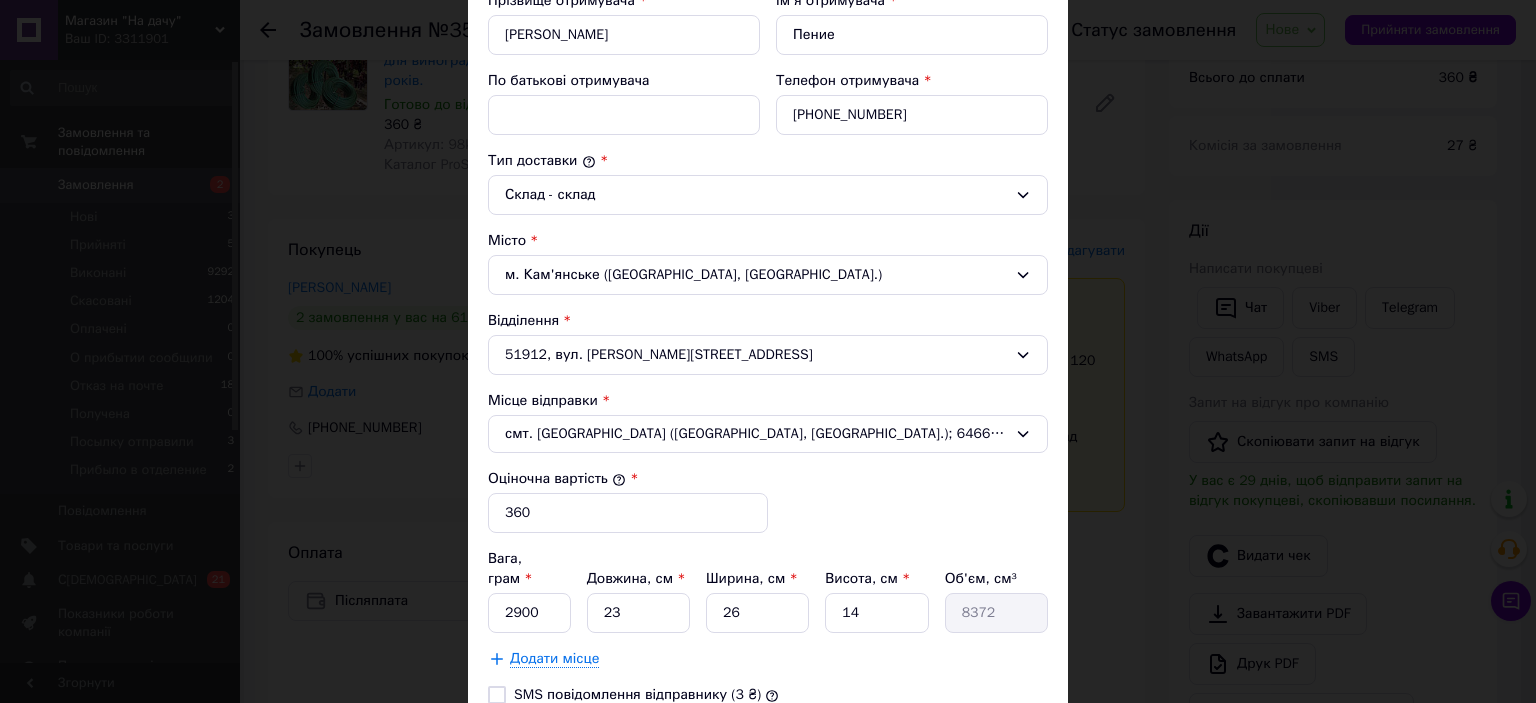 scroll, scrollTop: 600, scrollLeft: 0, axis: vertical 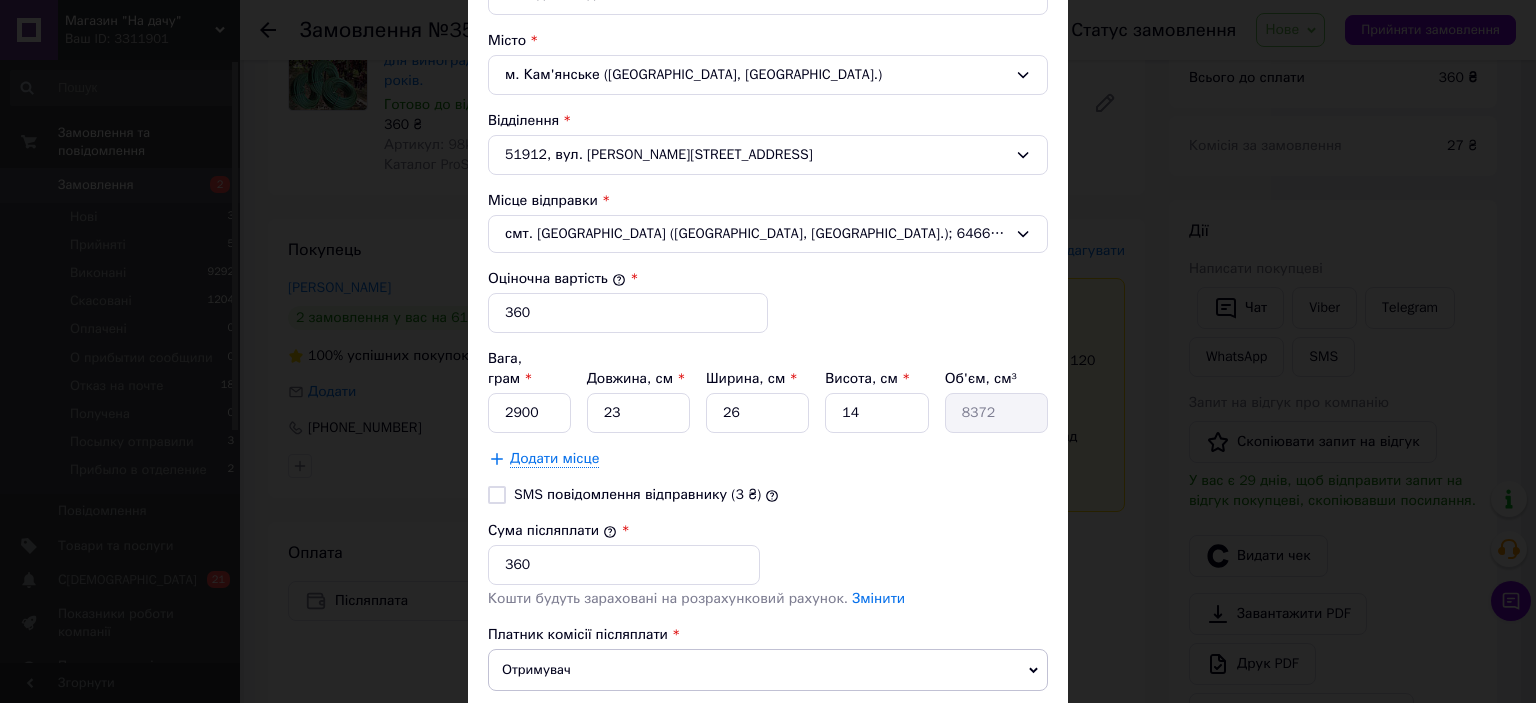 click on "Отримувач" at bounding box center (768, 670) 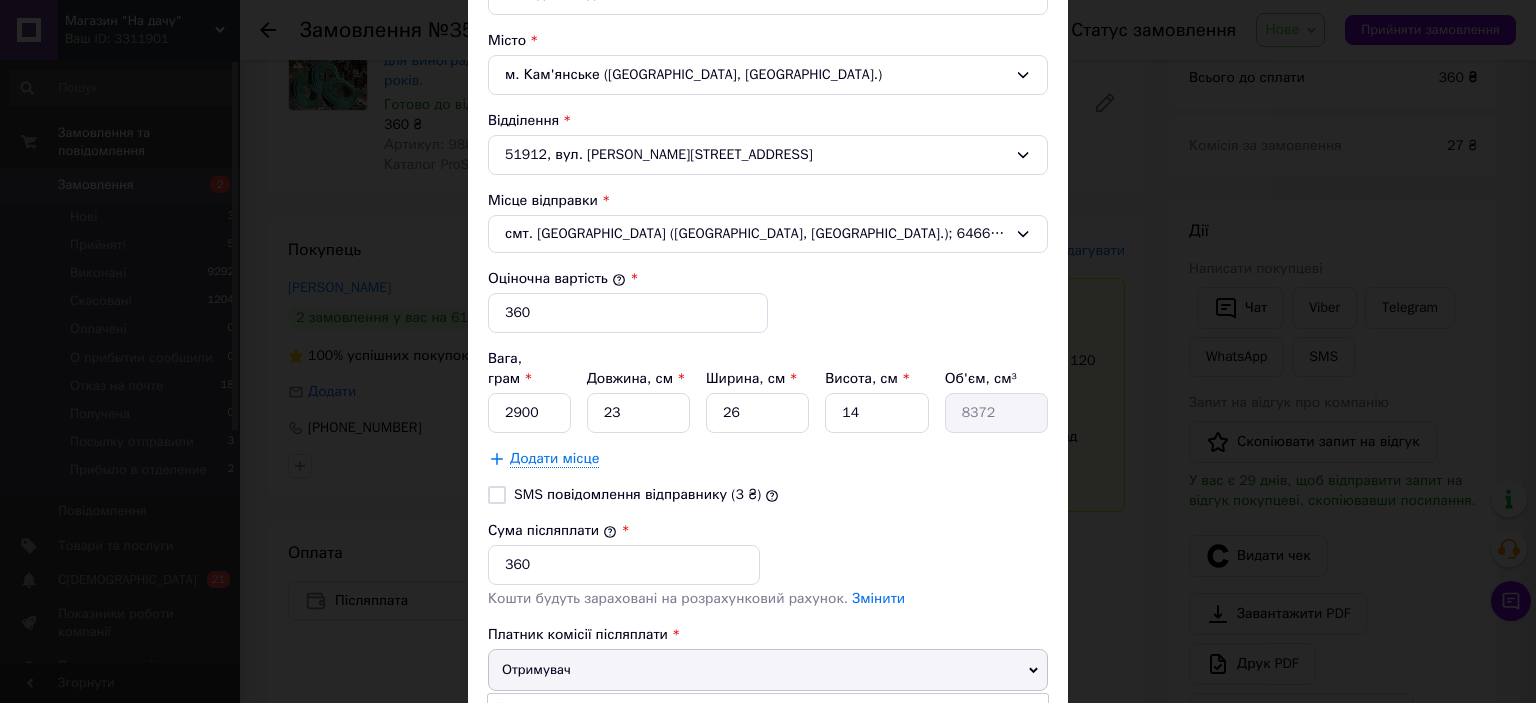 click on "Отримувач" at bounding box center [768, 670] 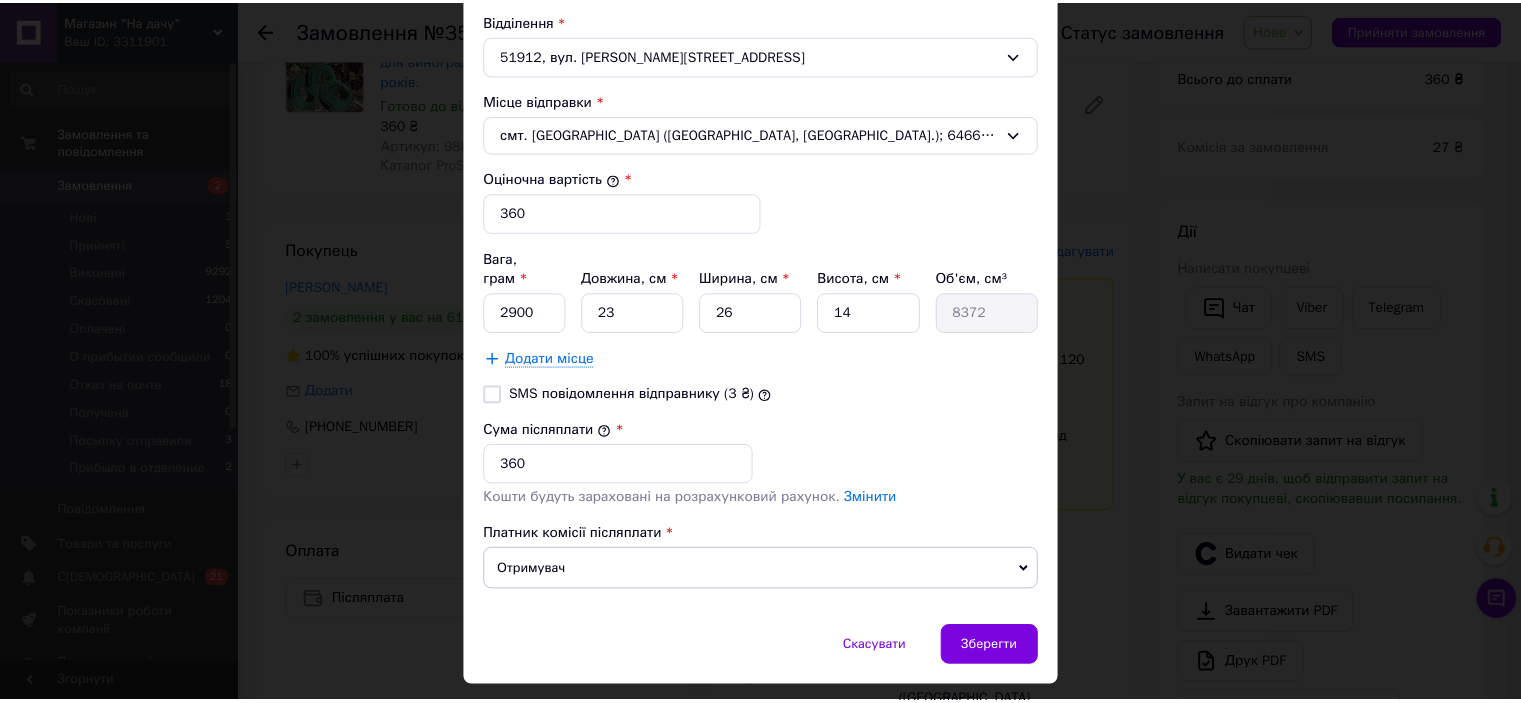 scroll, scrollTop: 728, scrollLeft: 0, axis: vertical 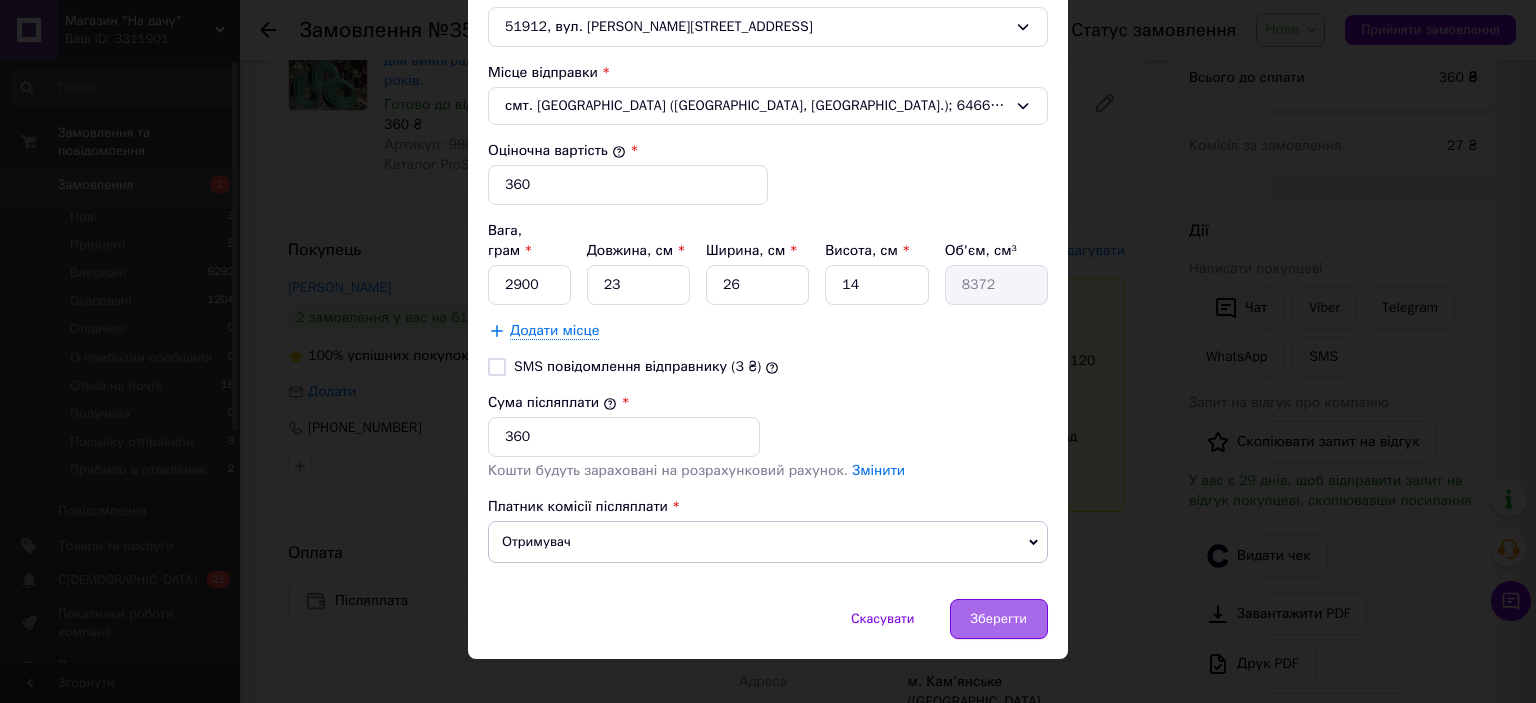 click on "Зберегти" at bounding box center [999, 619] 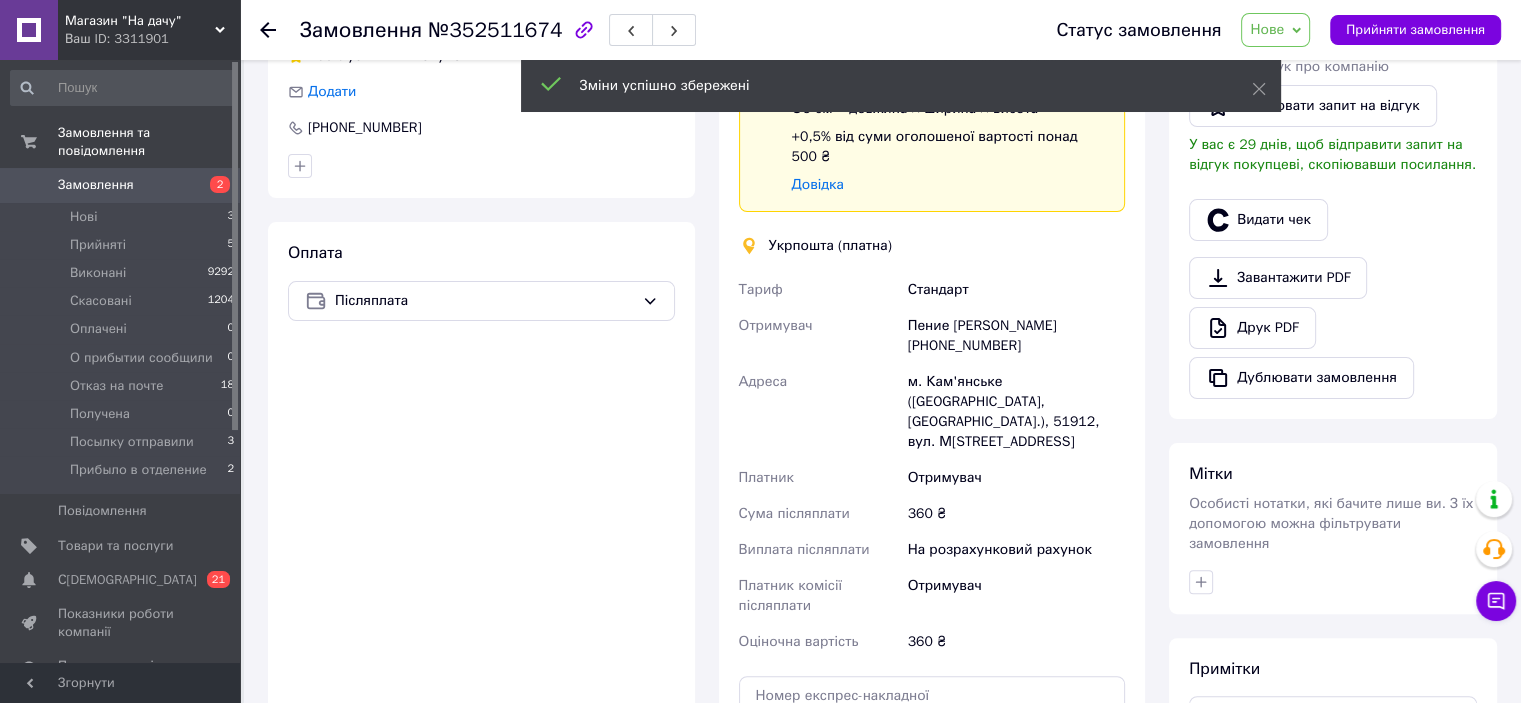 scroll, scrollTop: 600, scrollLeft: 0, axis: vertical 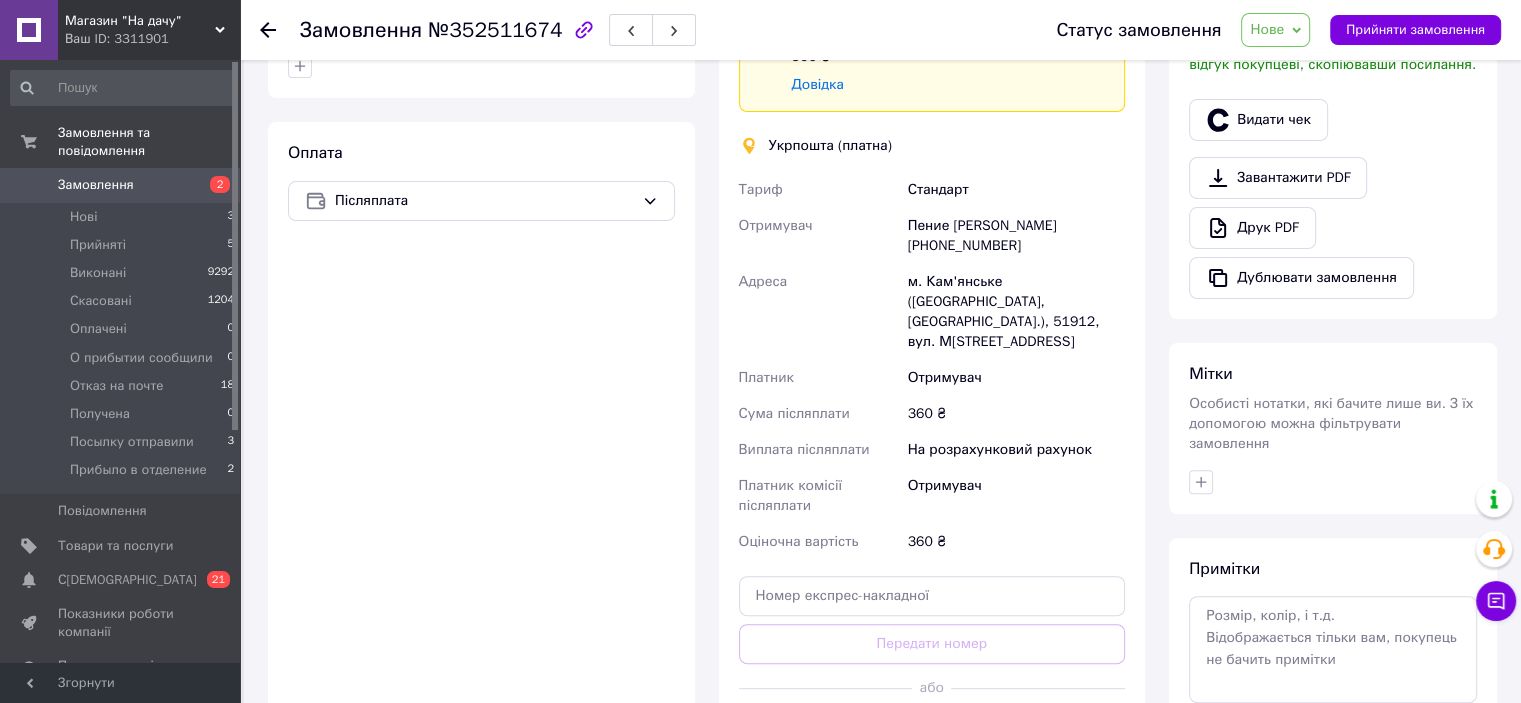 click on "Створити ярлик" at bounding box center [932, 733] 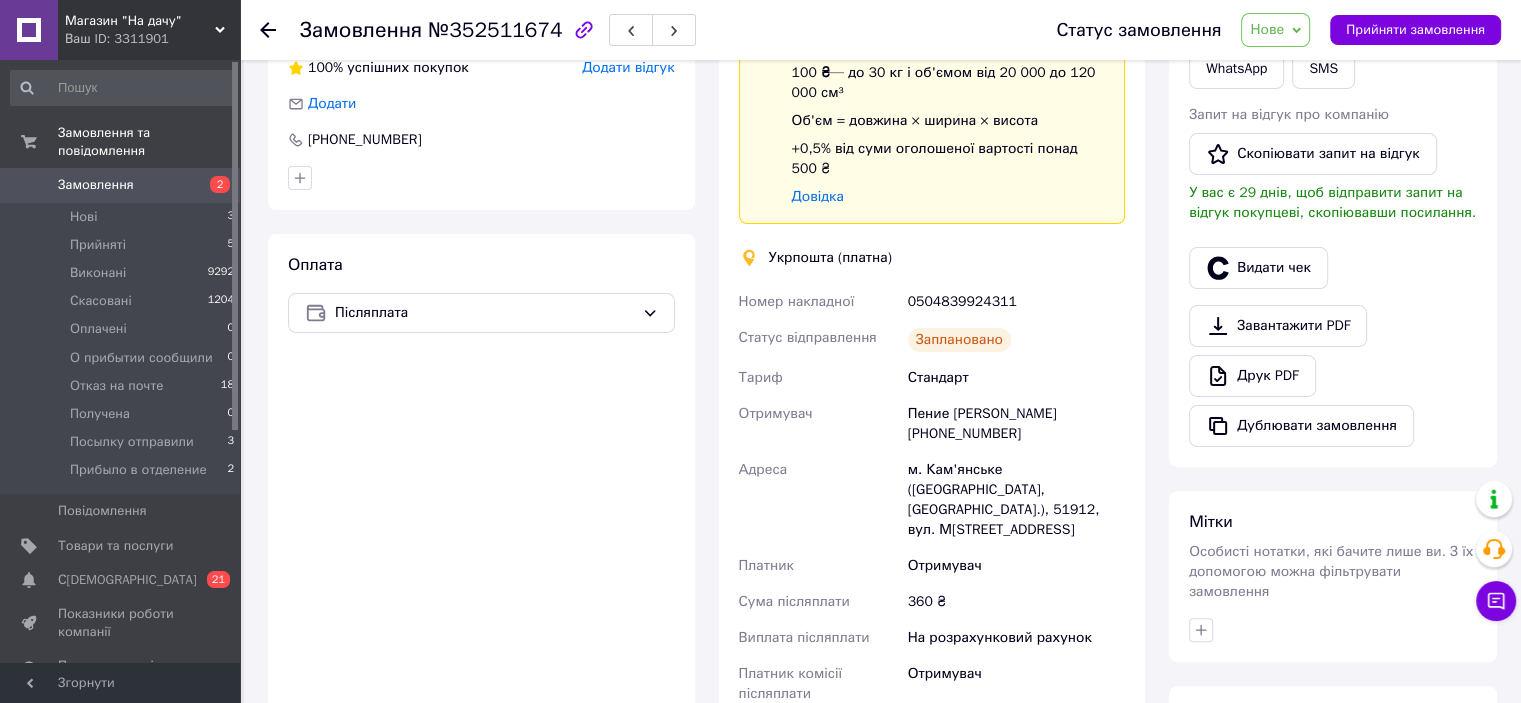 scroll, scrollTop: 600, scrollLeft: 0, axis: vertical 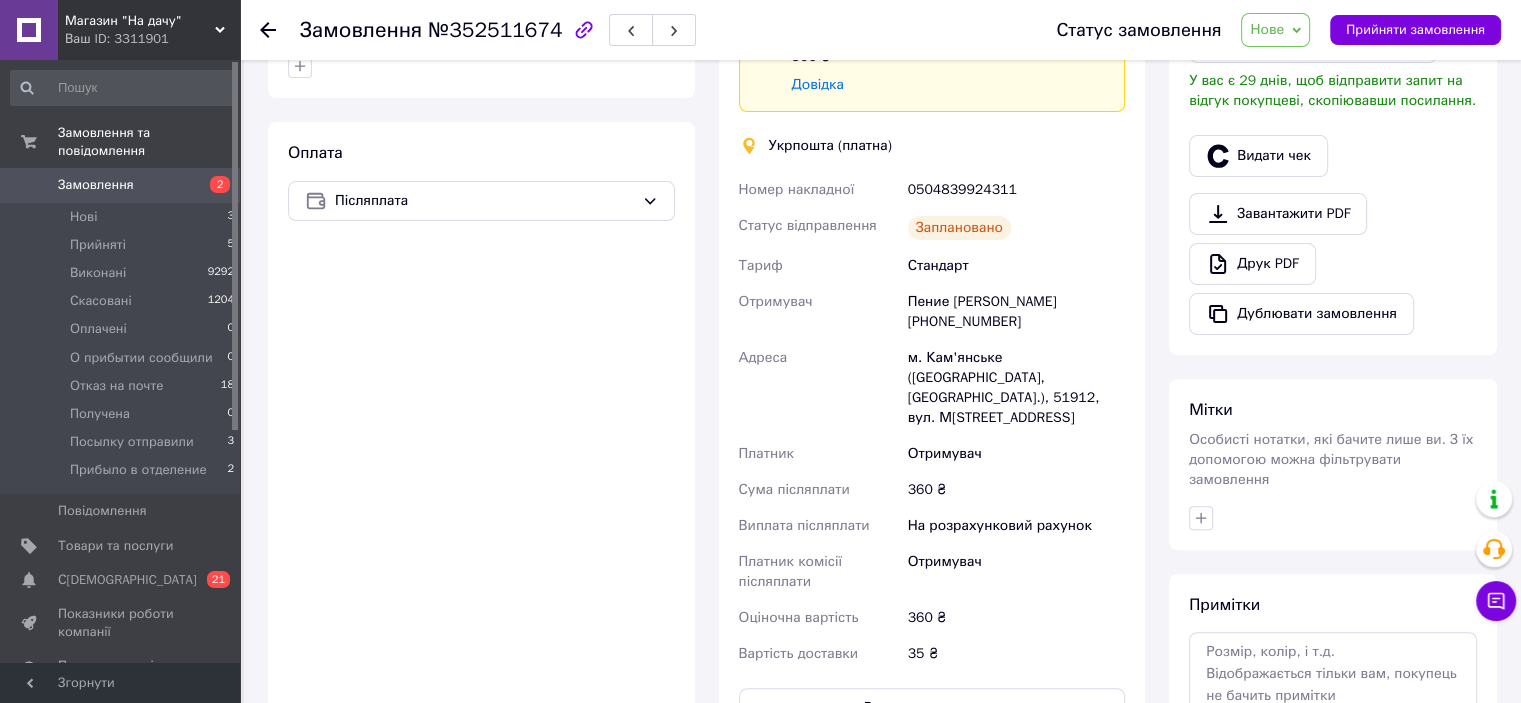 drag, startPoint x: 1383, startPoint y: 35, endPoint x: 1327, endPoint y: 33, distance: 56.0357 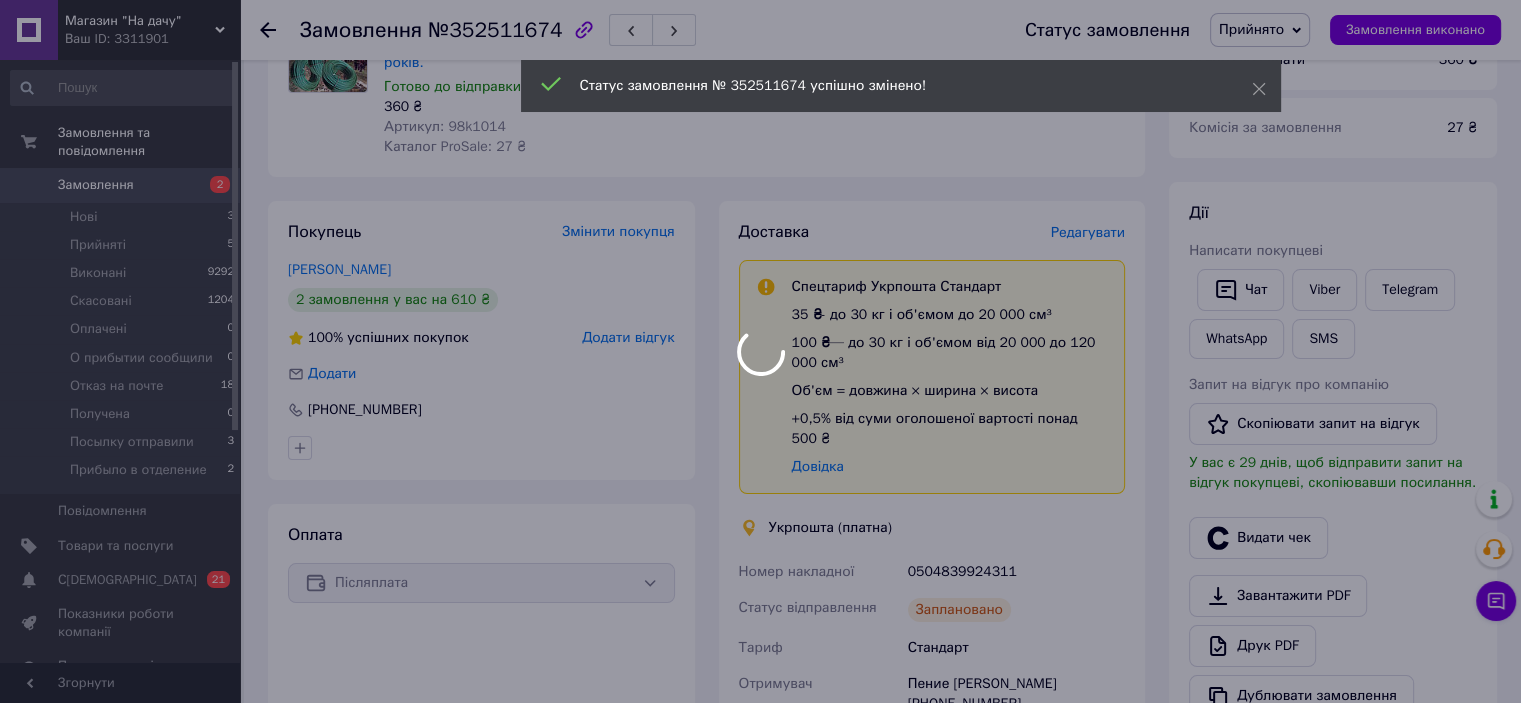 scroll, scrollTop: 100, scrollLeft: 0, axis: vertical 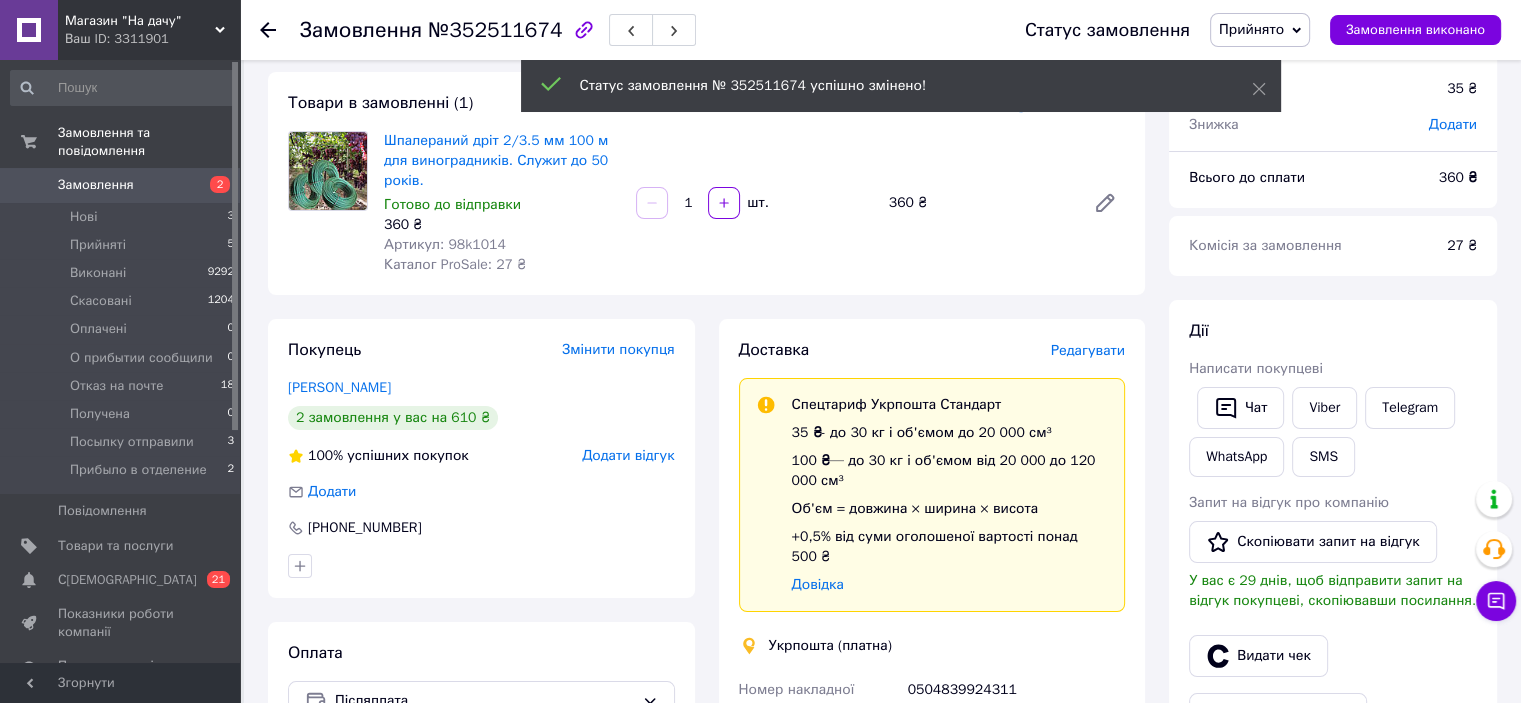 click 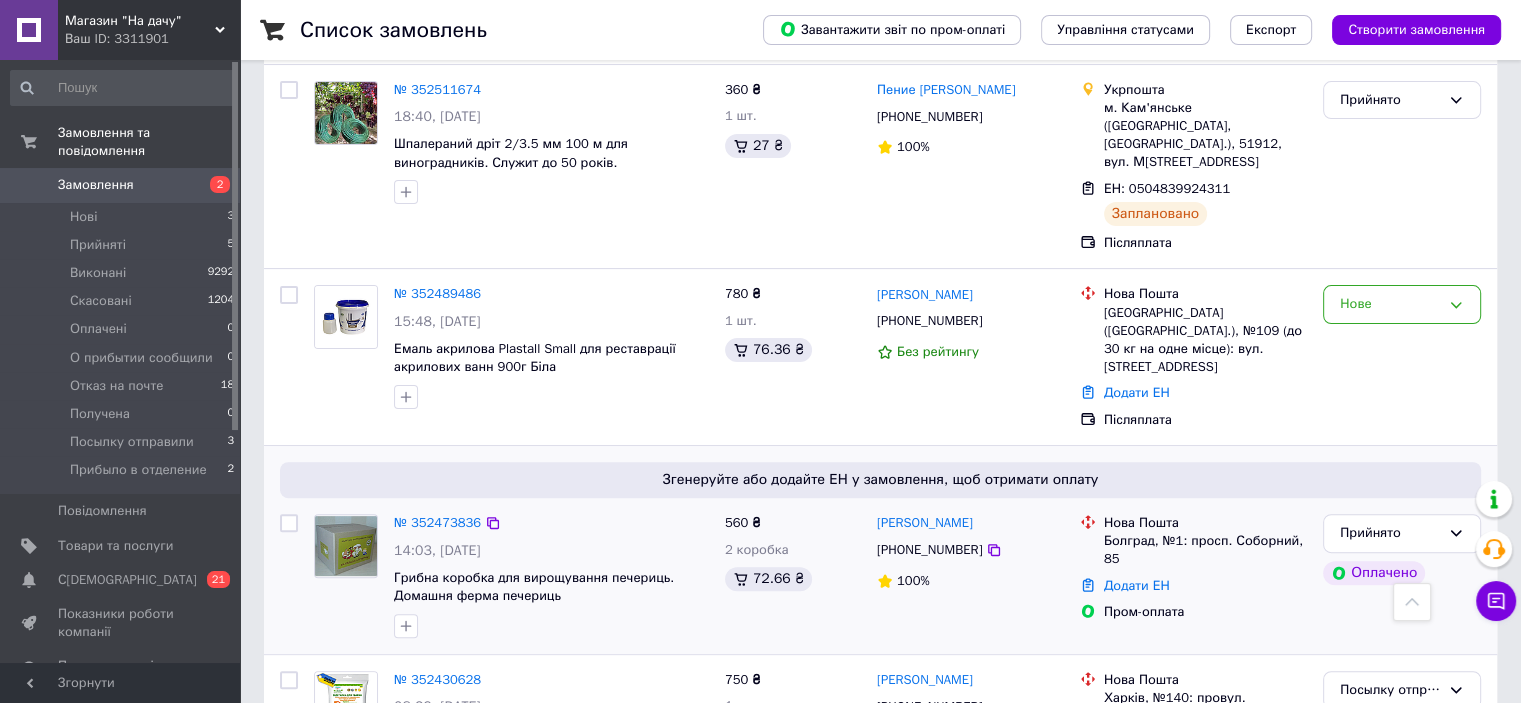 scroll, scrollTop: 1100, scrollLeft: 0, axis: vertical 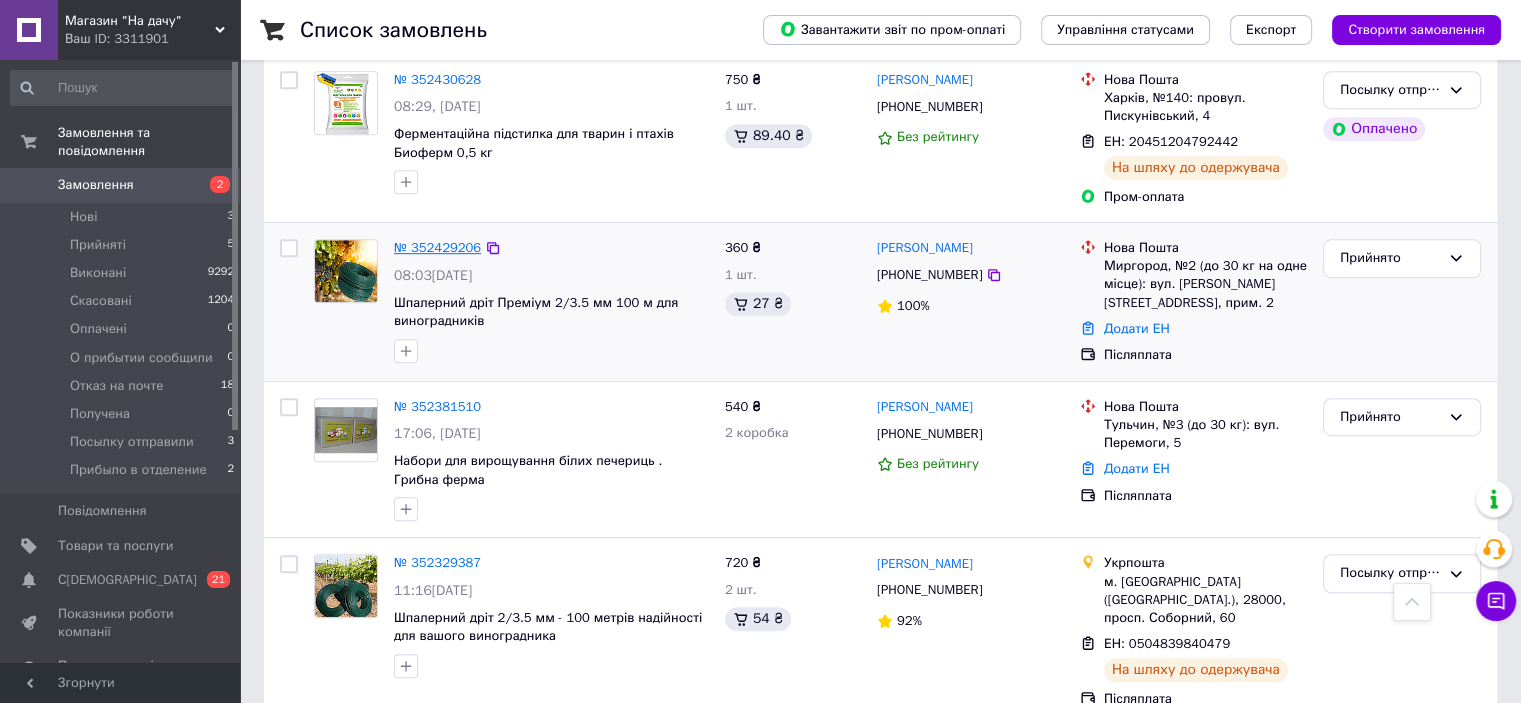 click on "№ 352429206" at bounding box center [437, 247] 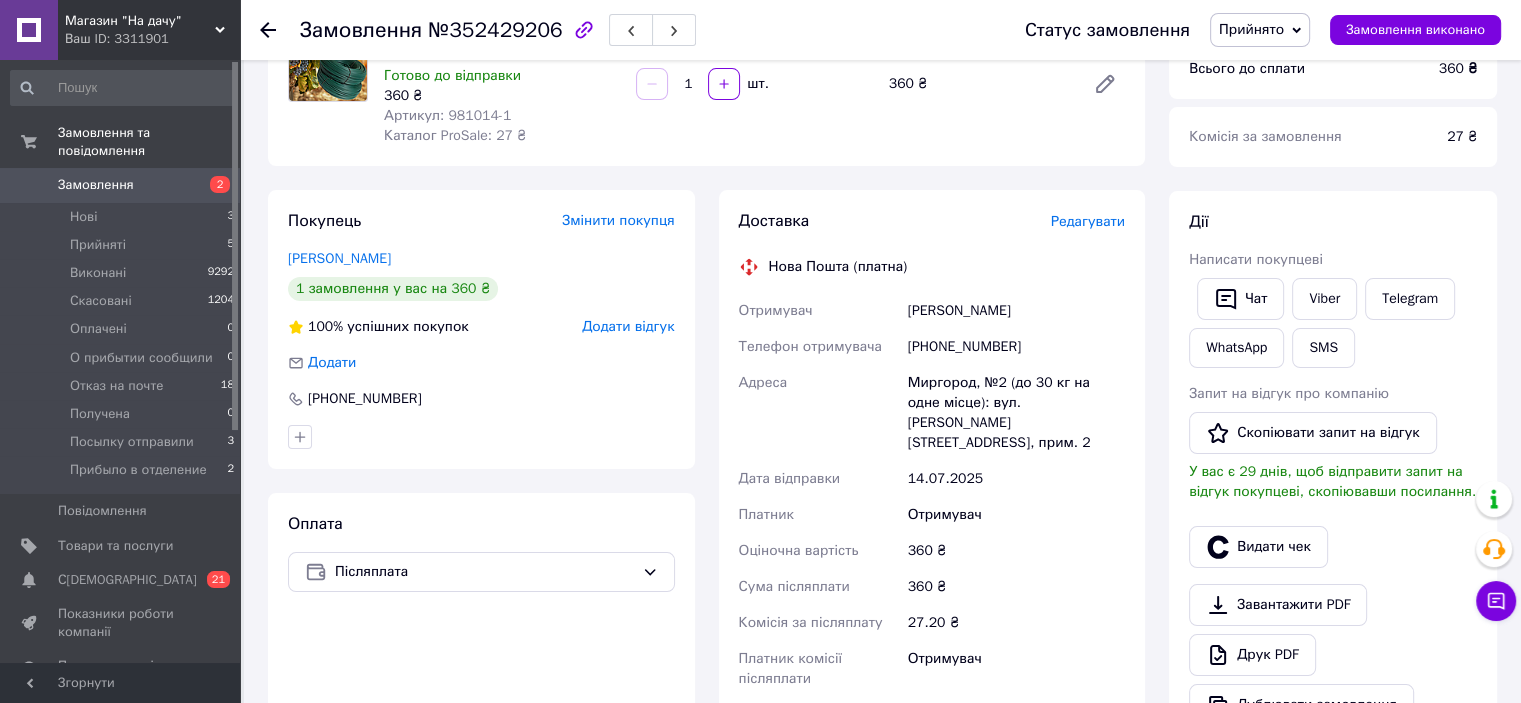 scroll, scrollTop: 136, scrollLeft: 0, axis: vertical 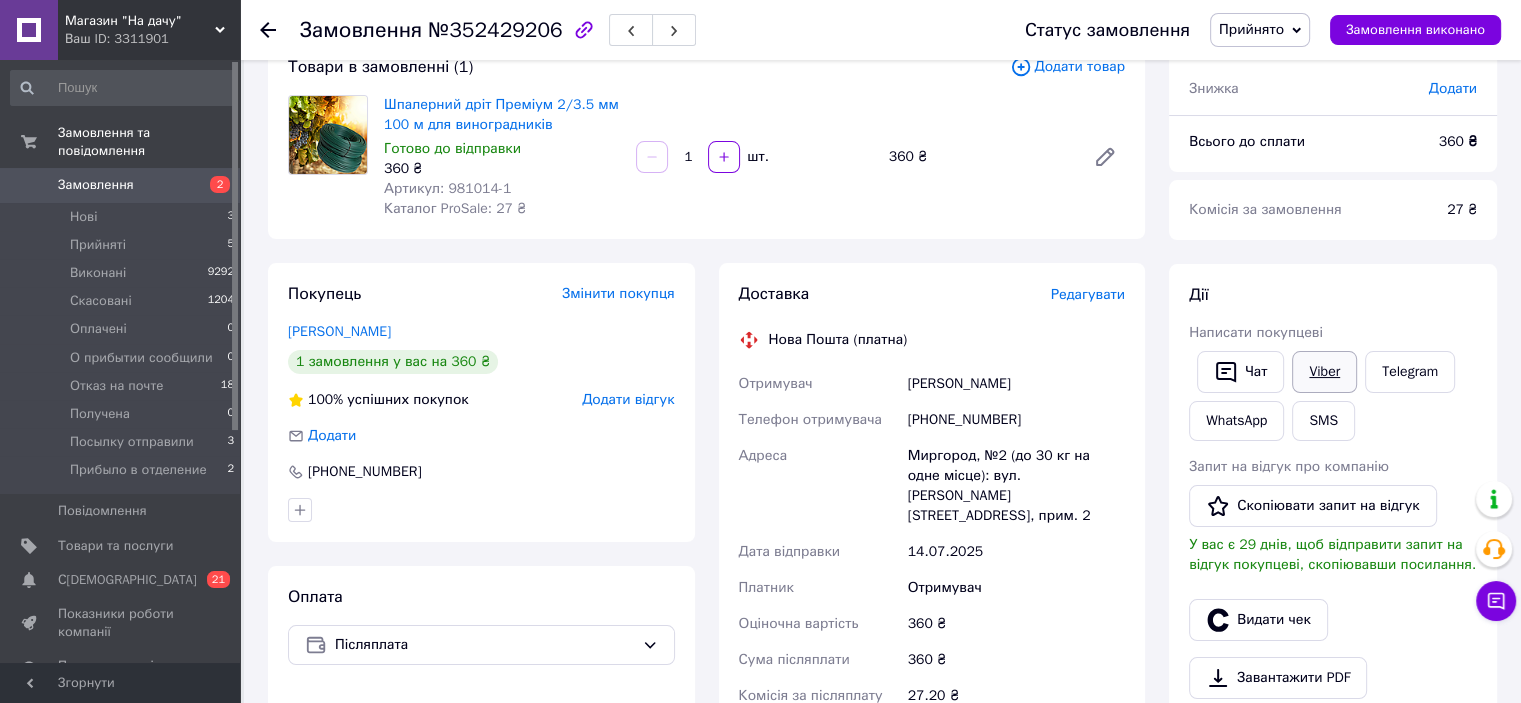 click on "Viber" at bounding box center [1324, 372] 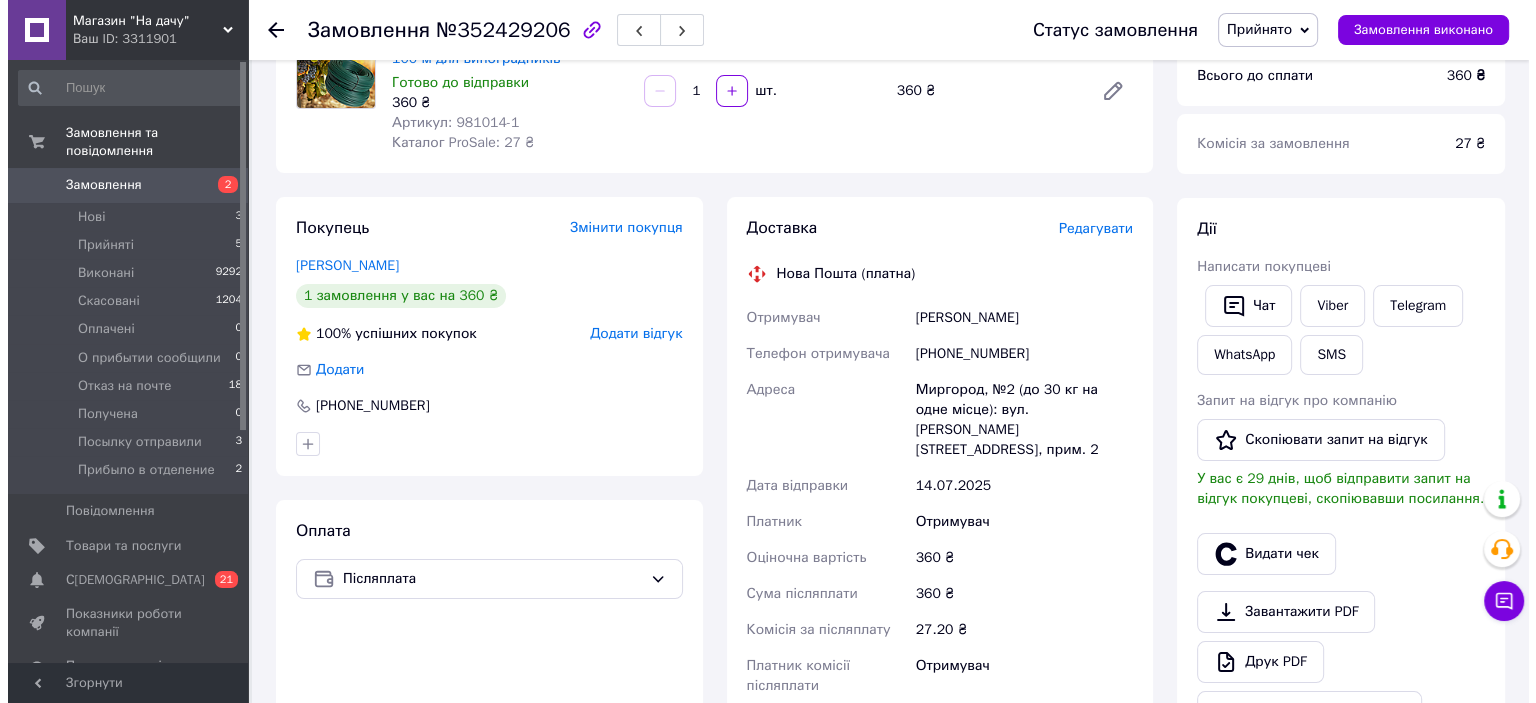 scroll, scrollTop: 236, scrollLeft: 0, axis: vertical 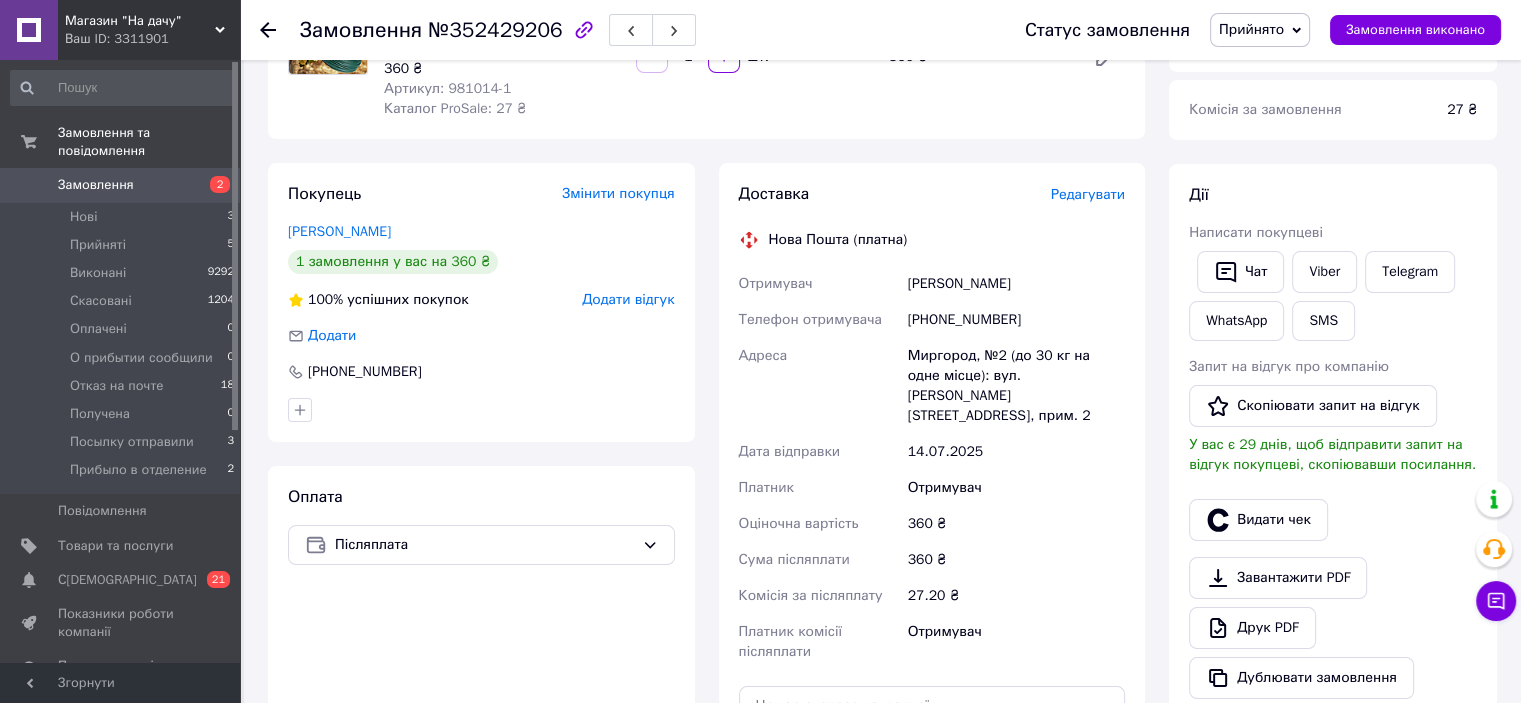 click on "Редагувати" at bounding box center (1088, 194) 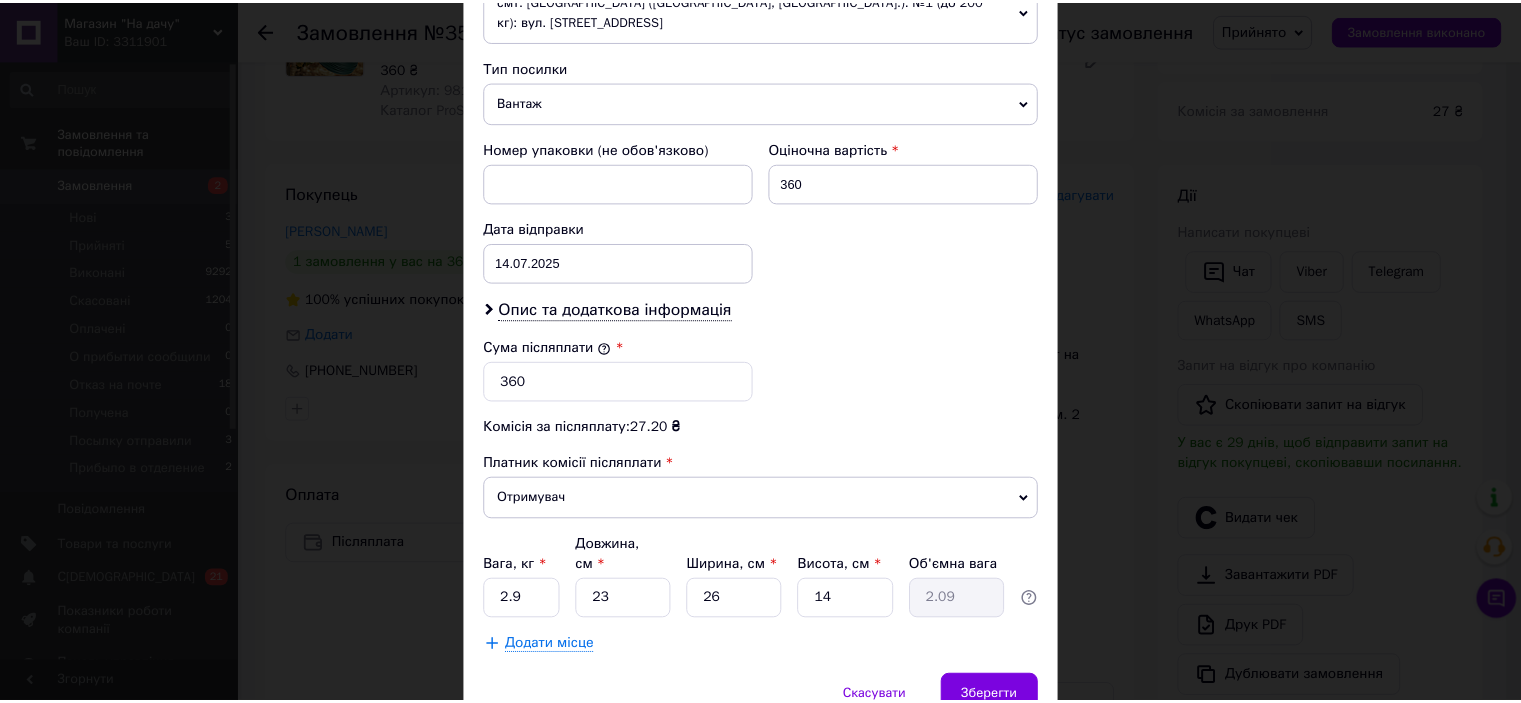 scroll, scrollTop: 816, scrollLeft: 0, axis: vertical 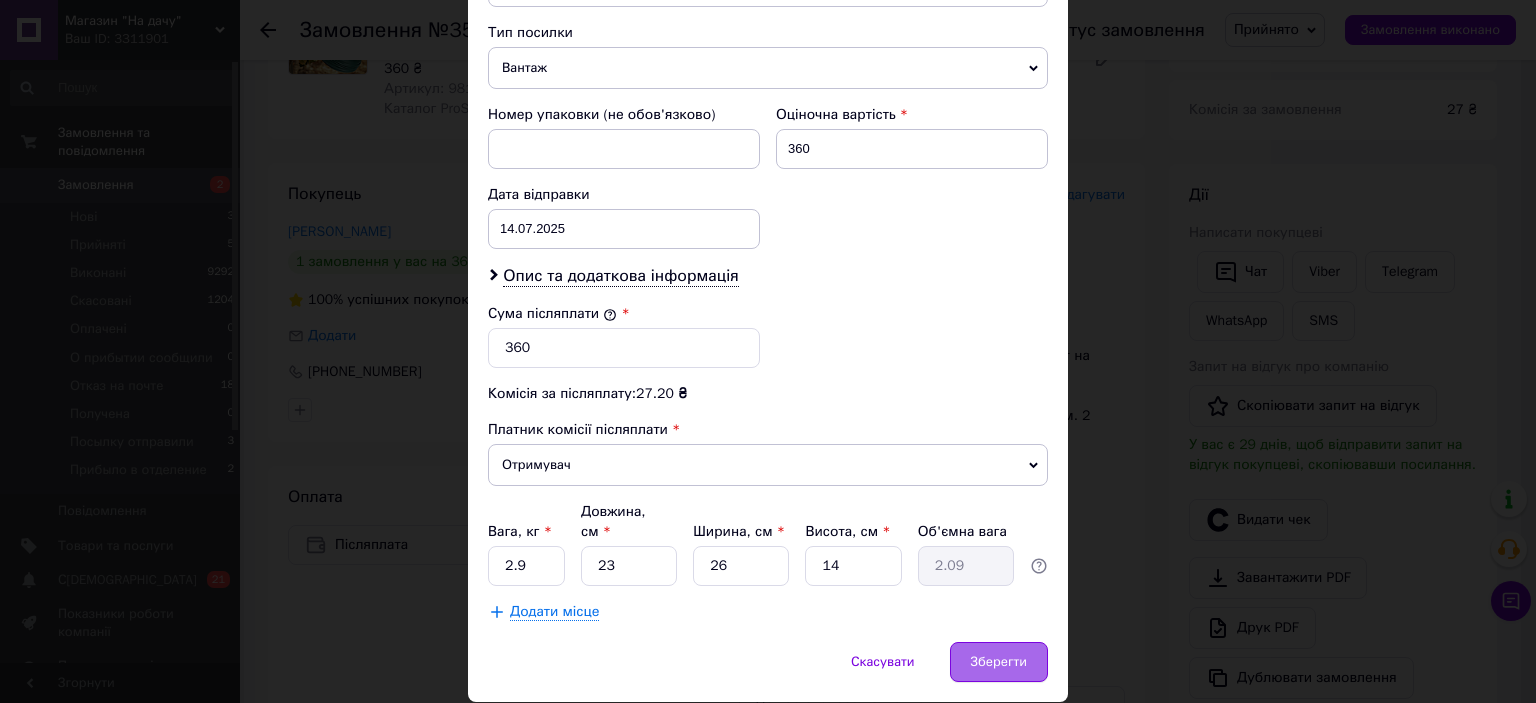 click on "Зберегти" at bounding box center [999, 662] 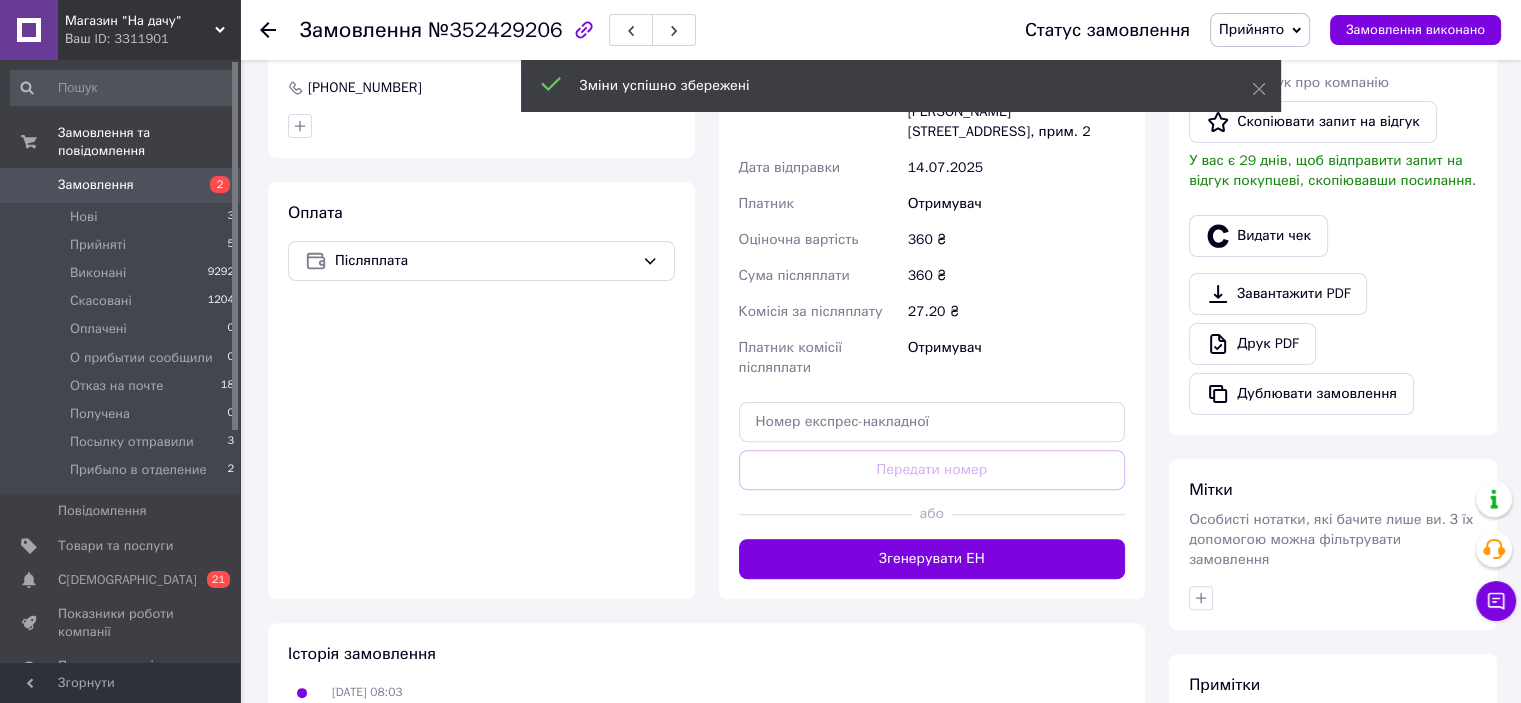 scroll, scrollTop: 536, scrollLeft: 0, axis: vertical 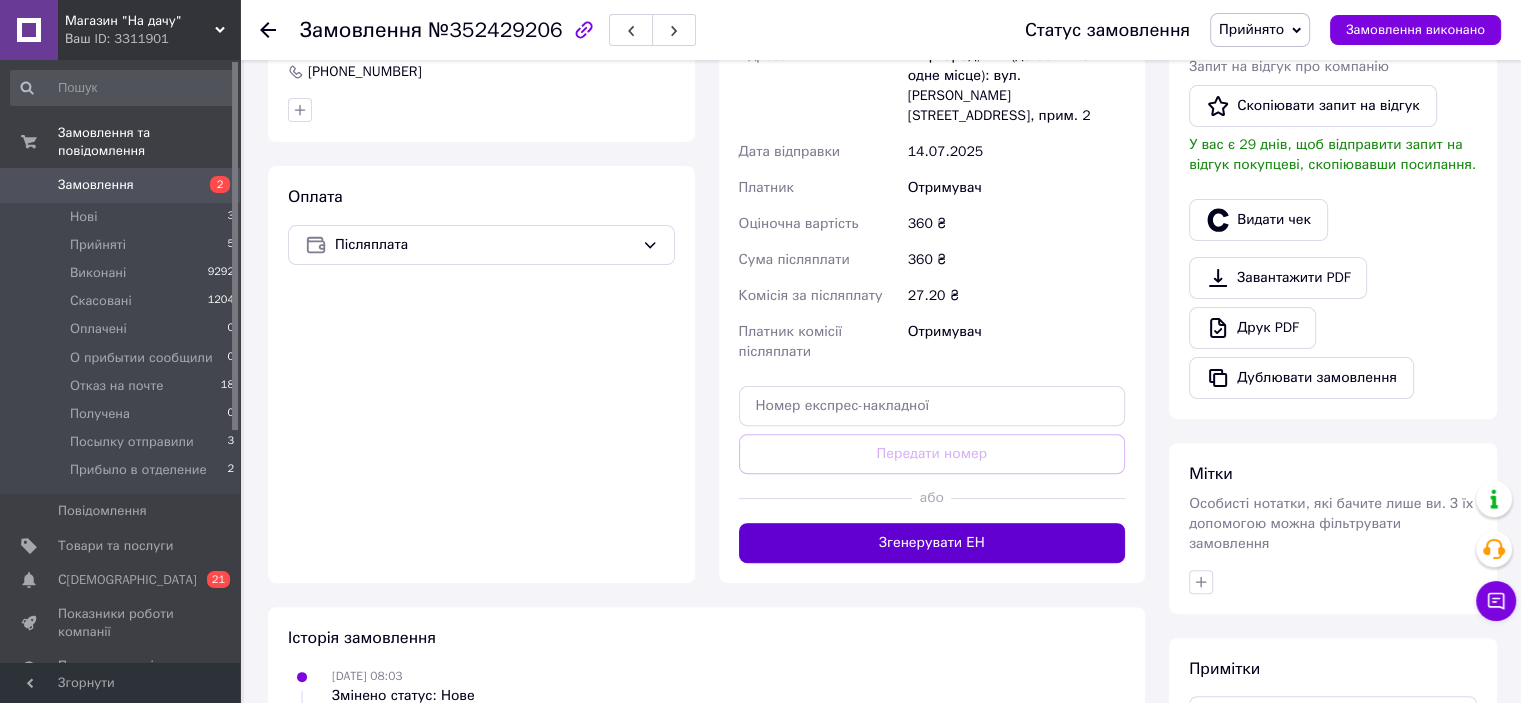click on "Згенерувати ЕН" at bounding box center [932, 543] 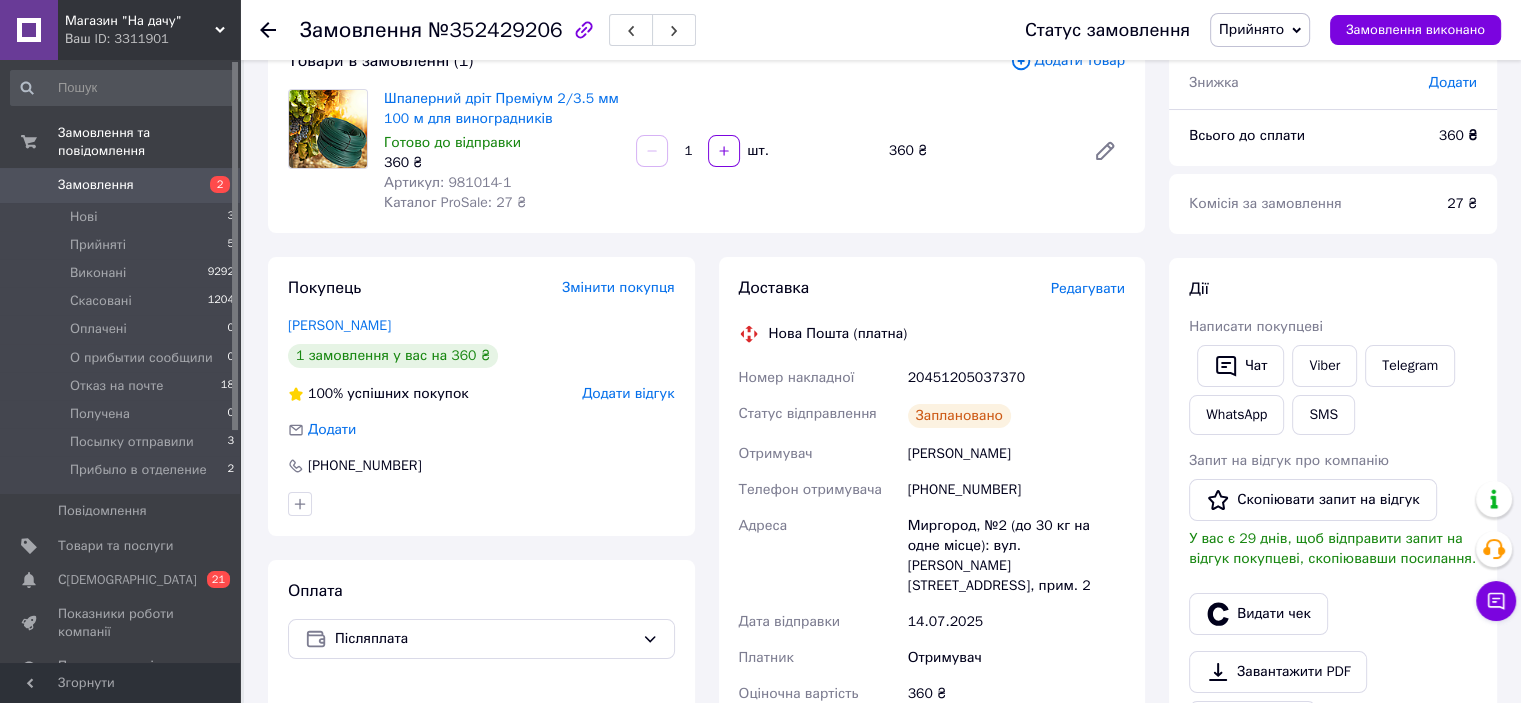 scroll, scrollTop: 136, scrollLeft: 0, axis: vertical 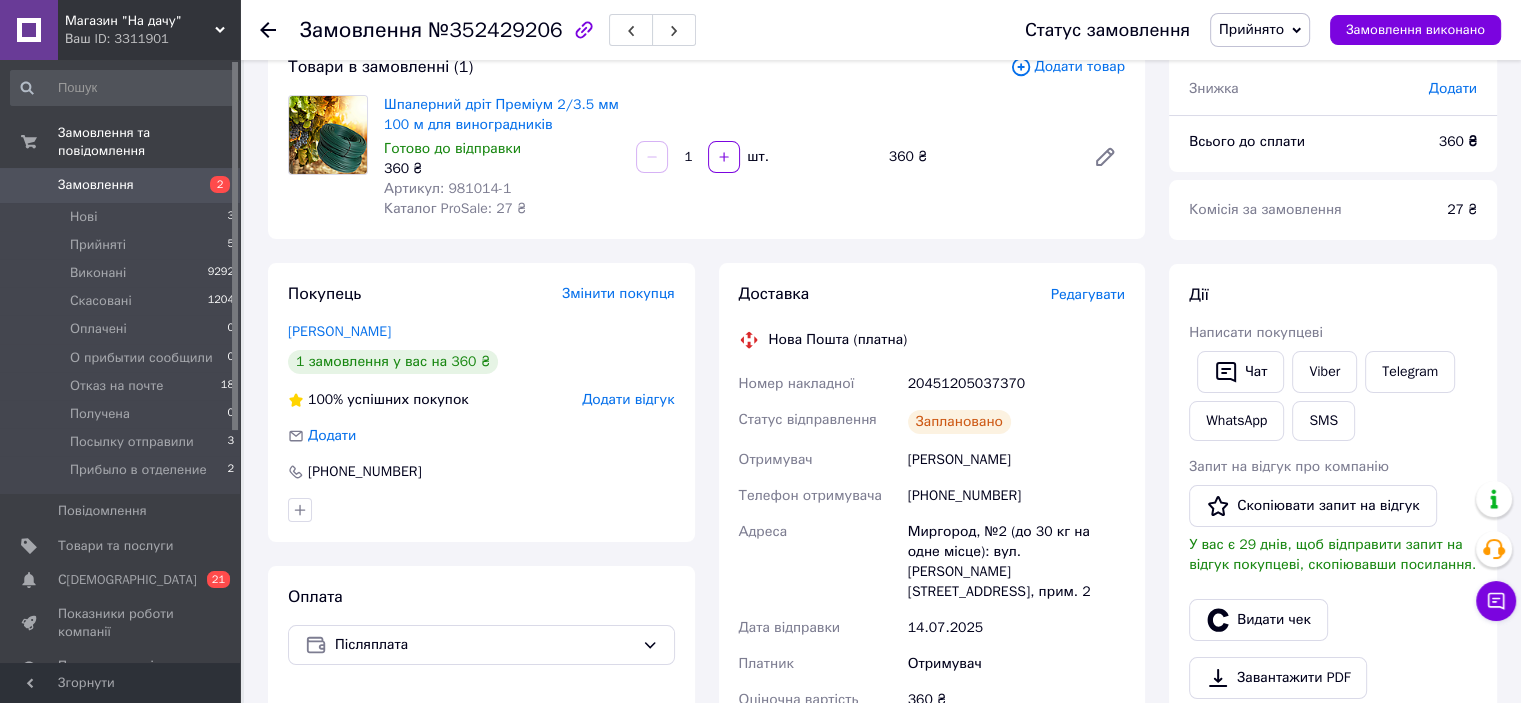 click 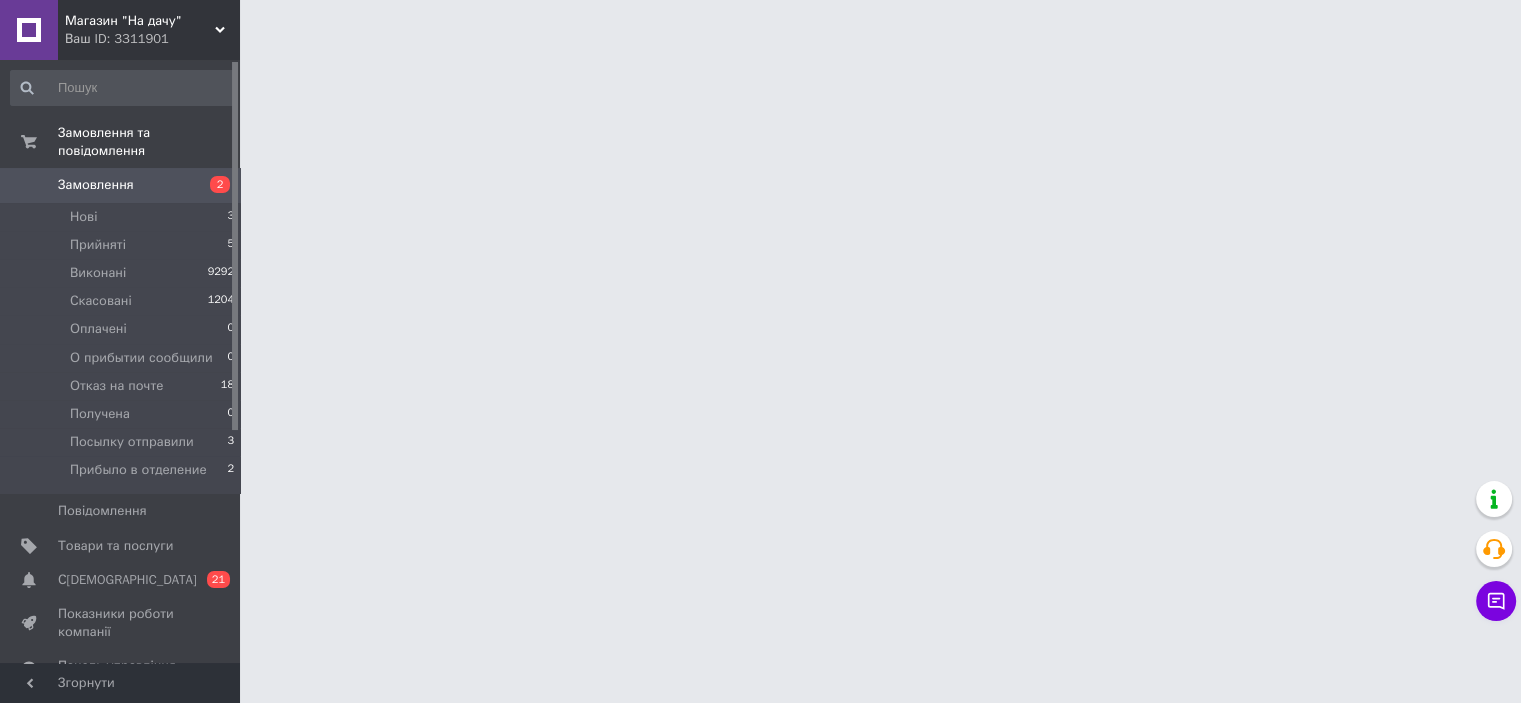 scroll, scrollTop: 0, scrollLeft: 0, axis: both 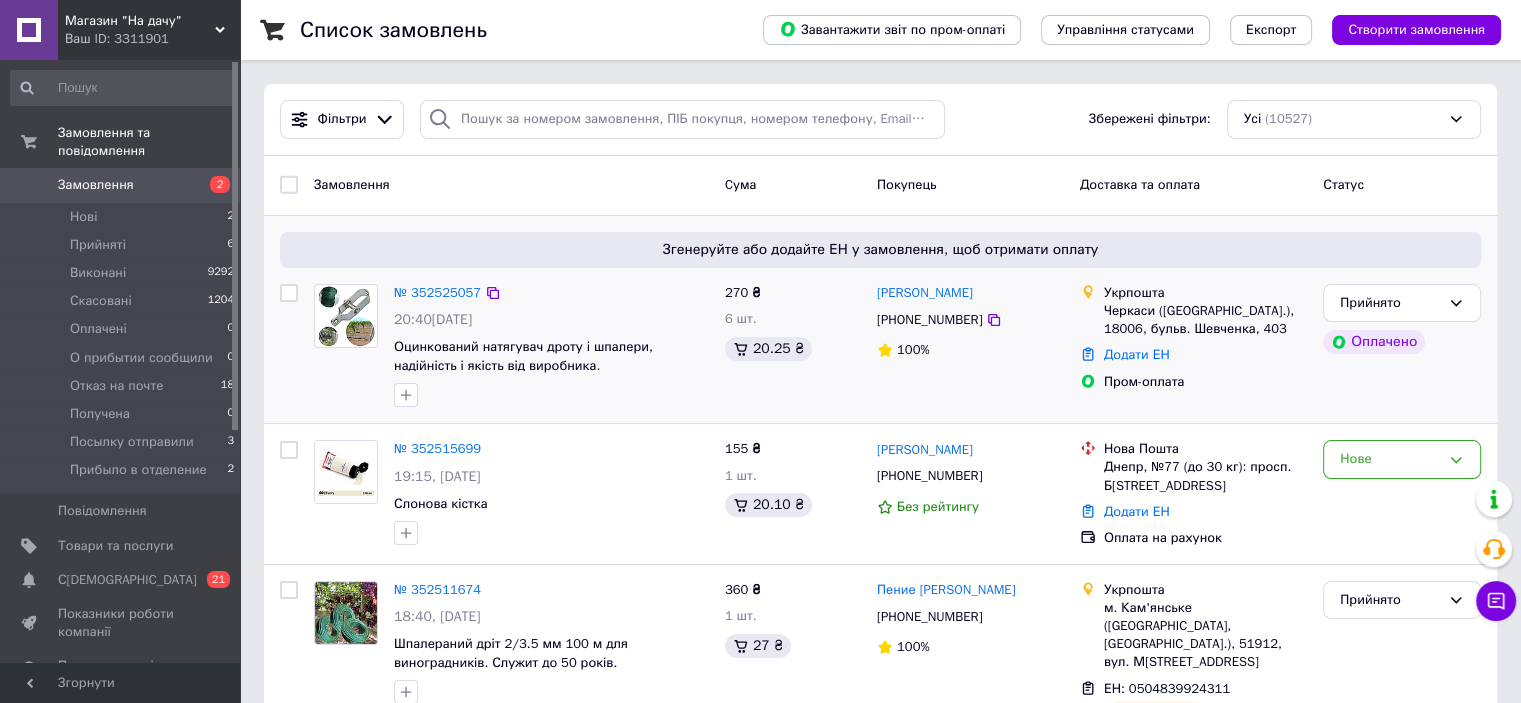 click on "20:40[DATE]" at bounding box center [551, 320] 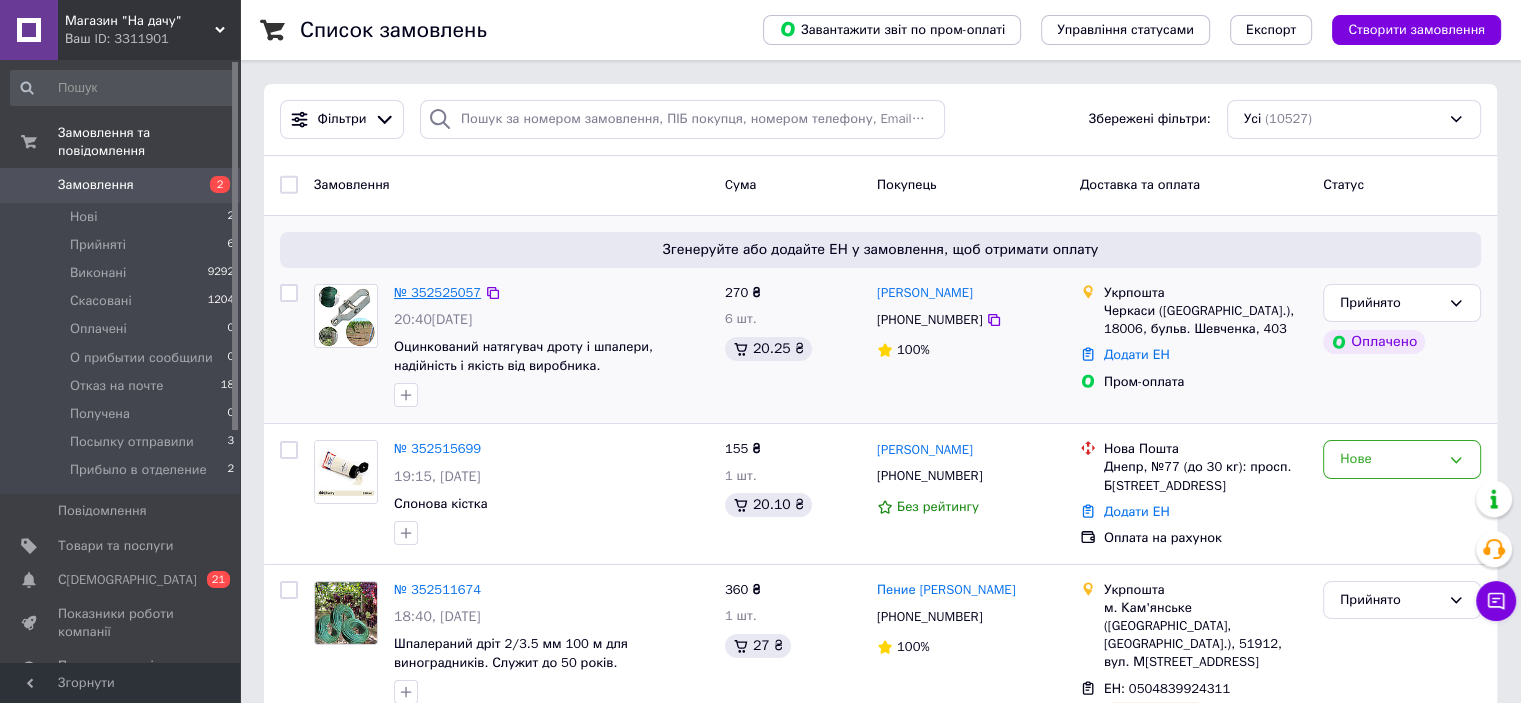 click on "№ 352525057" at bounding box center (437, 292) 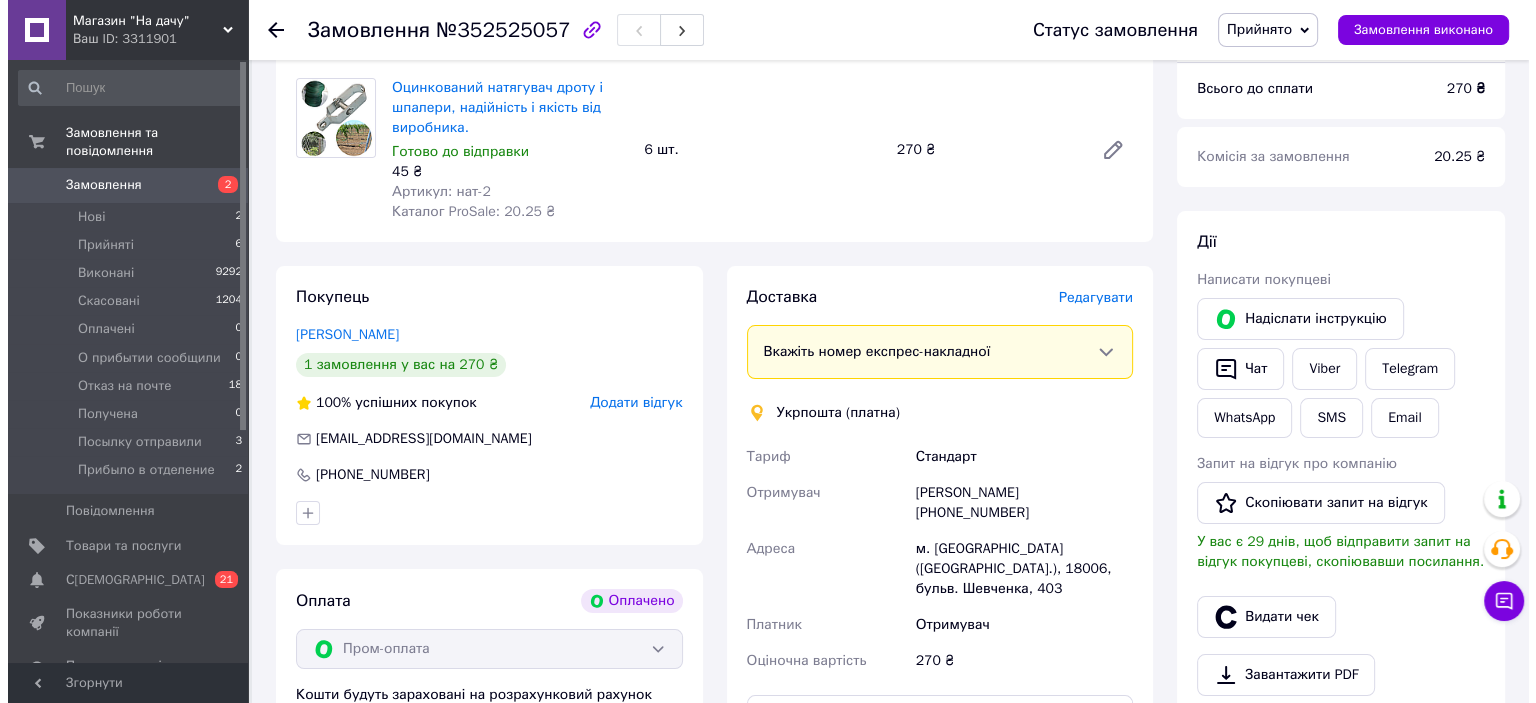 scroll, scrollTop: 100, scrollLeft: 0, axis: vertical 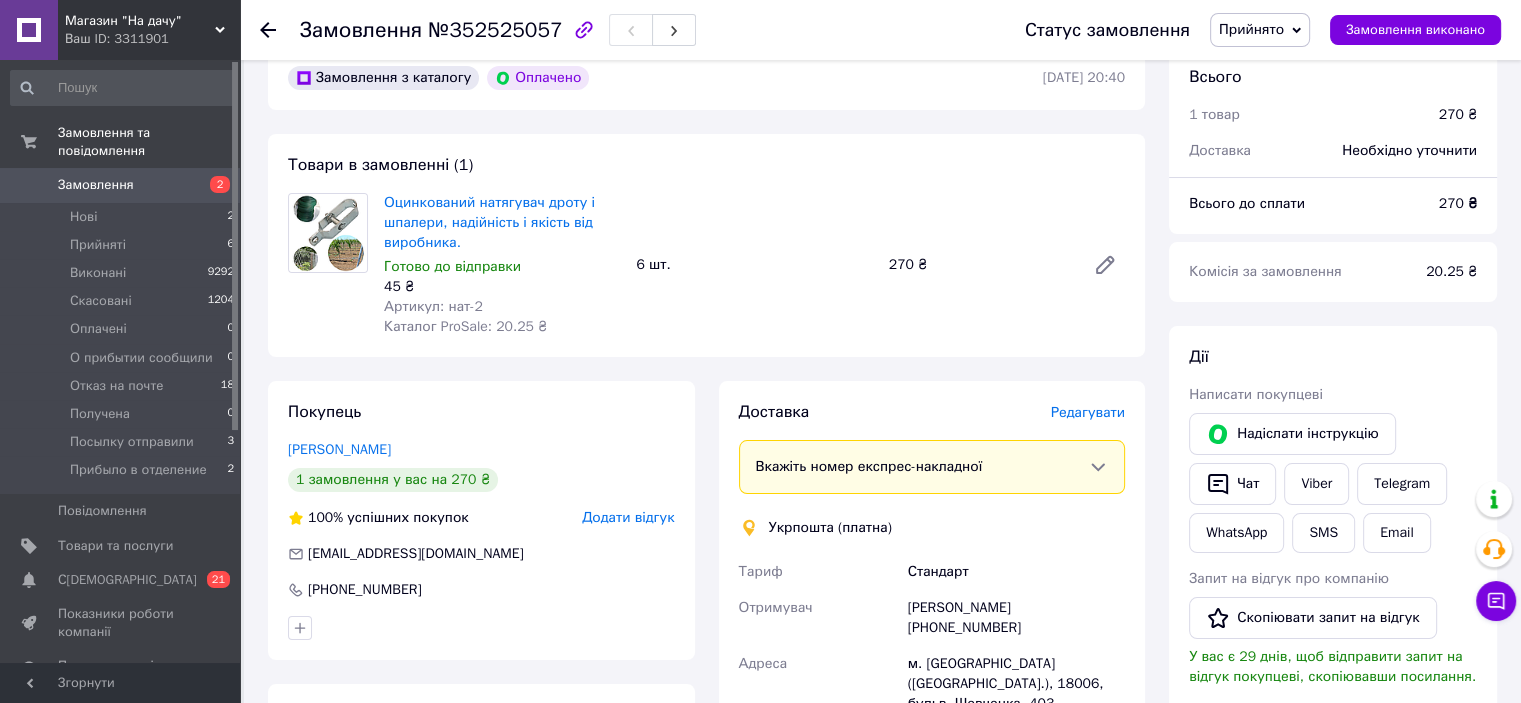 click on "Редагувати" at bounding box center [1088, 412] 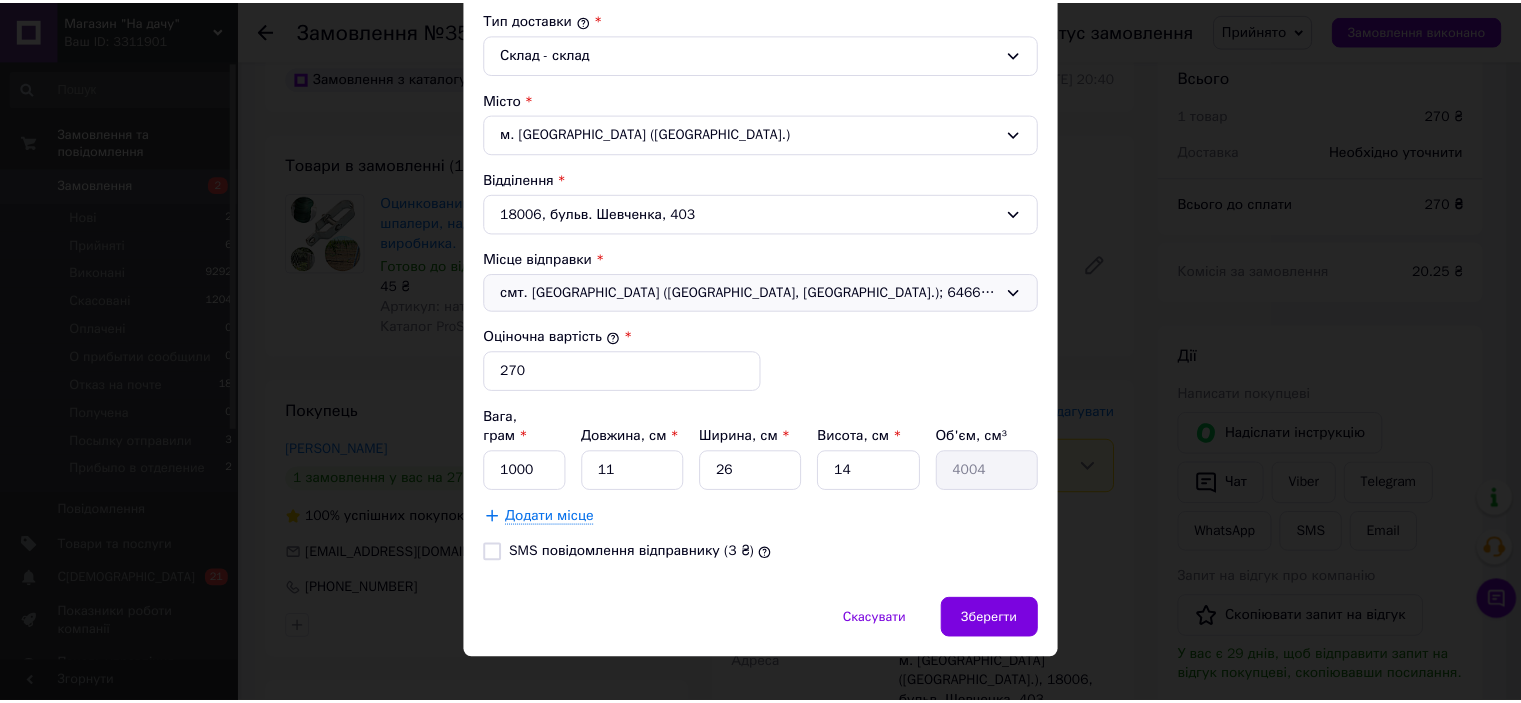 scroll, scrollTop: 543, scrollLeft: 0, axis: vertical 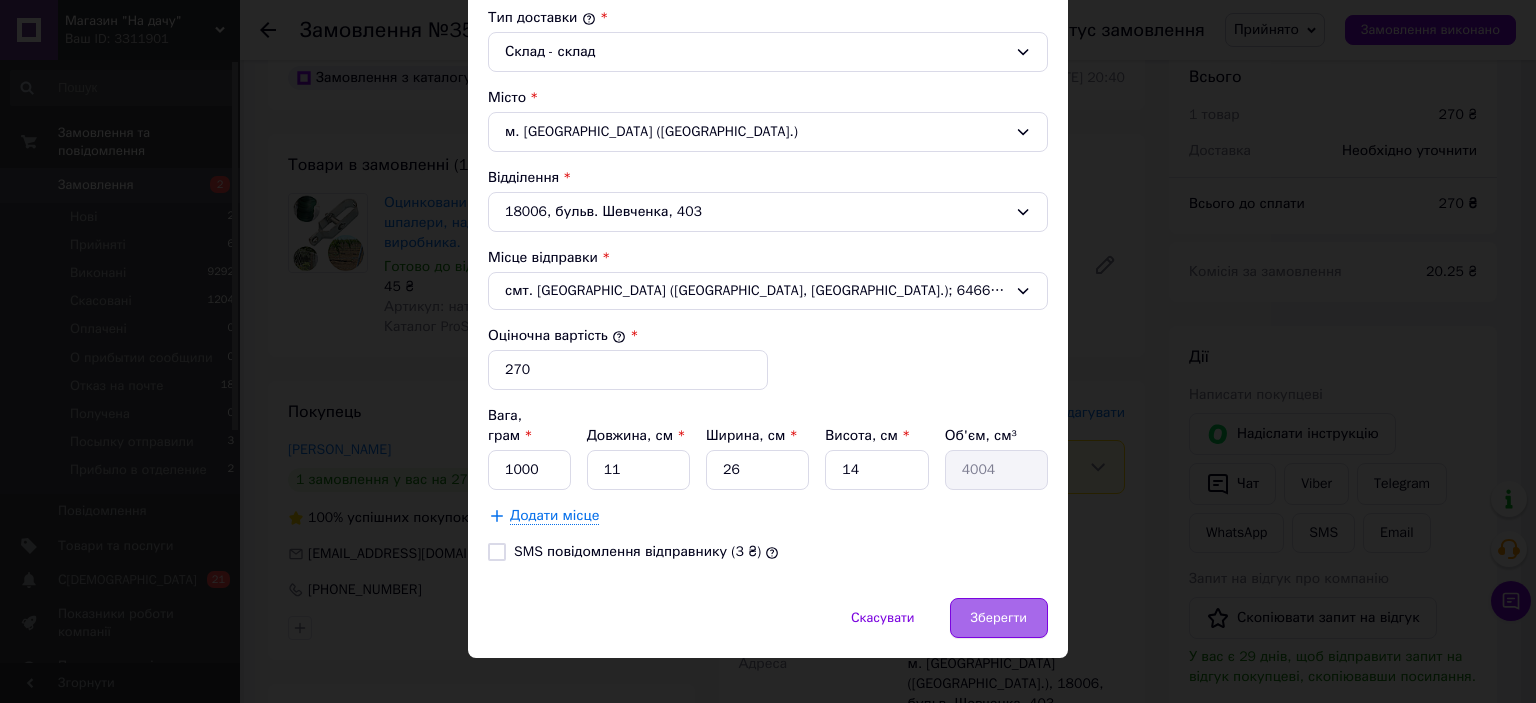 click on "Зберегти" at bounding box center (999, 618) 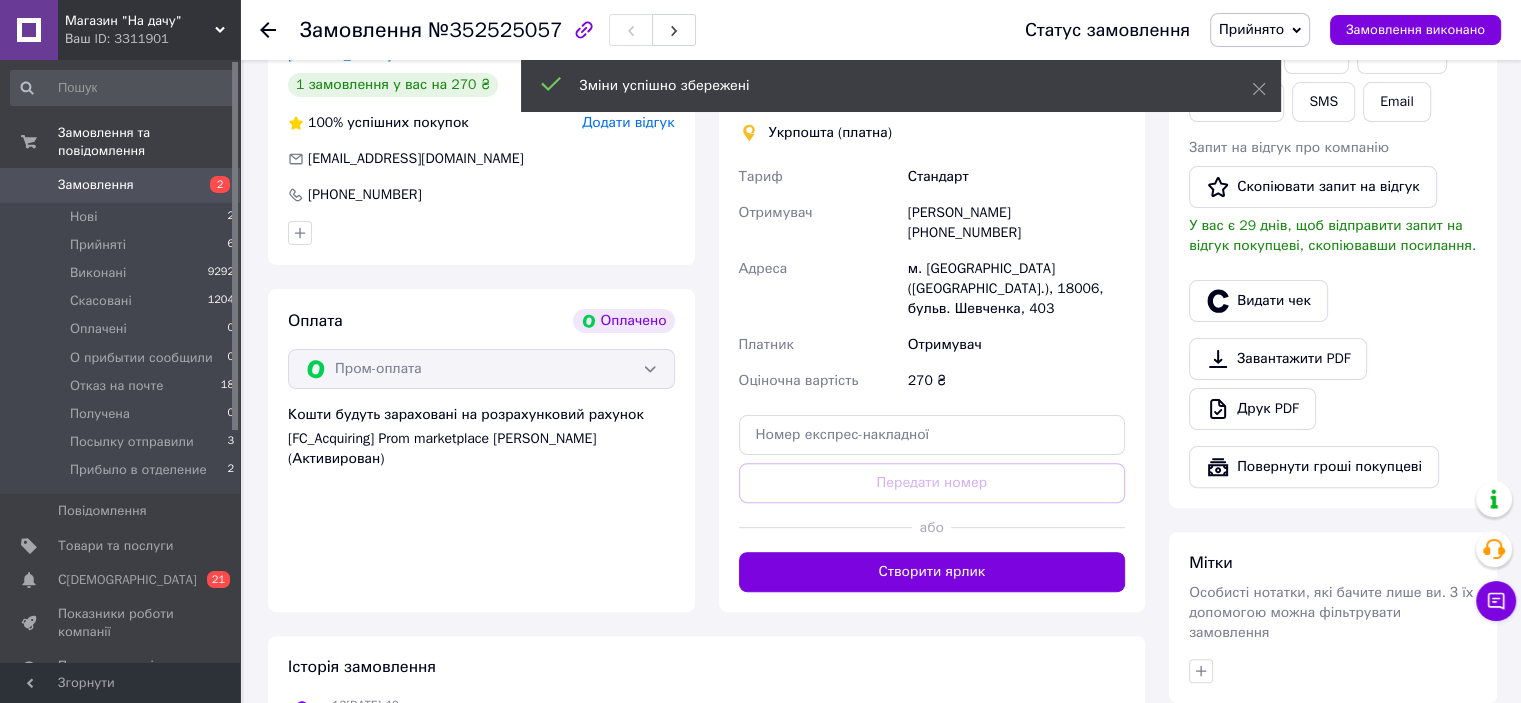 scroll, scrollTop: 500, scrollLeft: 0, axis: vertical 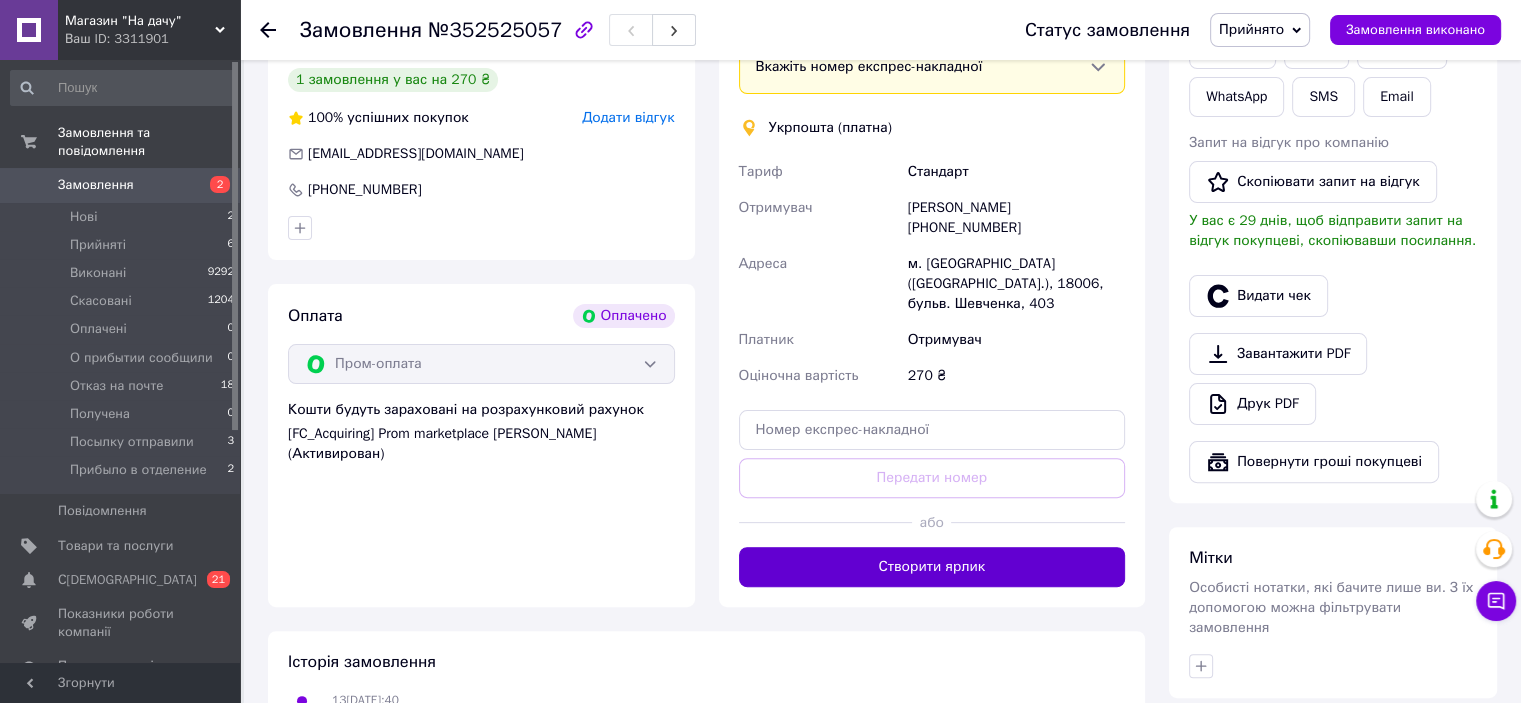 click on "Створити ярлик" at bounding box center (932, 567) 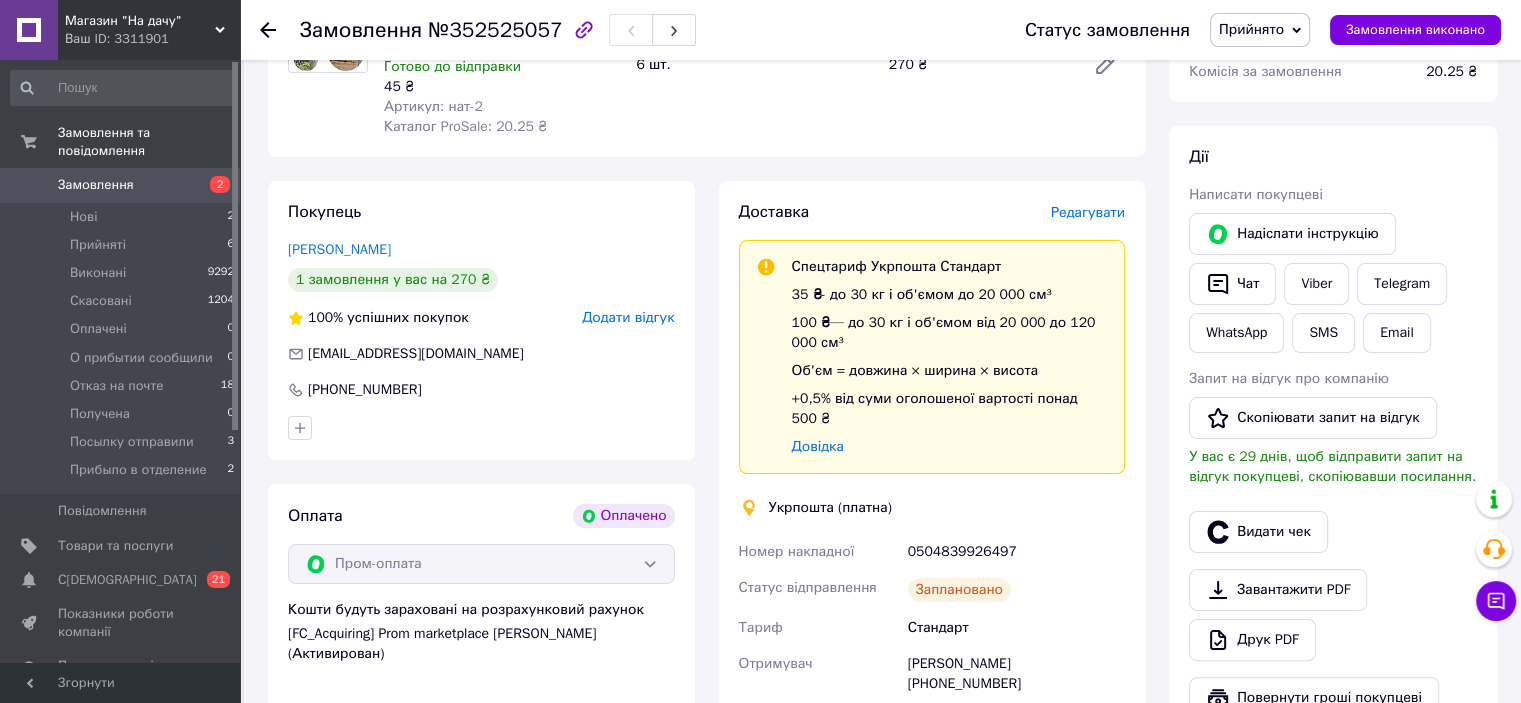scroll, scrollTop: 0, scrollLeft: 0, axis: both 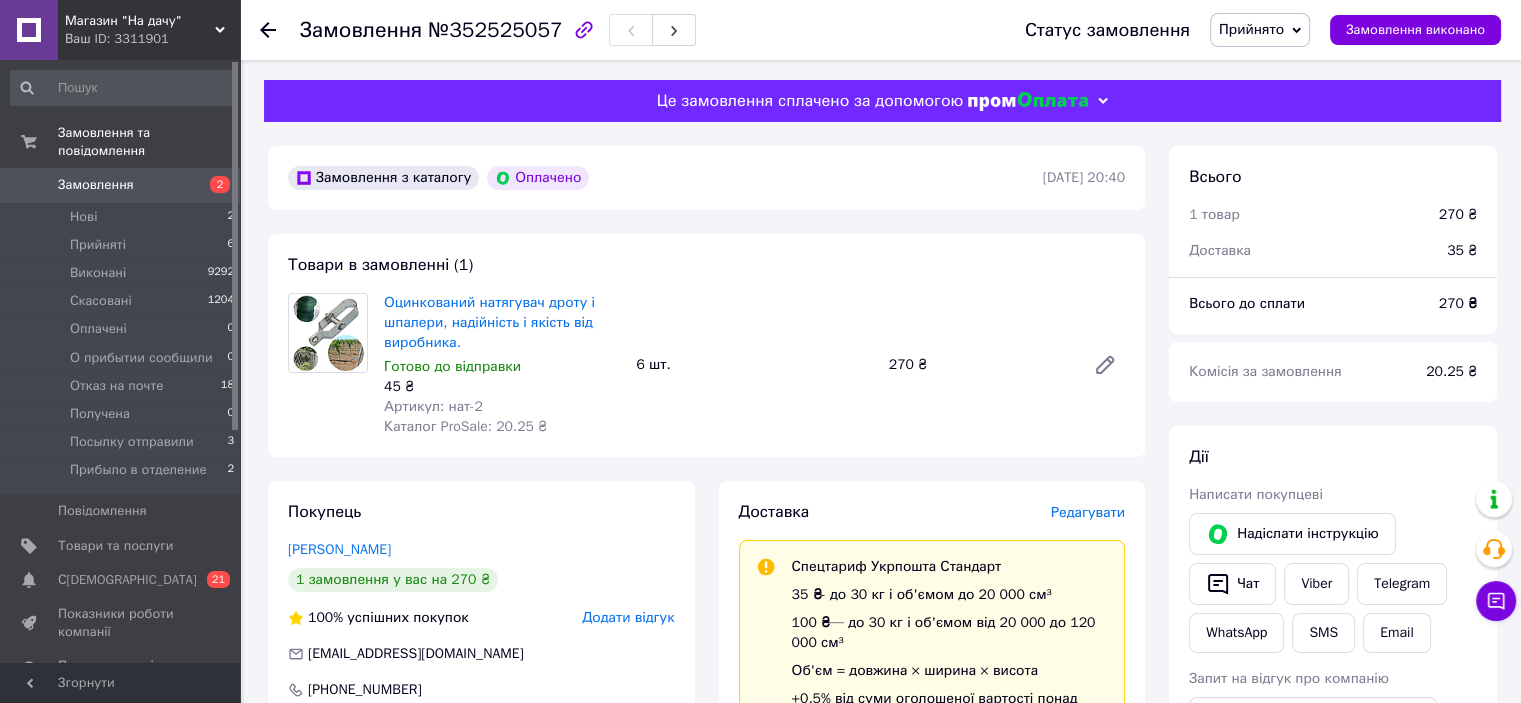 click 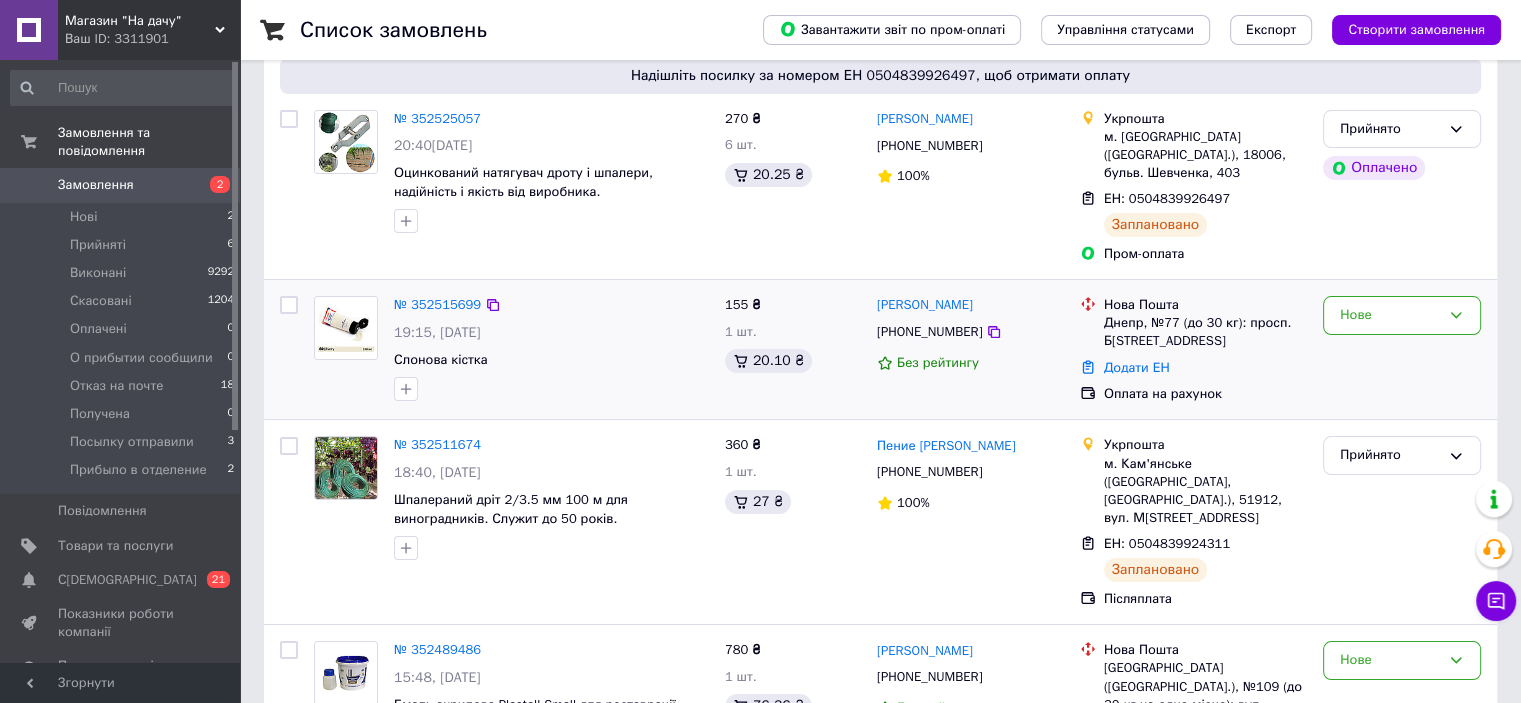 scroll, scrollTop: 200, scrollLeft: 0, axis: vertical 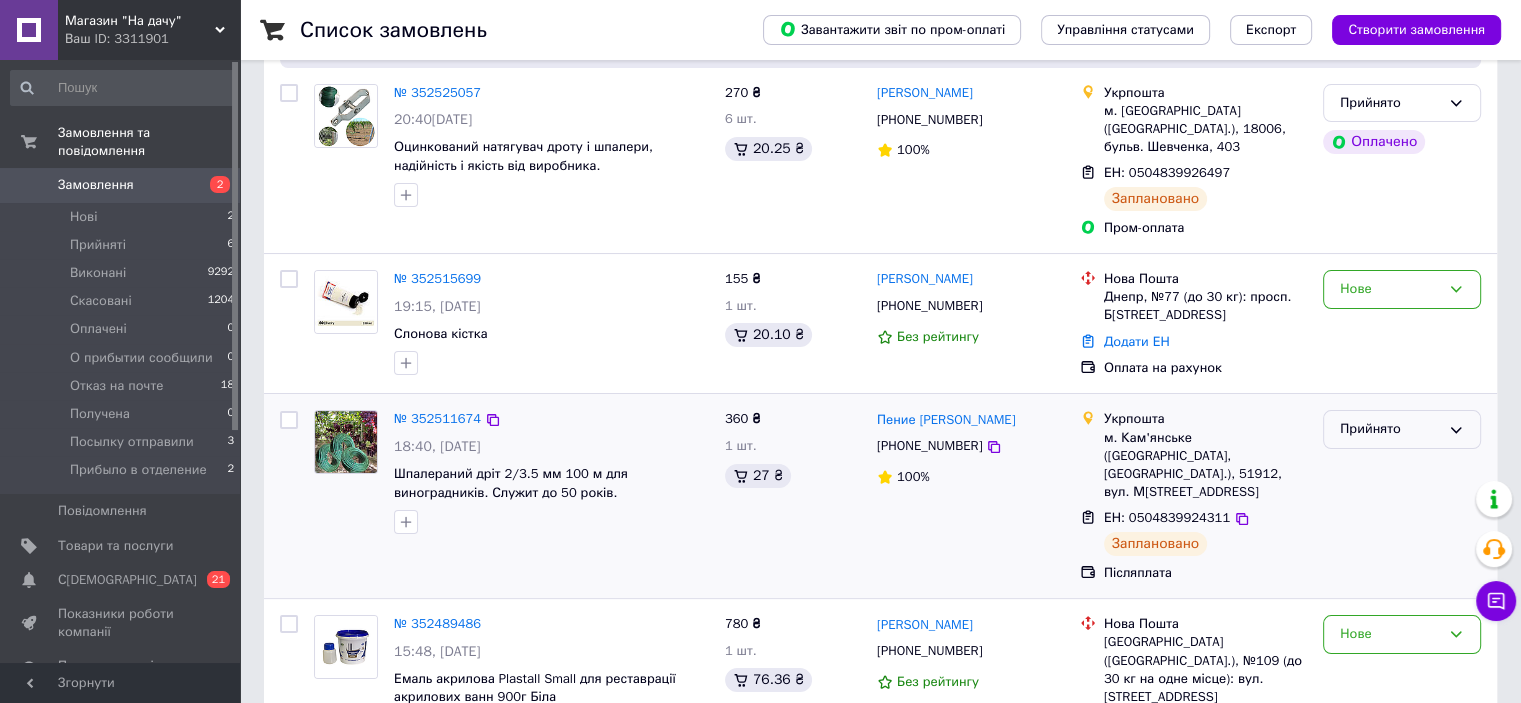 click on "Прийнято" at bounding box center (1402, 429) 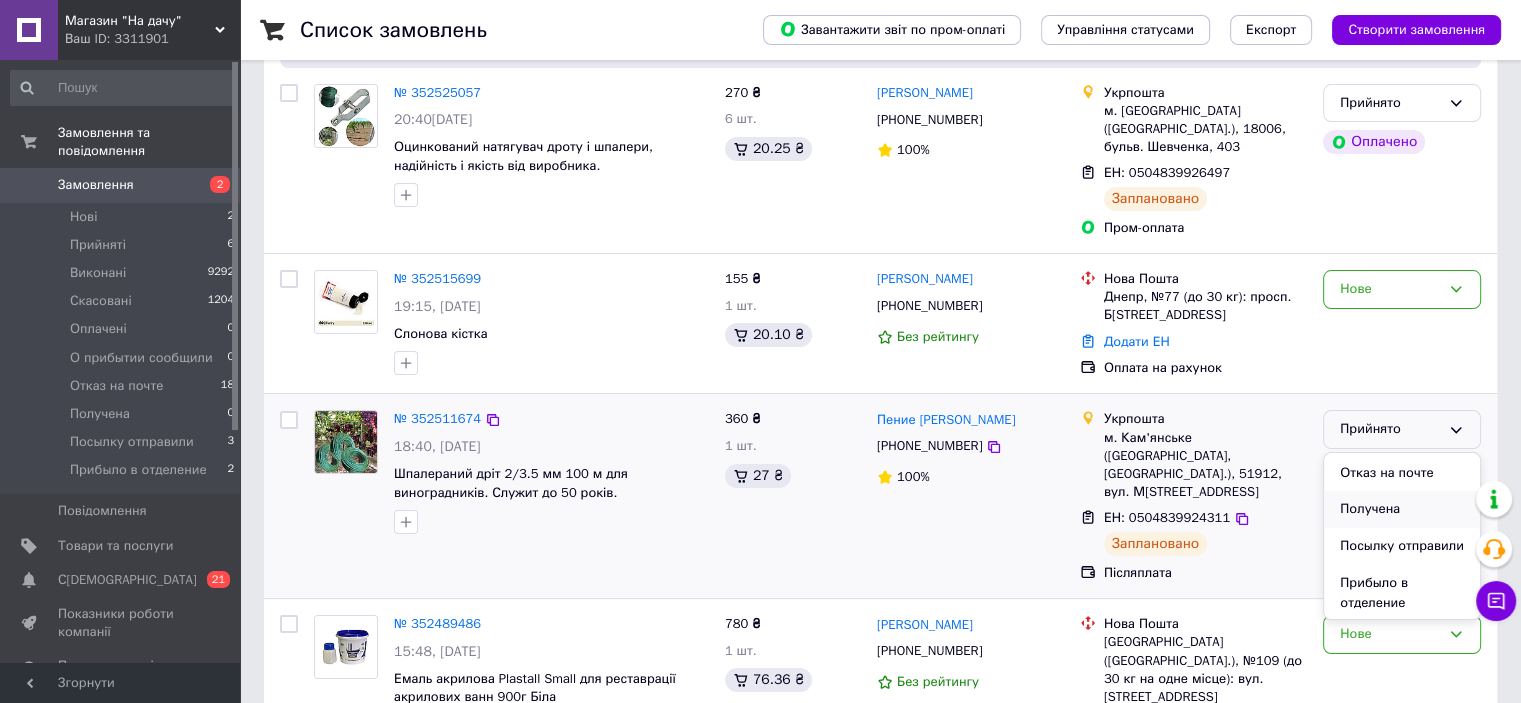 scroll, scrollTop: 168, scrollLeft: 0, axis: vertical 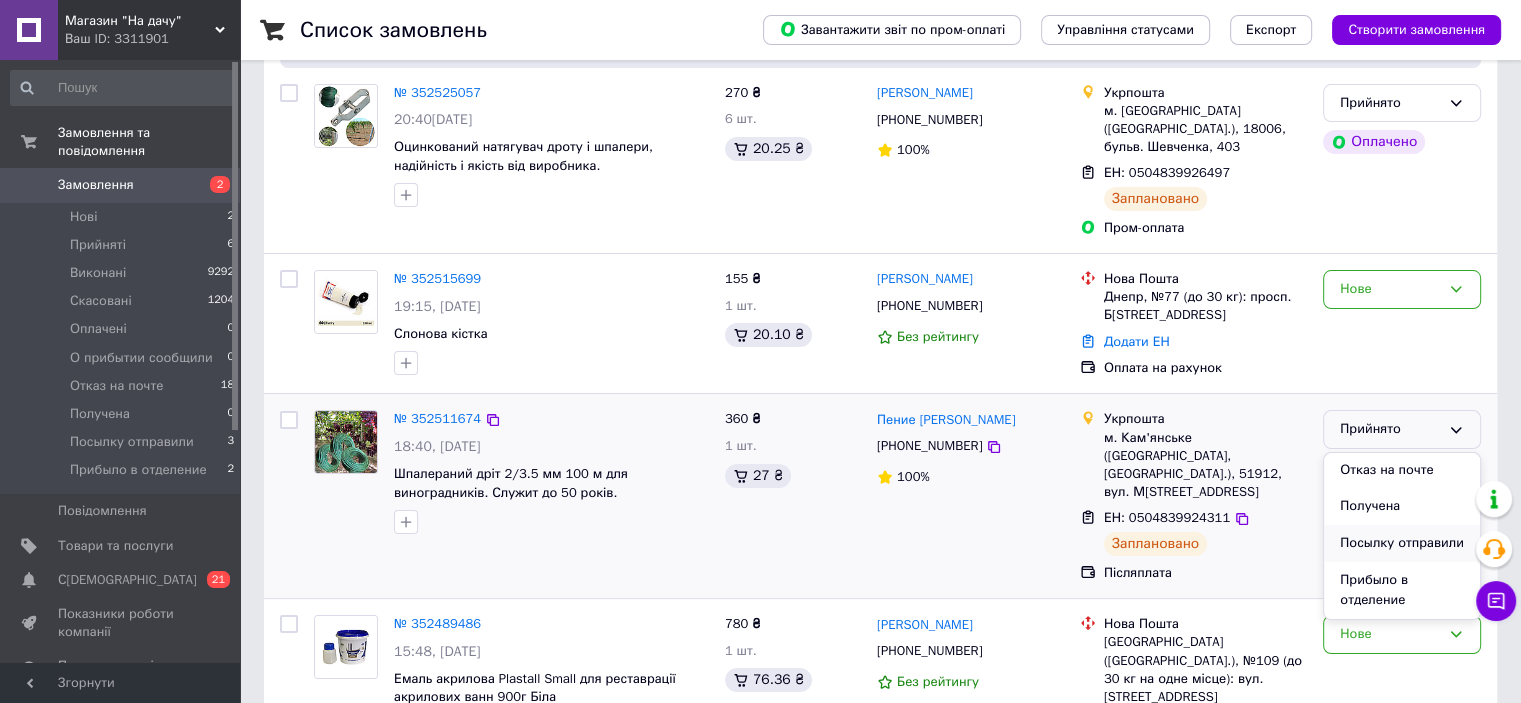 click on "Посылку отправили" at bounding box center (1402, 543) 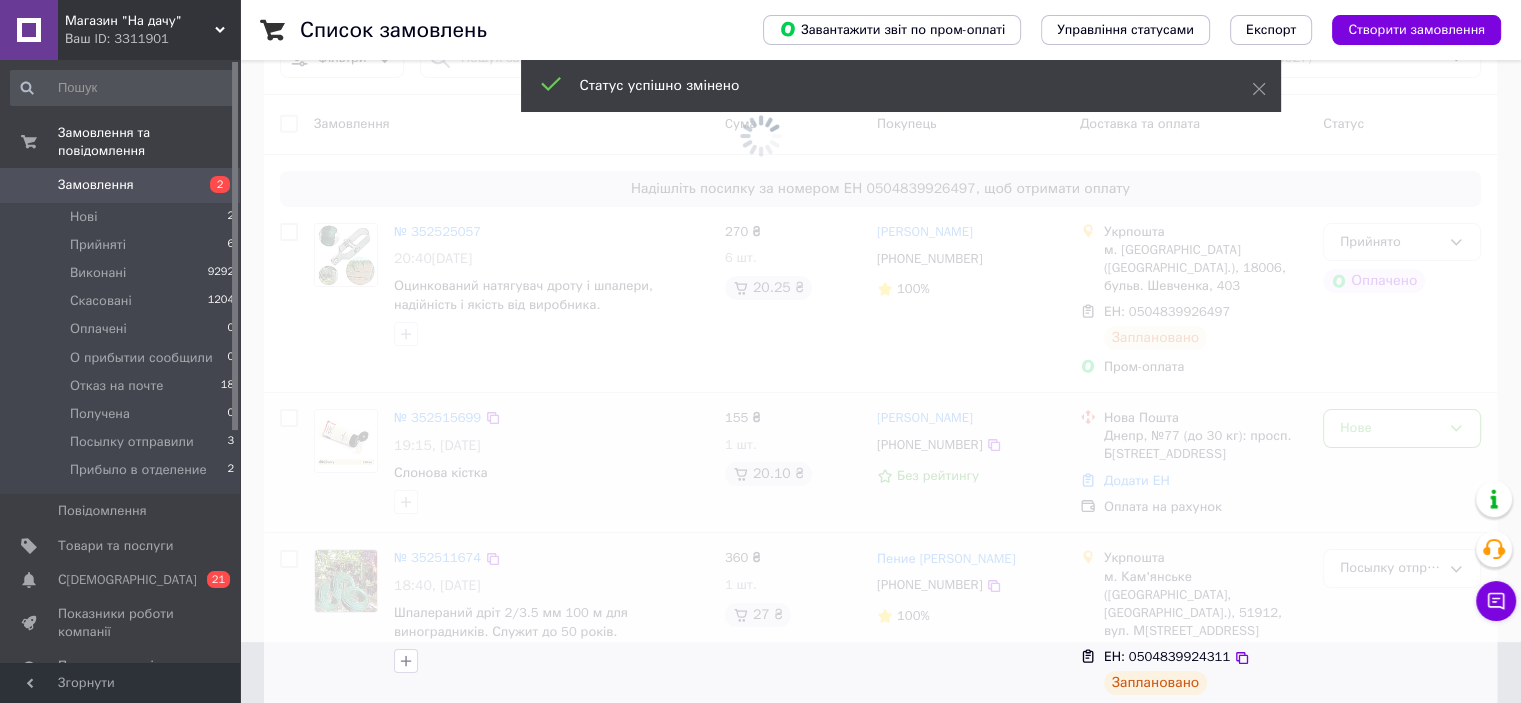 scroll, scrollTop: 0, scrollLeft: 0, axis: both 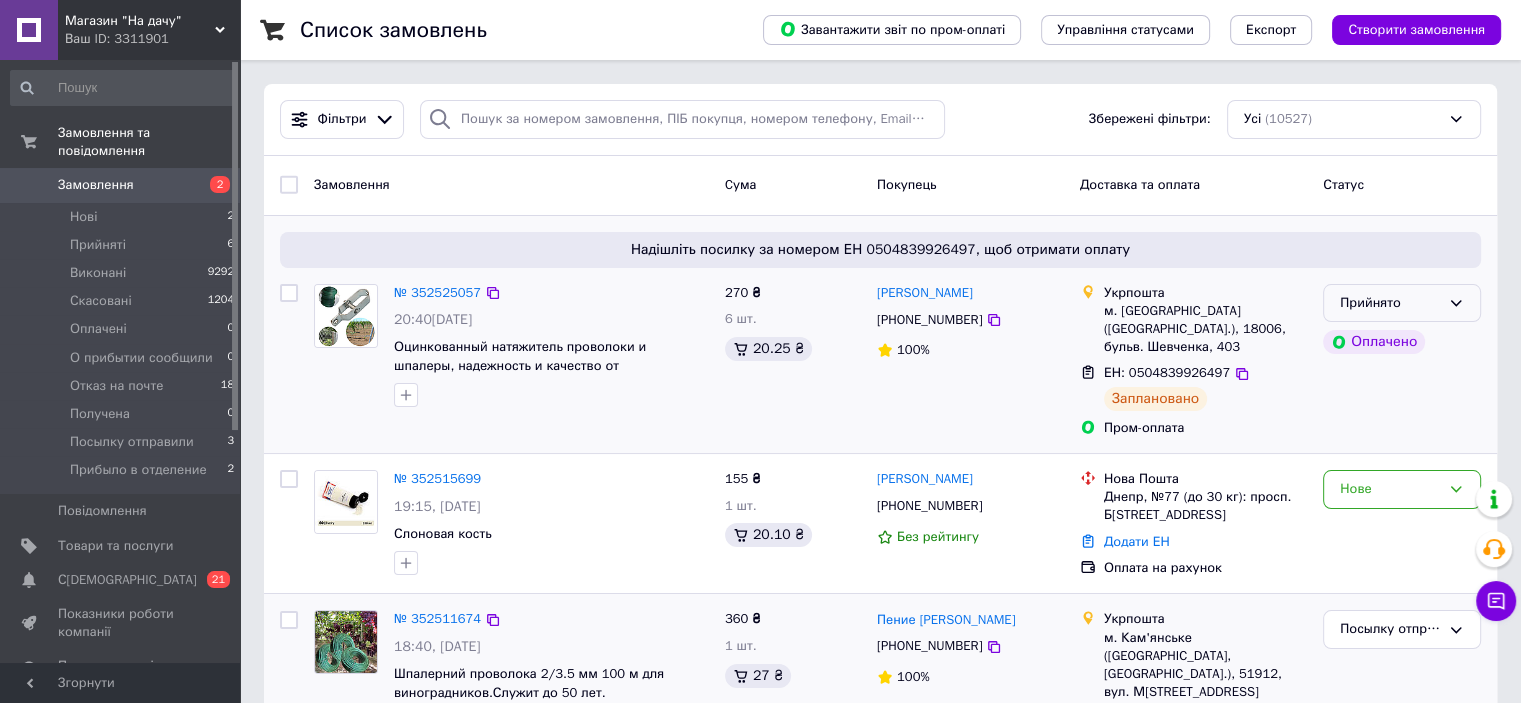 click 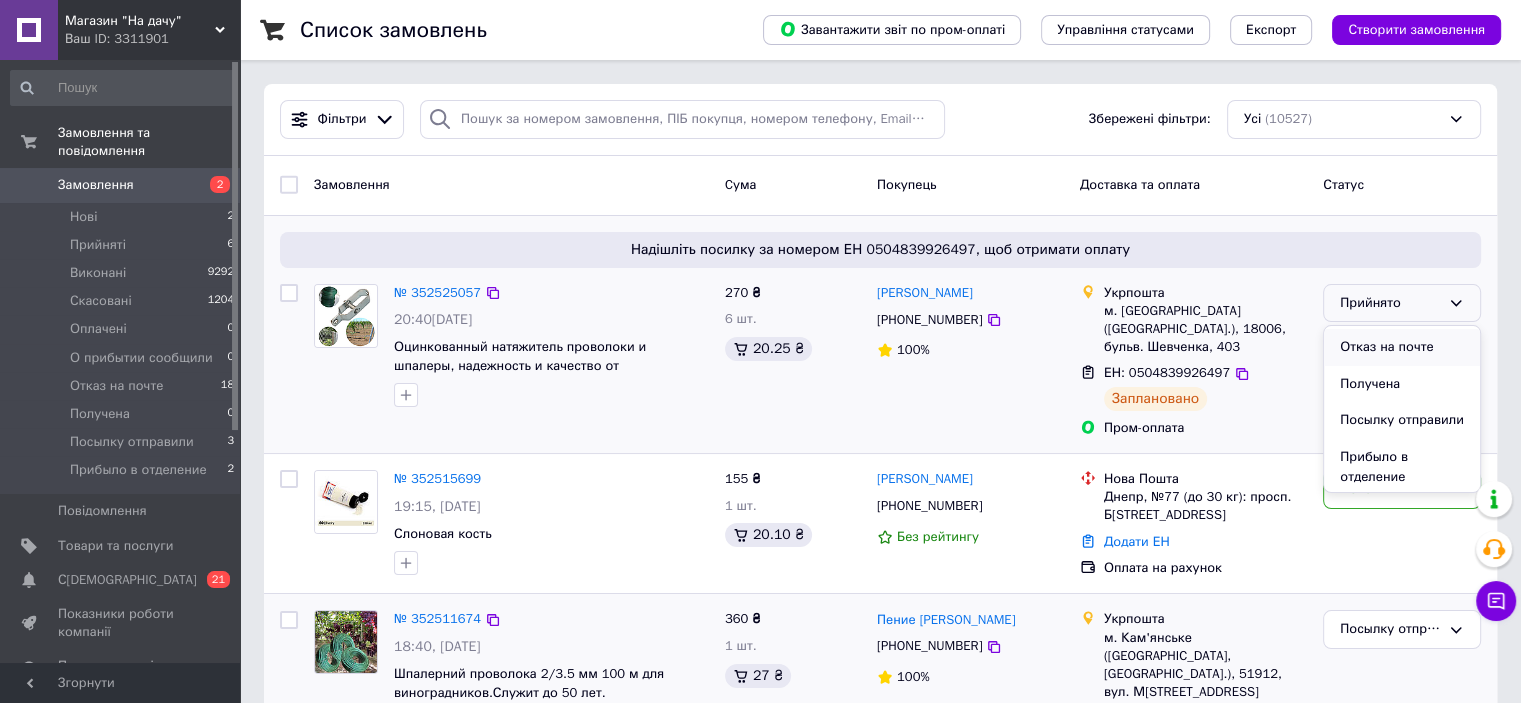 scroll, scrollTop: 168, scrollLeft: 0, axis: vertical 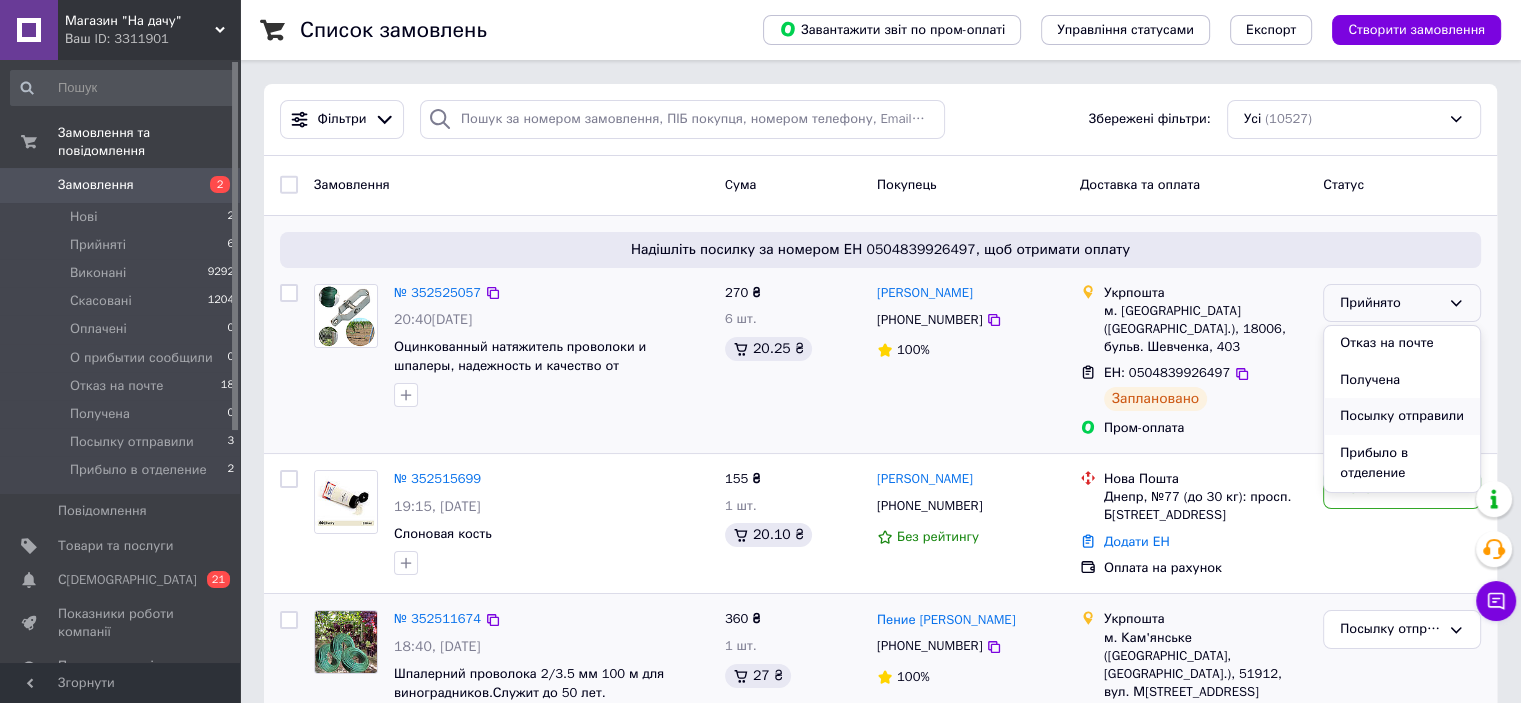 click on "Посылку отправили" at bounding box center [1402, 416] 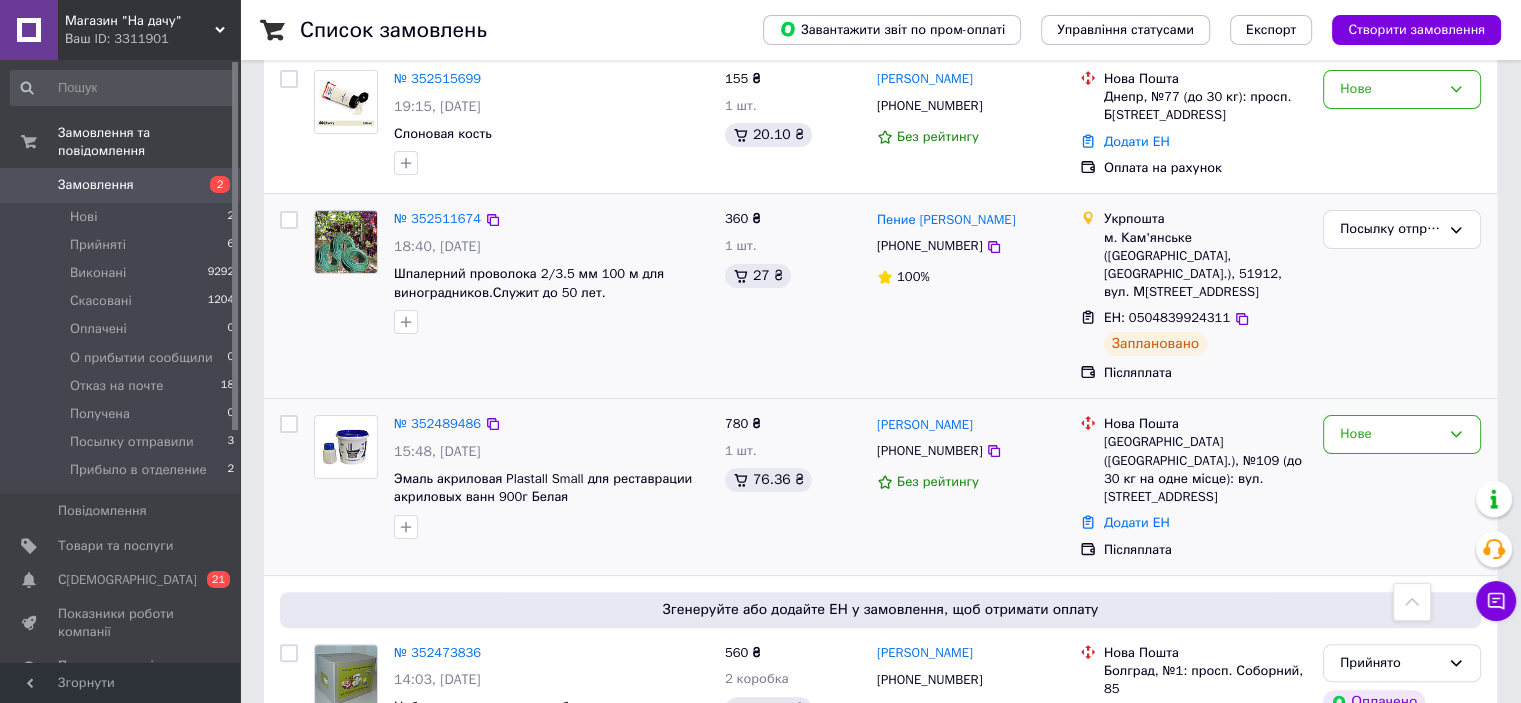 scroll, scrollTop: 500, scrollLeft: 0, axis: vertical 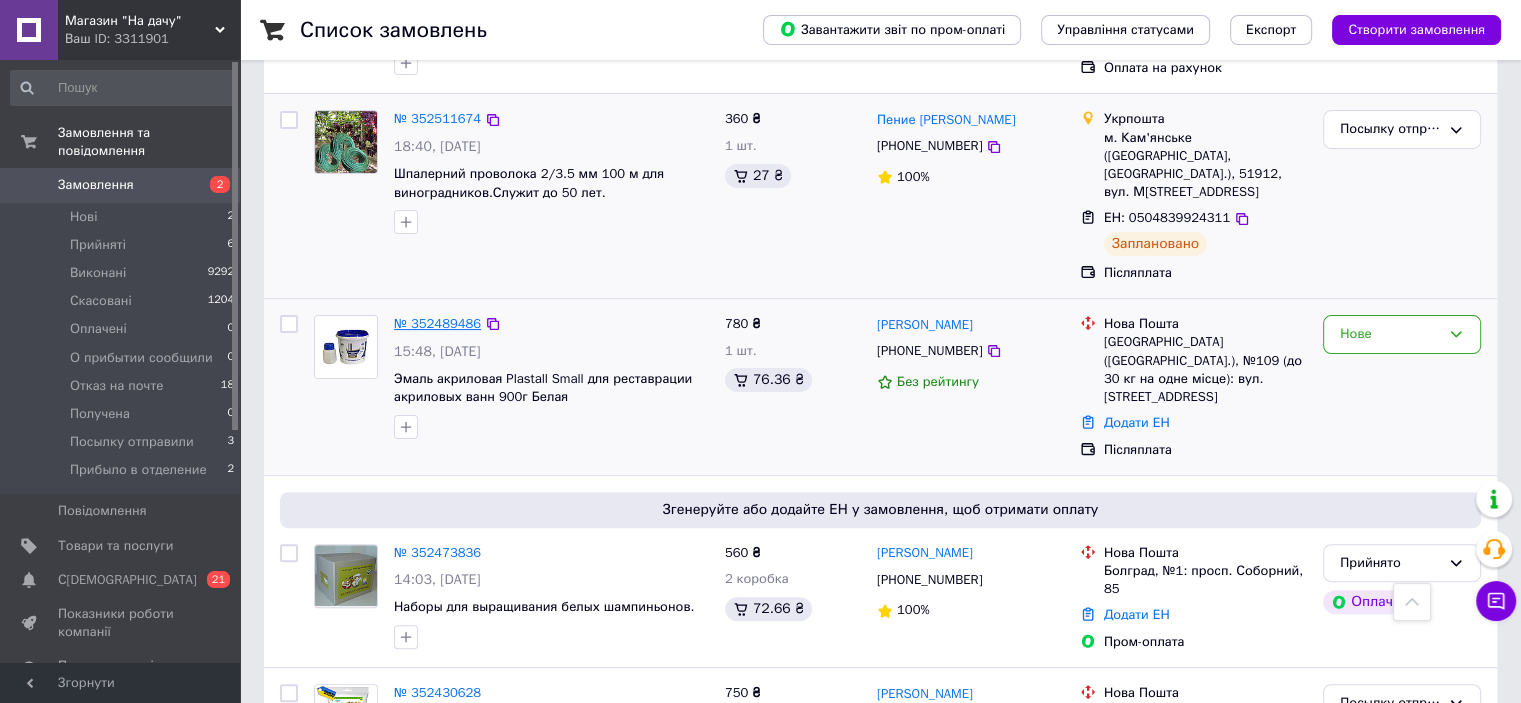 click on "№ 352489486" at bounding box center (437, 323) 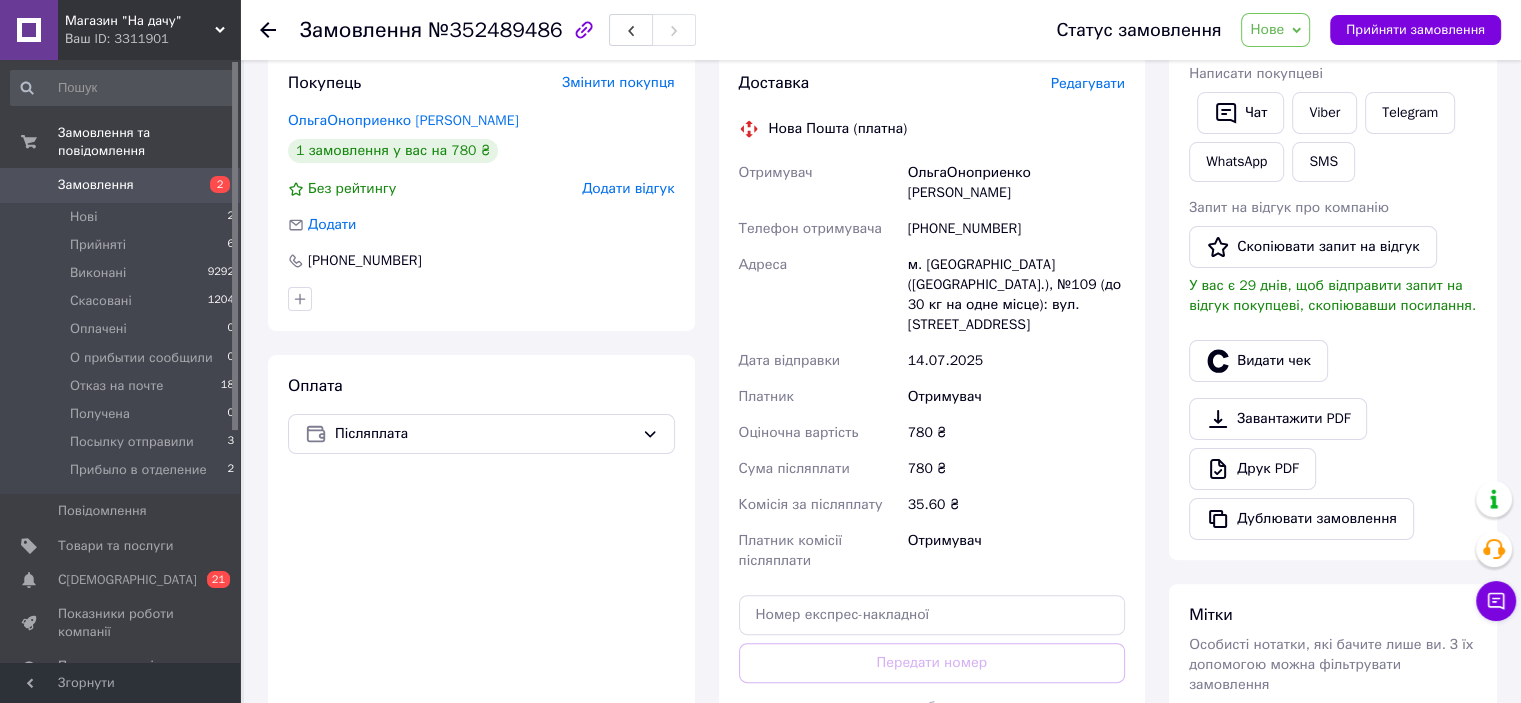 scroll, scrollTop: 300, scrollLeft: 0, axis: vertical 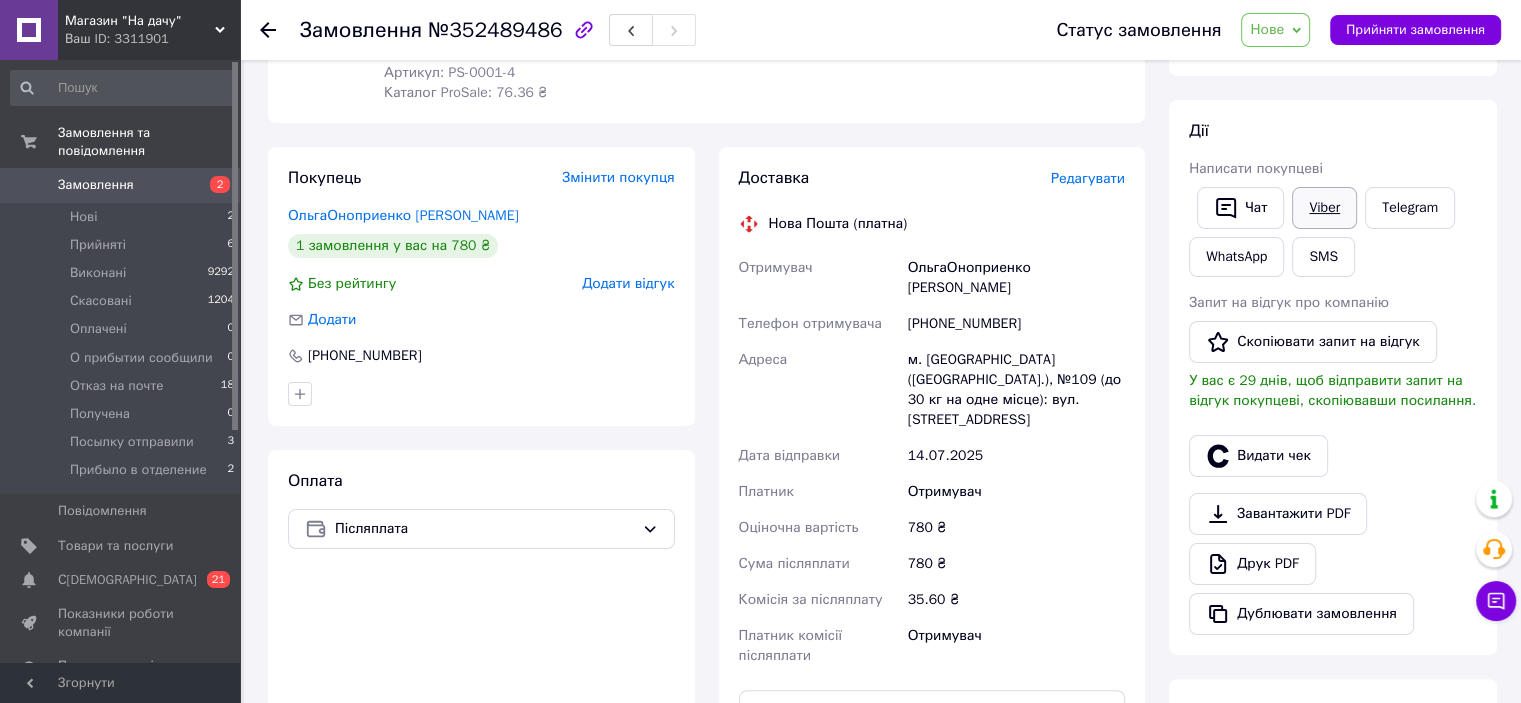 click on "Viber" at bounding box center (1324, 208) 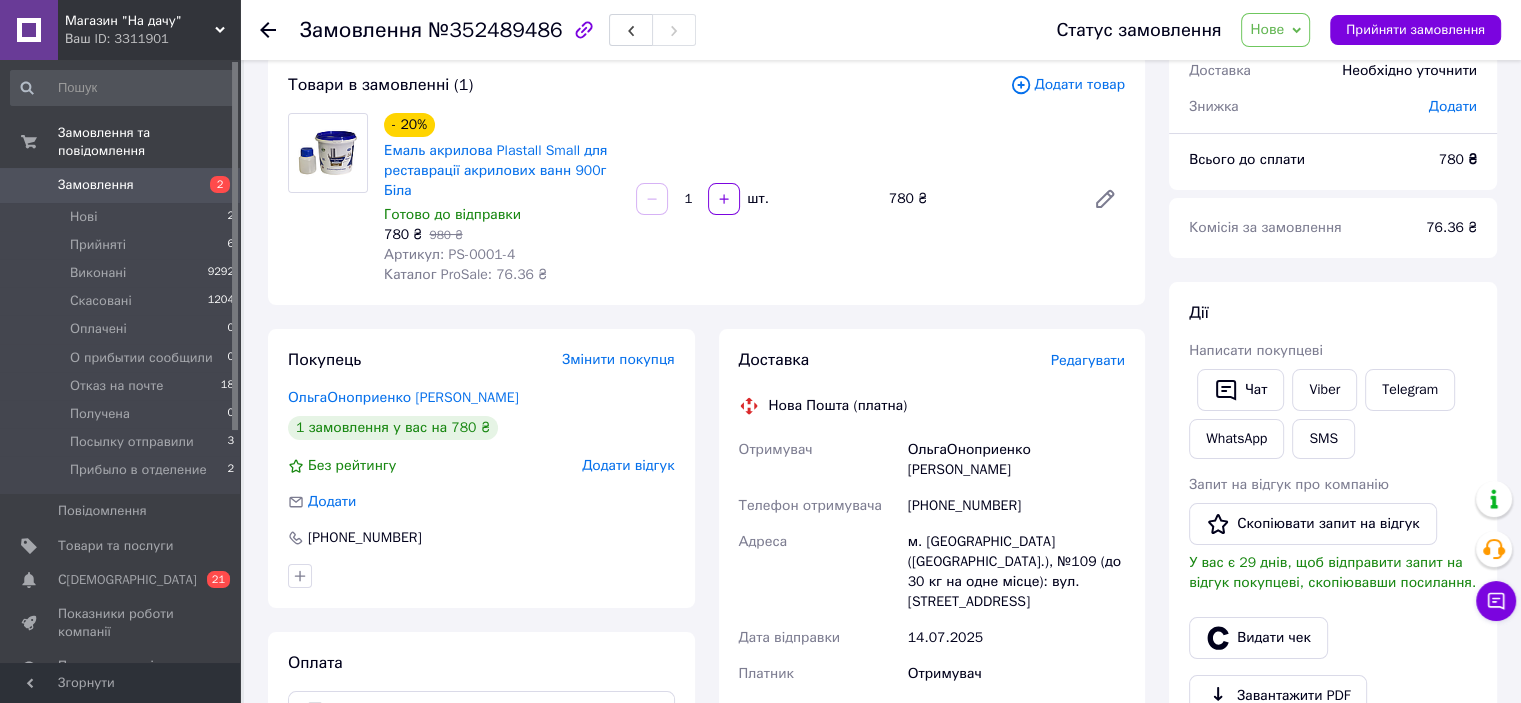 scroll, scrollTop: 0, scrollLeft: 0, axis: both 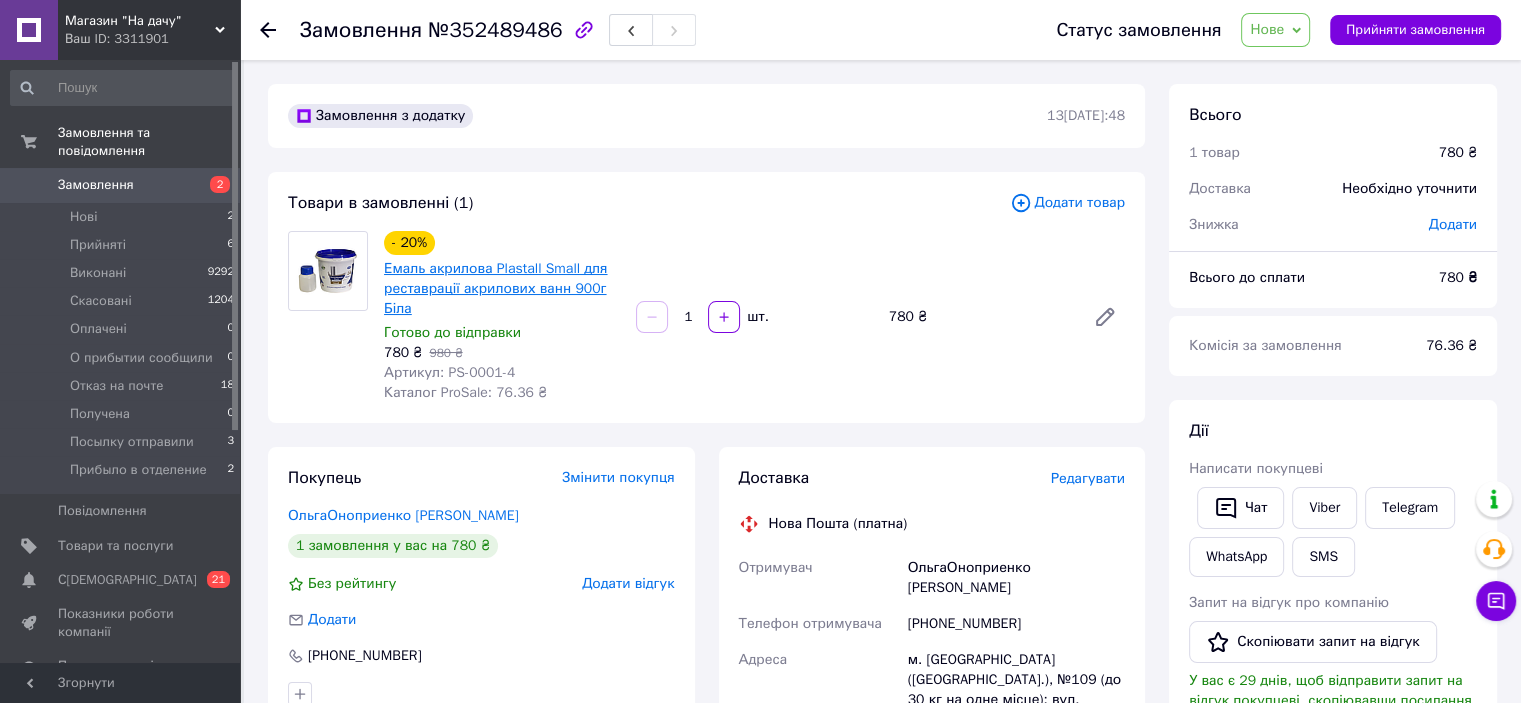 click on "Емаль акрилова Plastall Small для реставрації акрилових ванн 900г Біла" at bounding box center (495, 288) 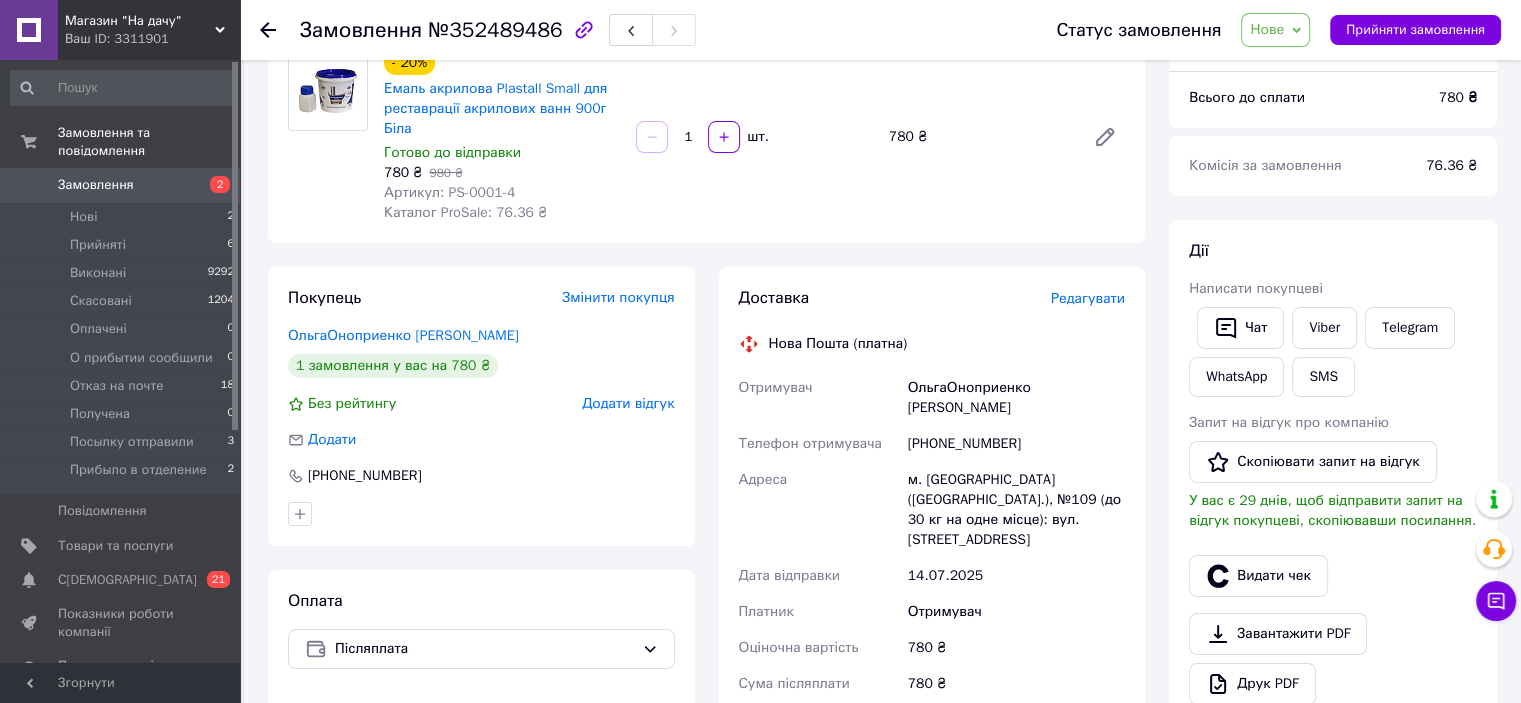 scroll, scrollTop: 200, scrollLeft: 0, axis: vertical 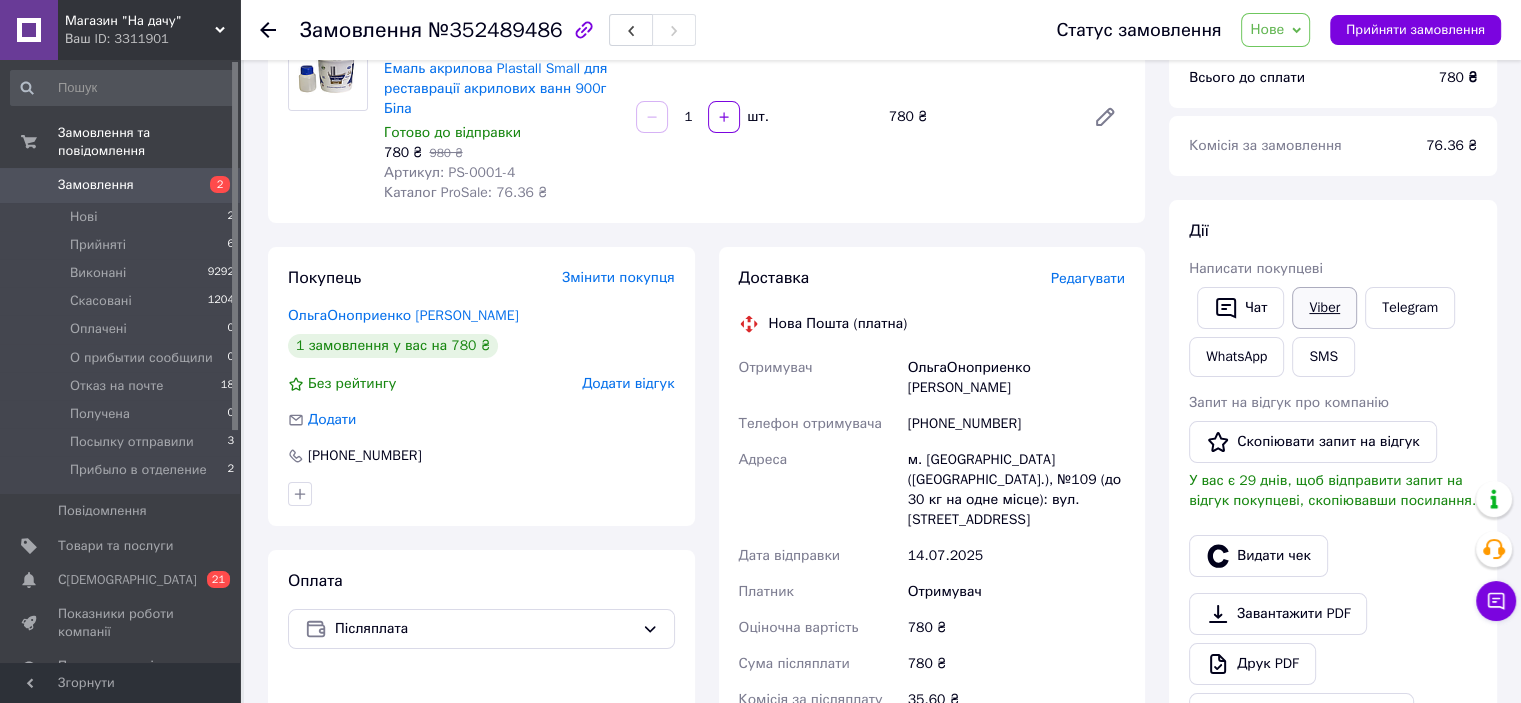 click on "Viber" at bounding box center [1324, 308] 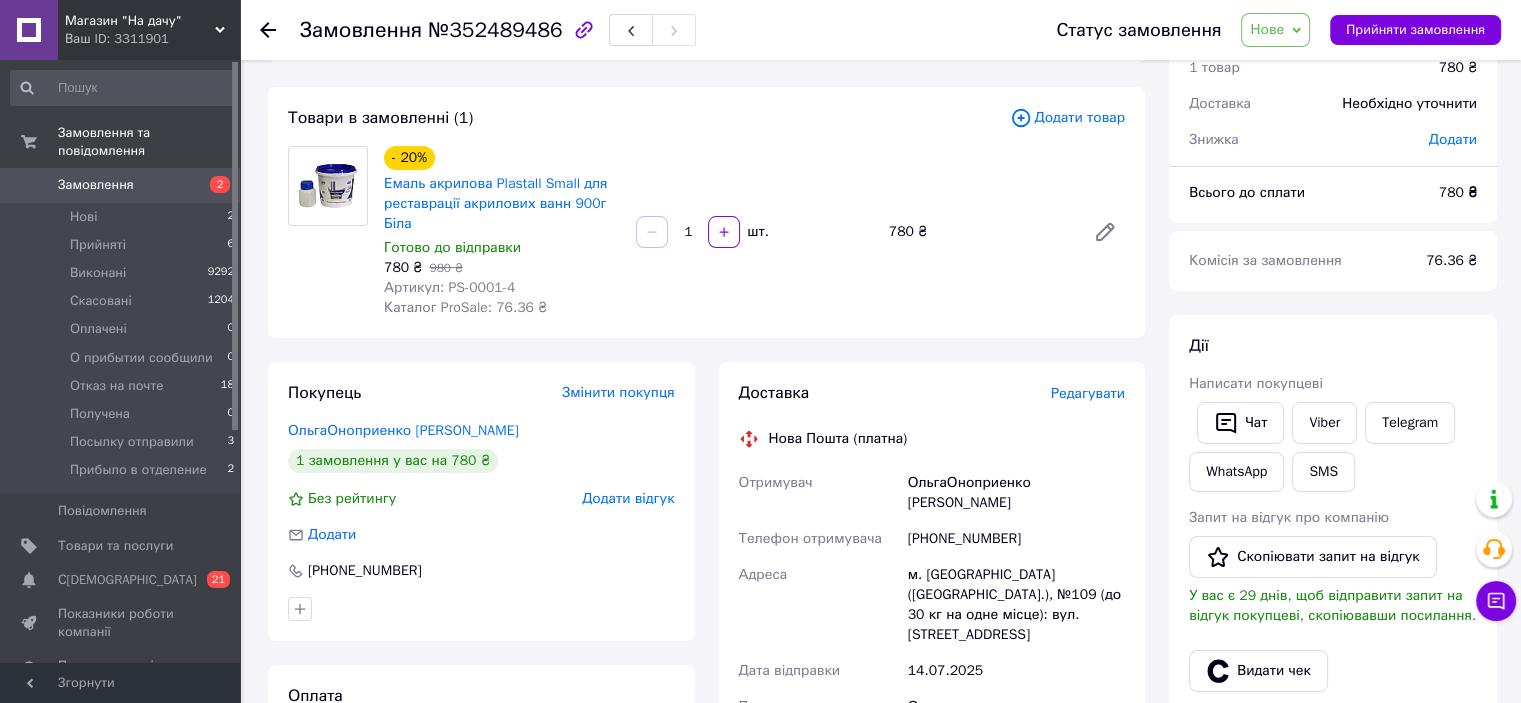 scroll, scrollTop: 0, scrollLeft: 0, axis: both 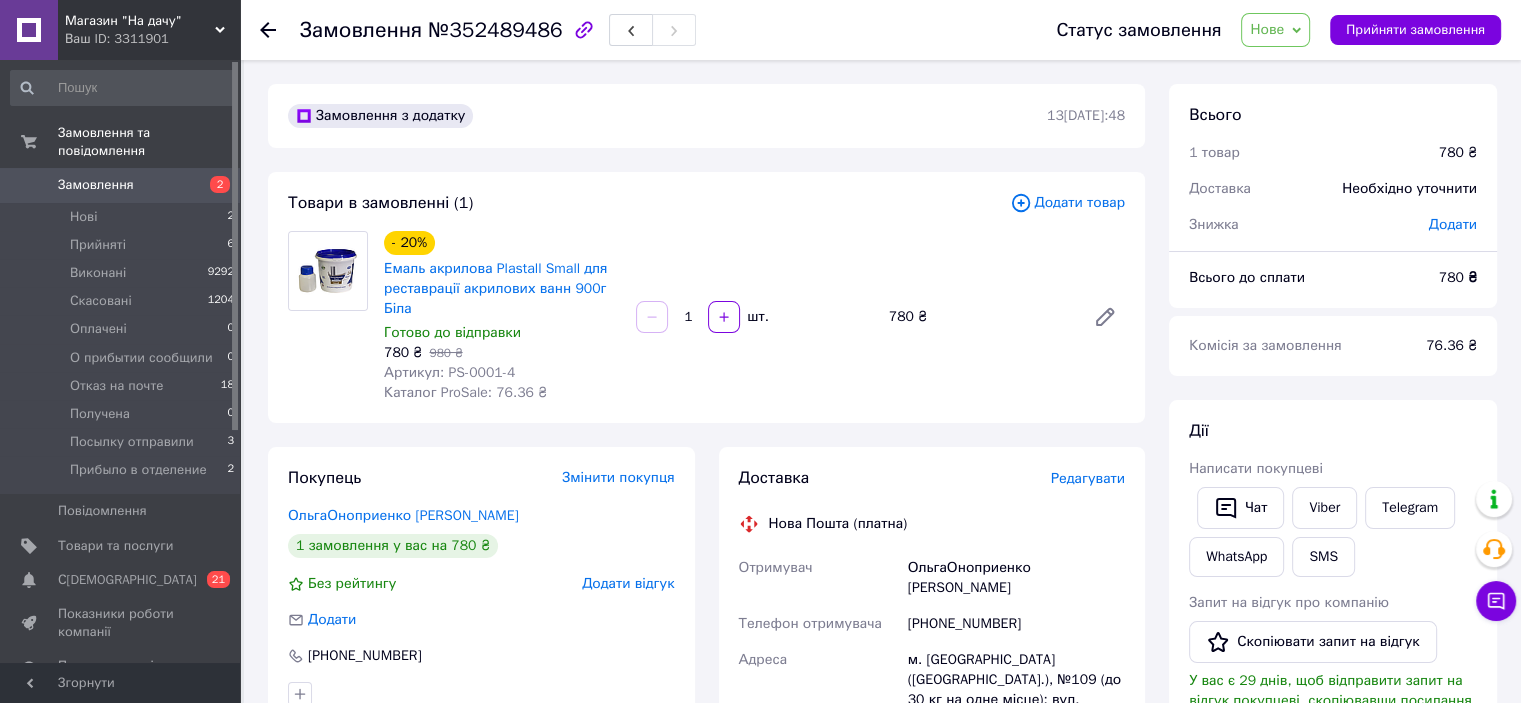 drag, startPoint x: 569, startPoint y: 27, endPoint x: 780, endPoint y: 67, distance: 214.75801 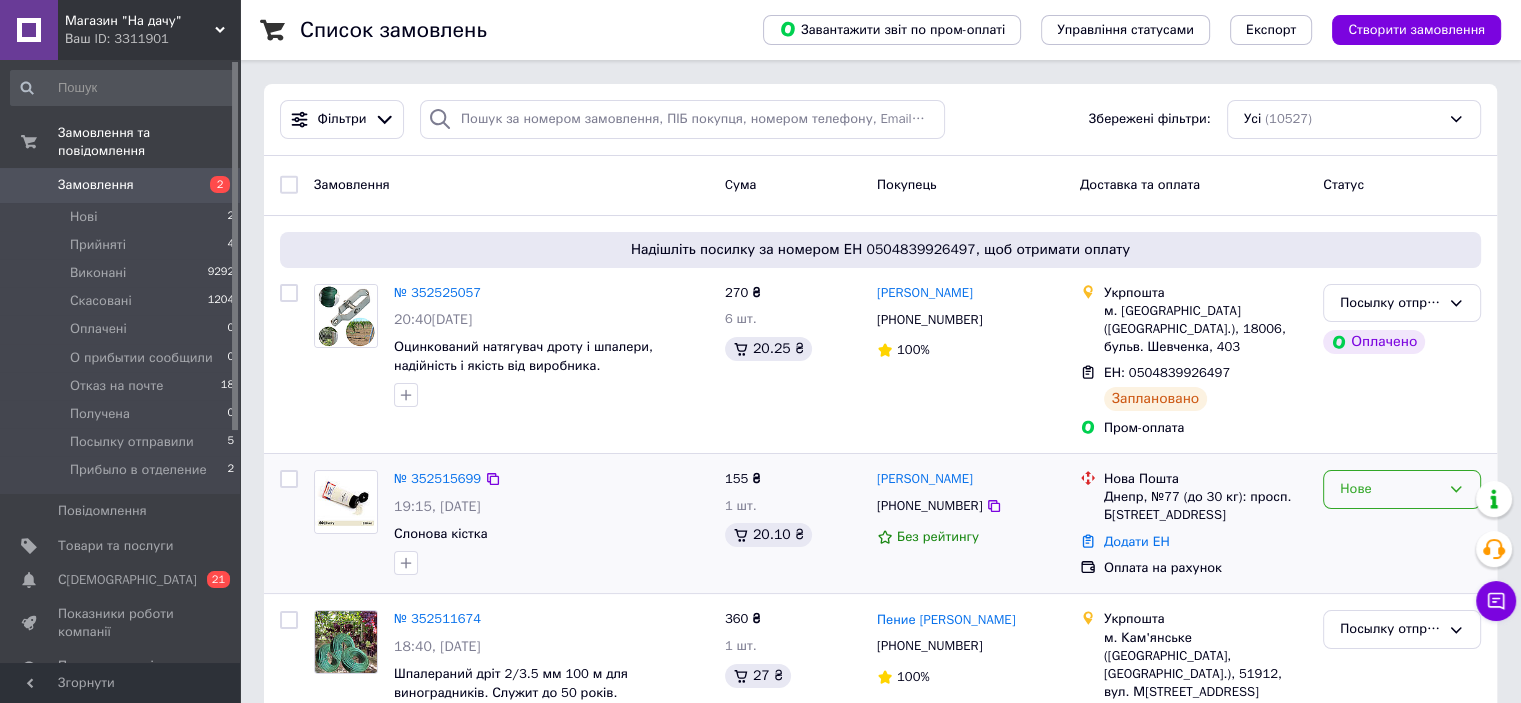 click on "Нове" at bounding box center (1390, 489) 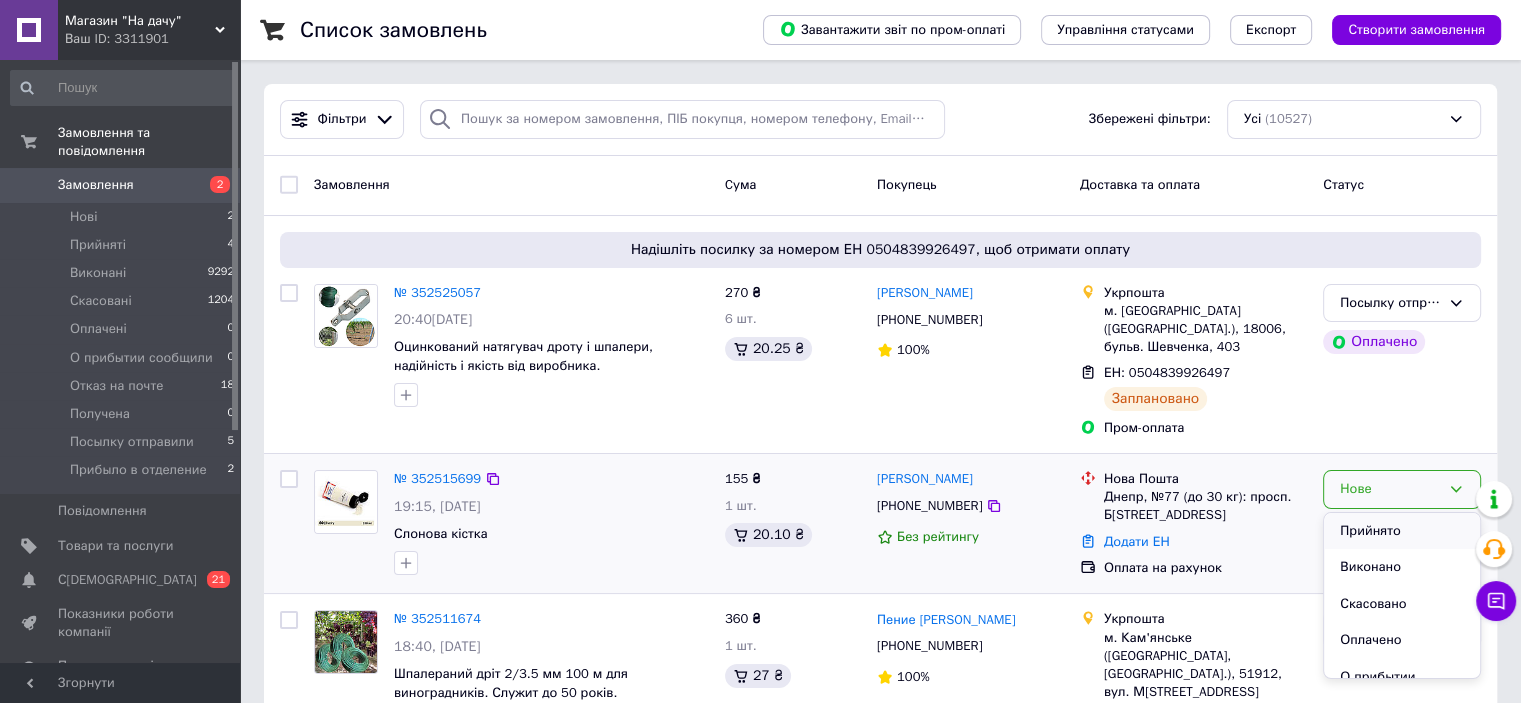 click on "Прийнято" at bounding box center (1402, 531) 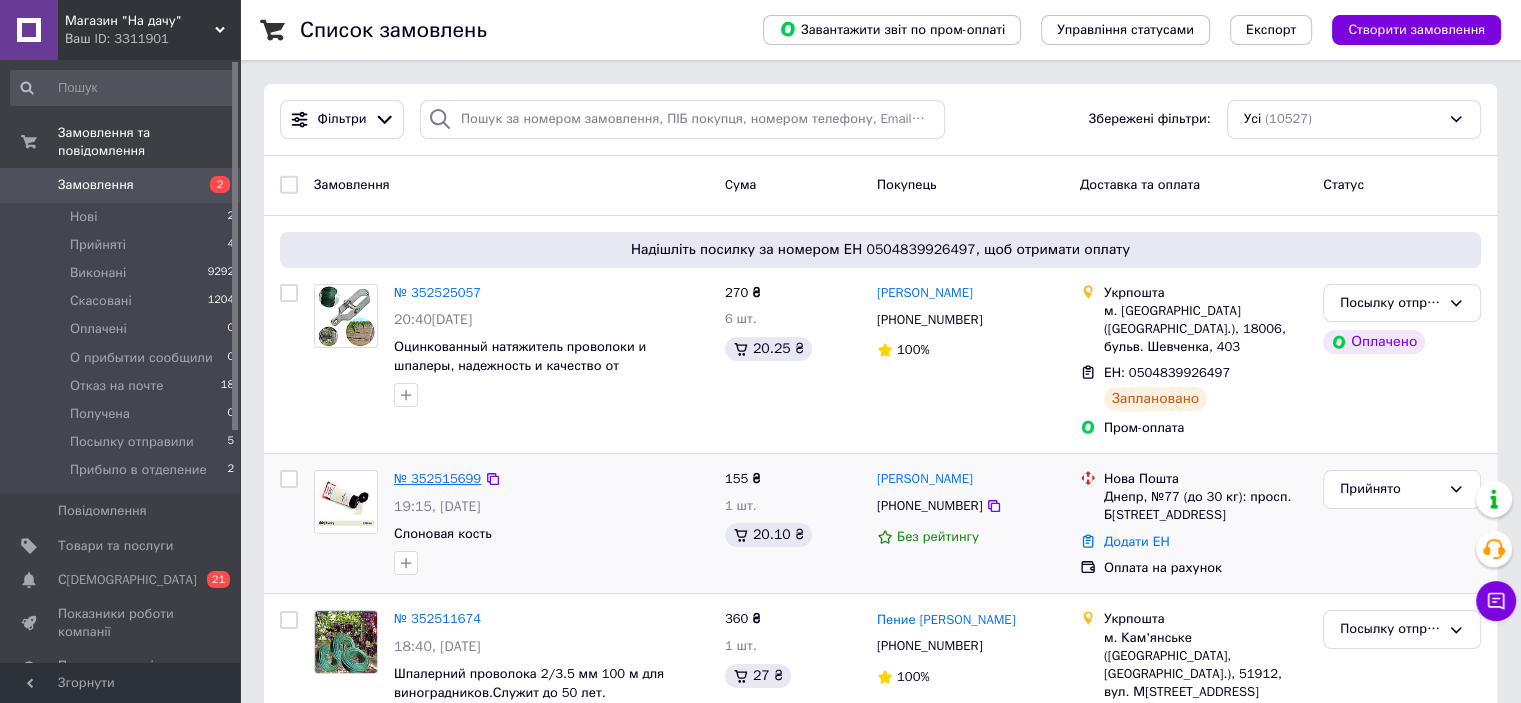 click on "№ 352515699" at bounding box center [437, 478] 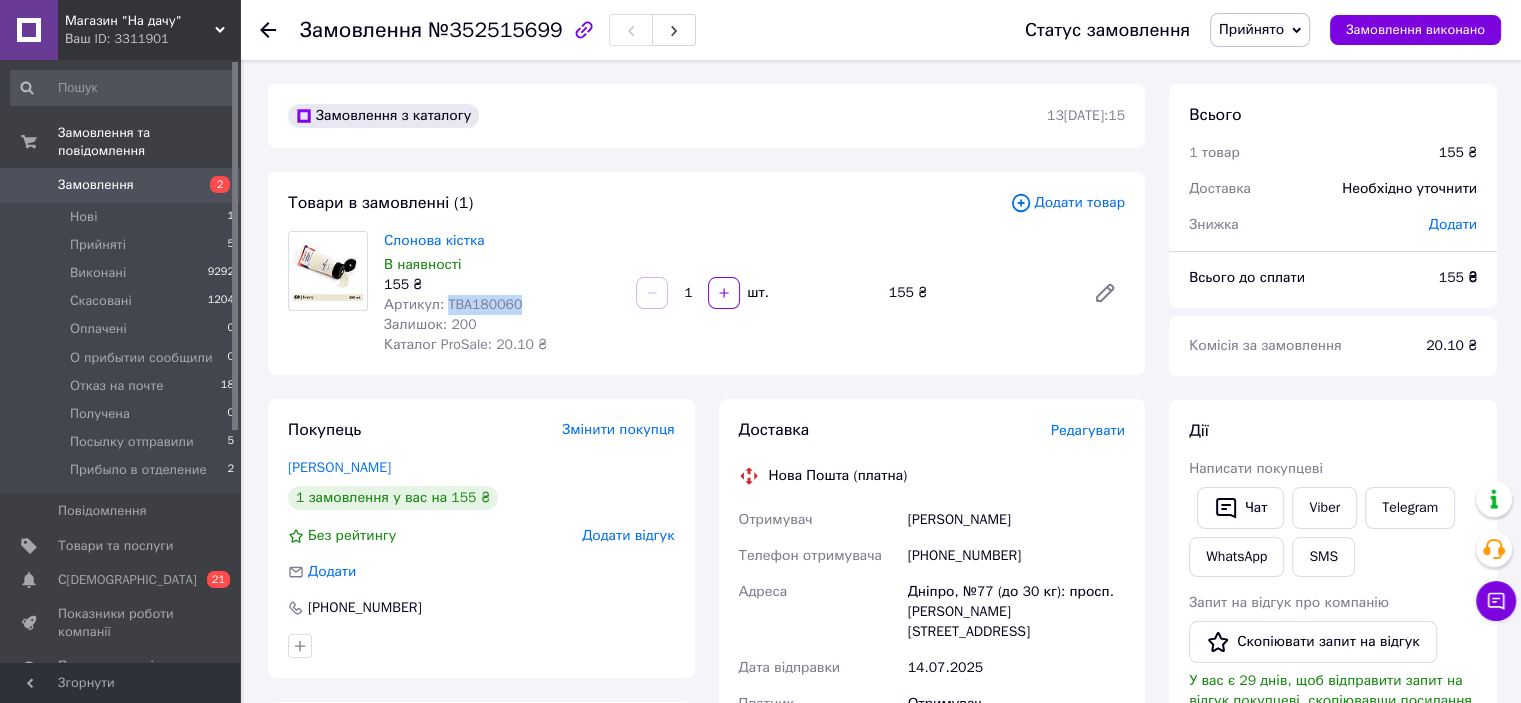 drag, startPoint x: 513, startPoint y: 307, endPoint x: 444, endPoint y: 314, distance: 69.354164 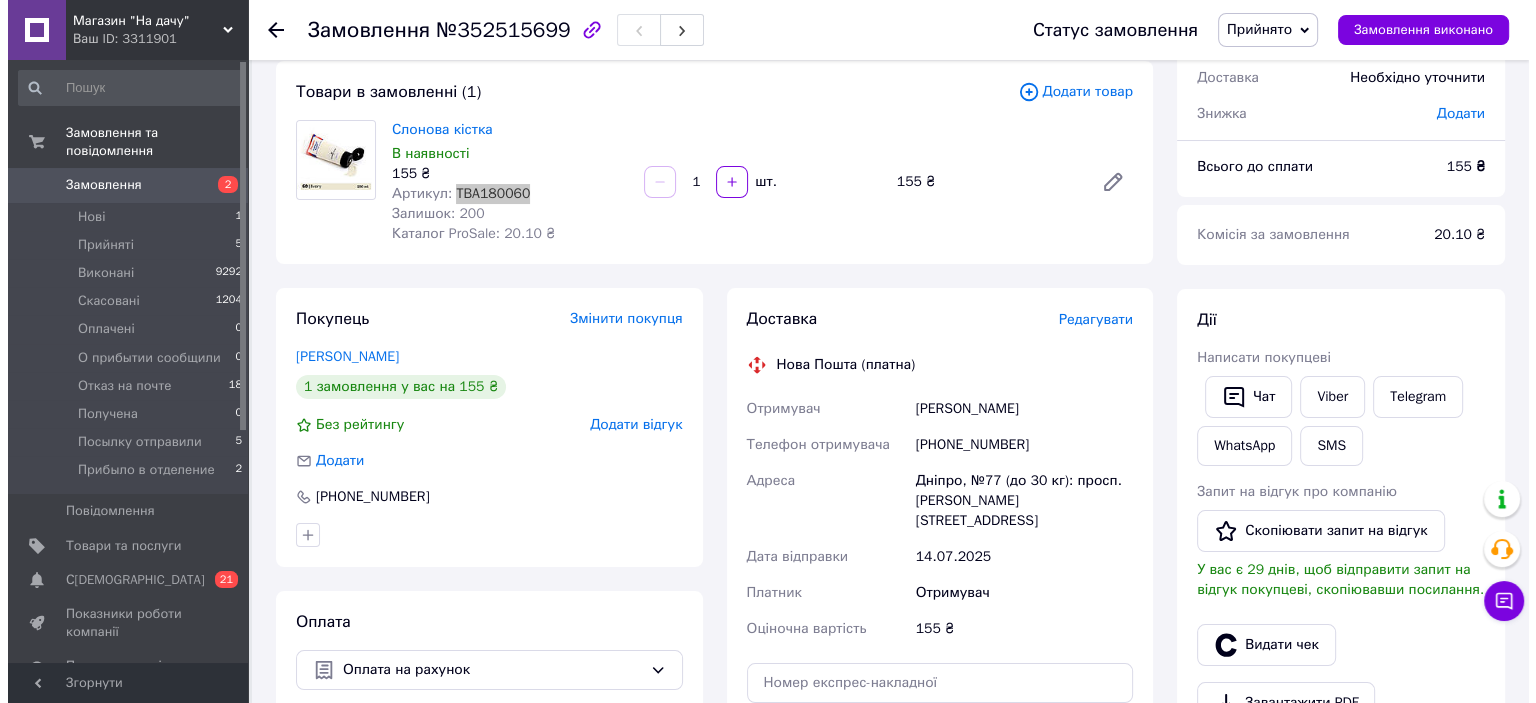 scroll, scrollTop: 100, scrollLeft: 0, axis: vertical 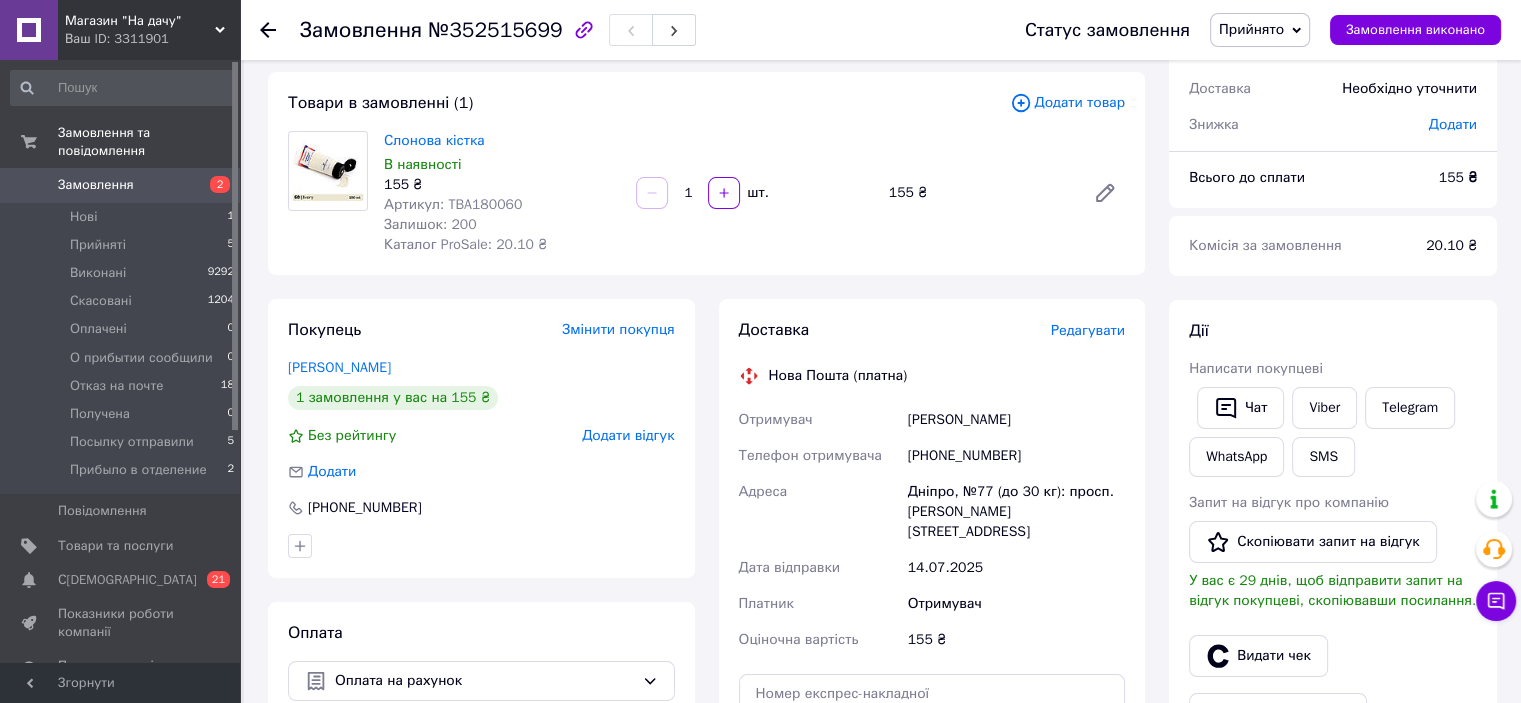 click on "Редагувати" at bounding box center [1088, 330] 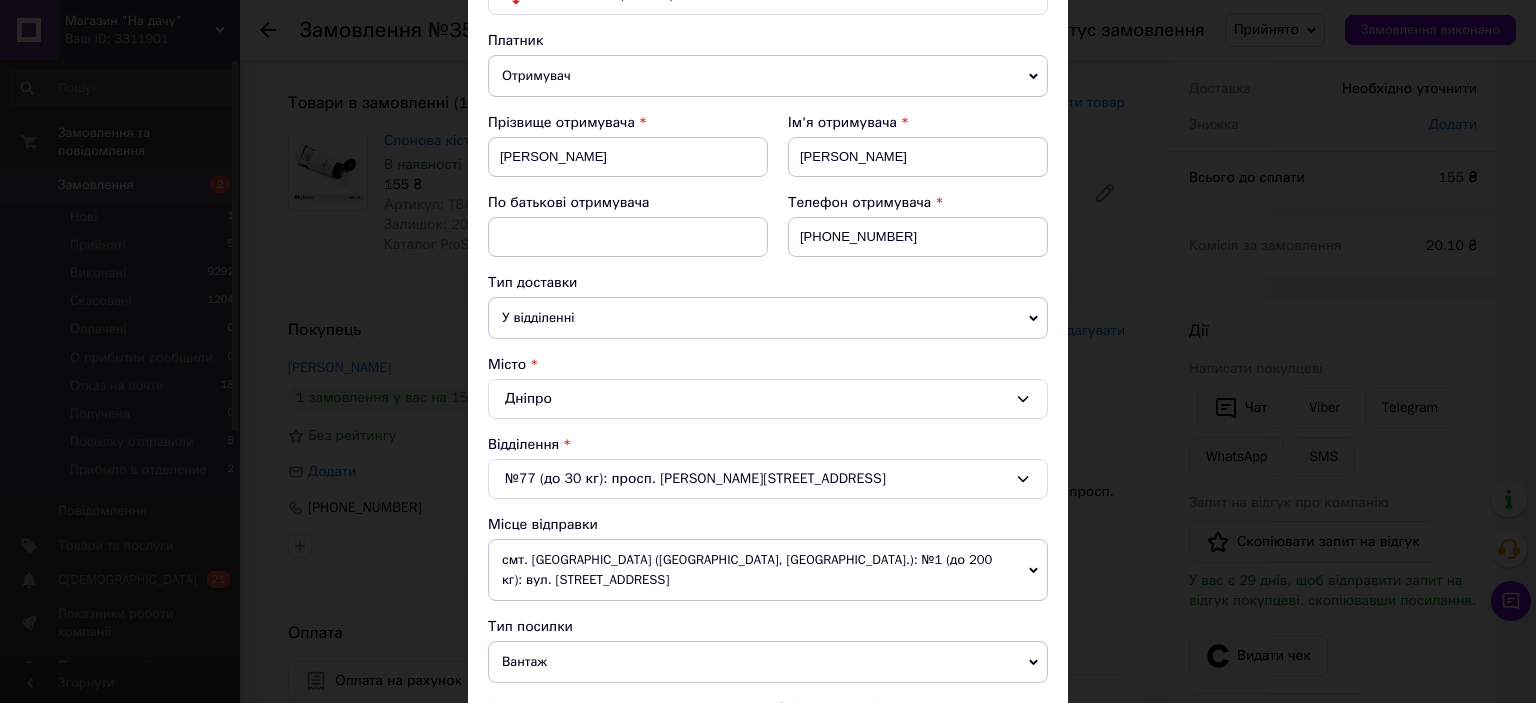 scroll, scrollTop: 400, scrollLeft: 0, axis: vertical 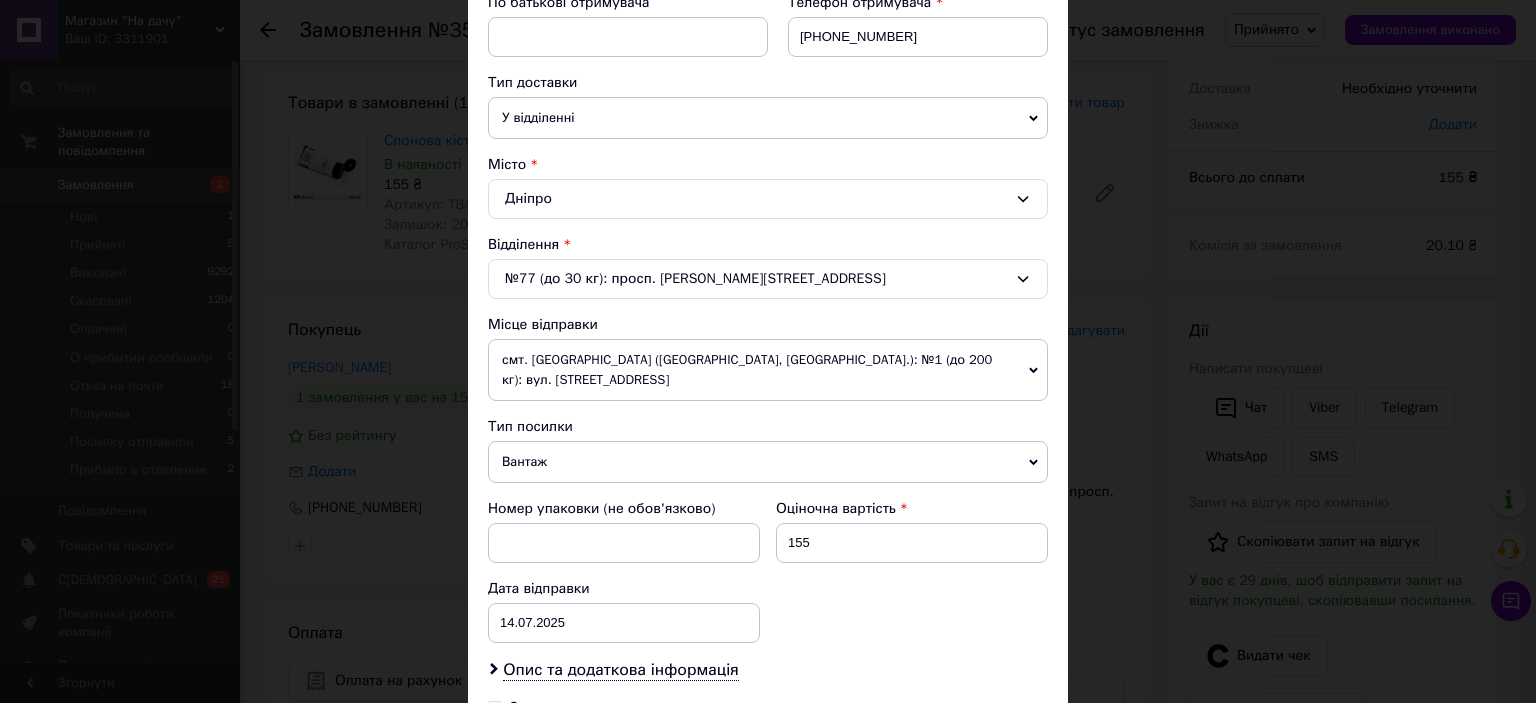 click on "смт. [GEOGRAPHIC_DATA] ([GEOGRAPHIC_DATA], [GEOGRAPHIC_DATA].): №1 (до 200 кг): вул. [STREET_ADDRESS]" at bounding box center (768, 370) 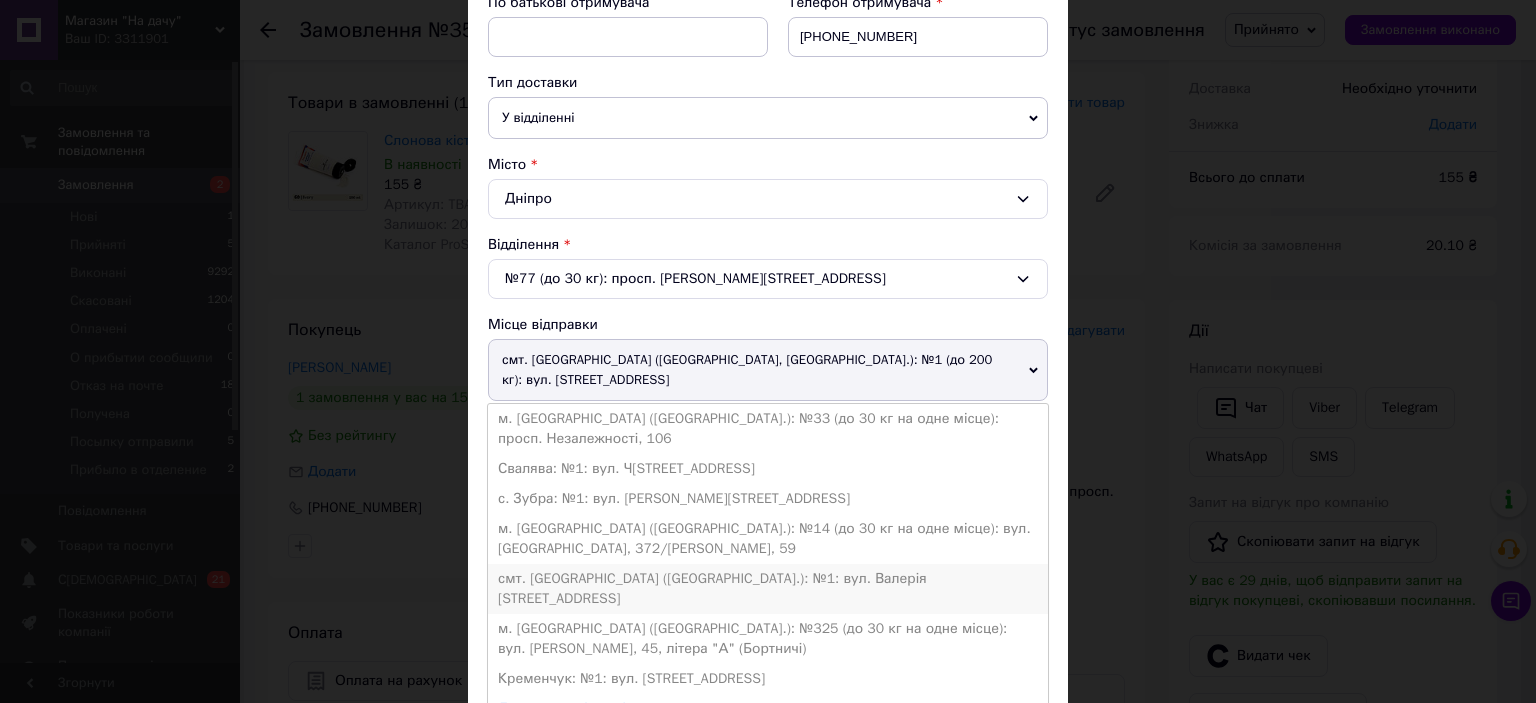 click on "смт. [GEOGRAPHIC_DATA] ([GEOGRAPHIC_DATA].): №1: вул. Валерія [STREET_ADDRESS]" at bounding box center (768, 589) 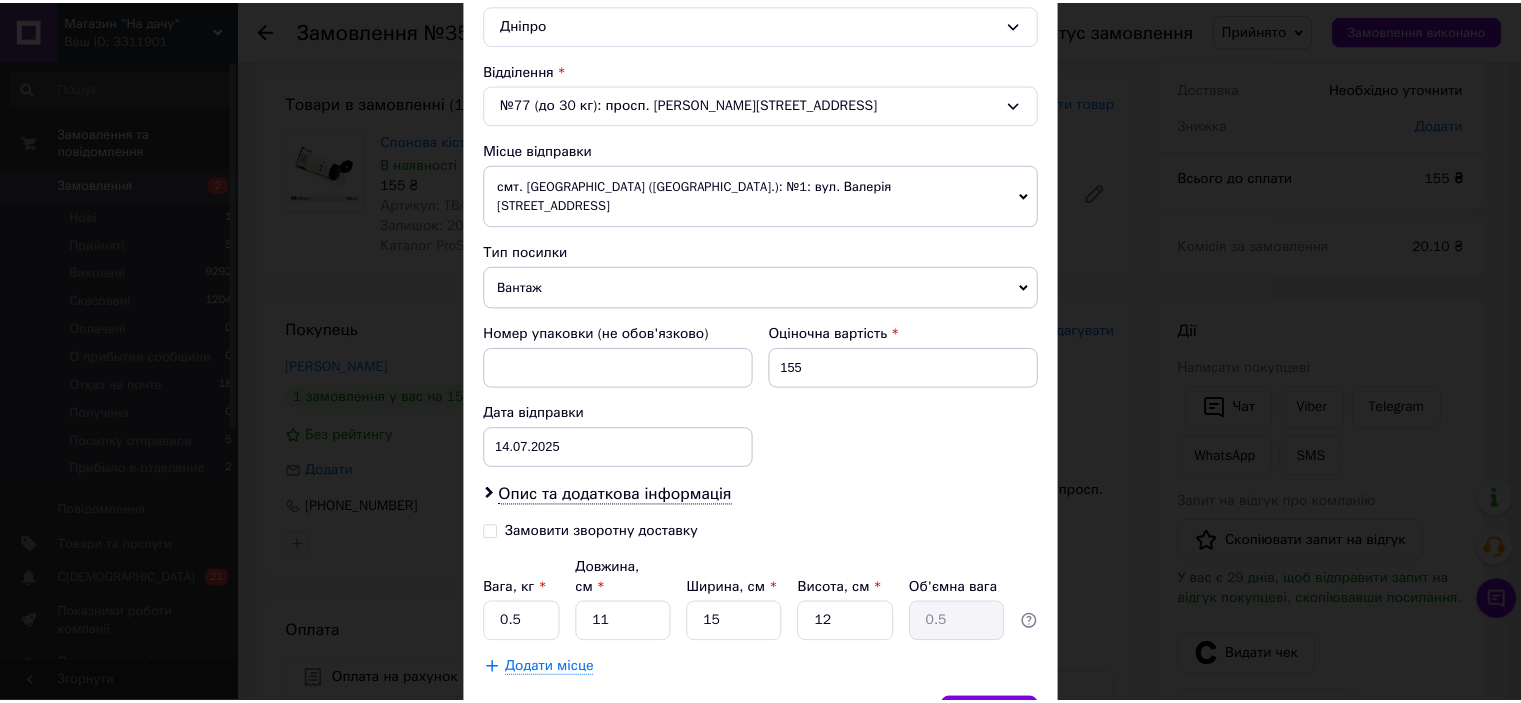 scroll, scrollTop: 655, scrollLeft: 0, axis: vertical 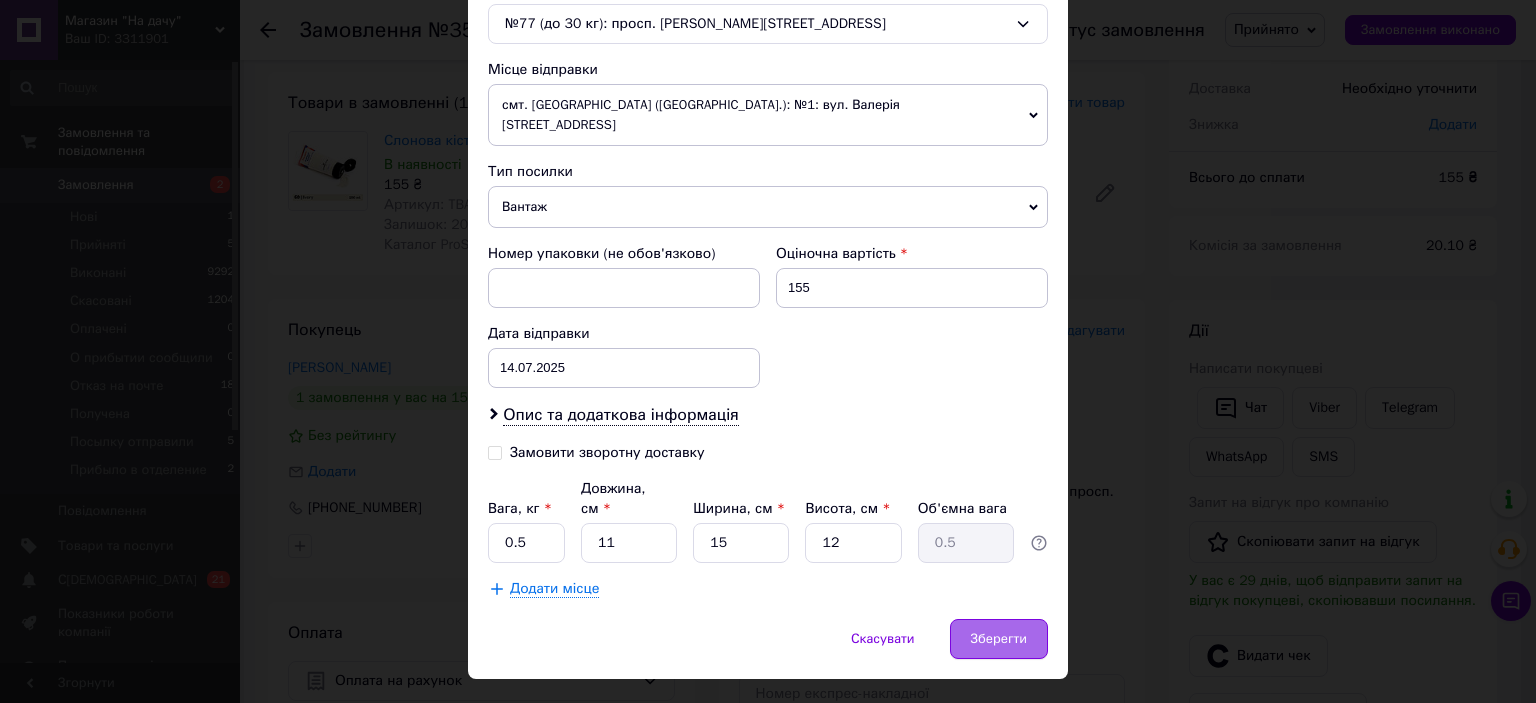 click on "Зберегти" at bounding box center (999, 639) 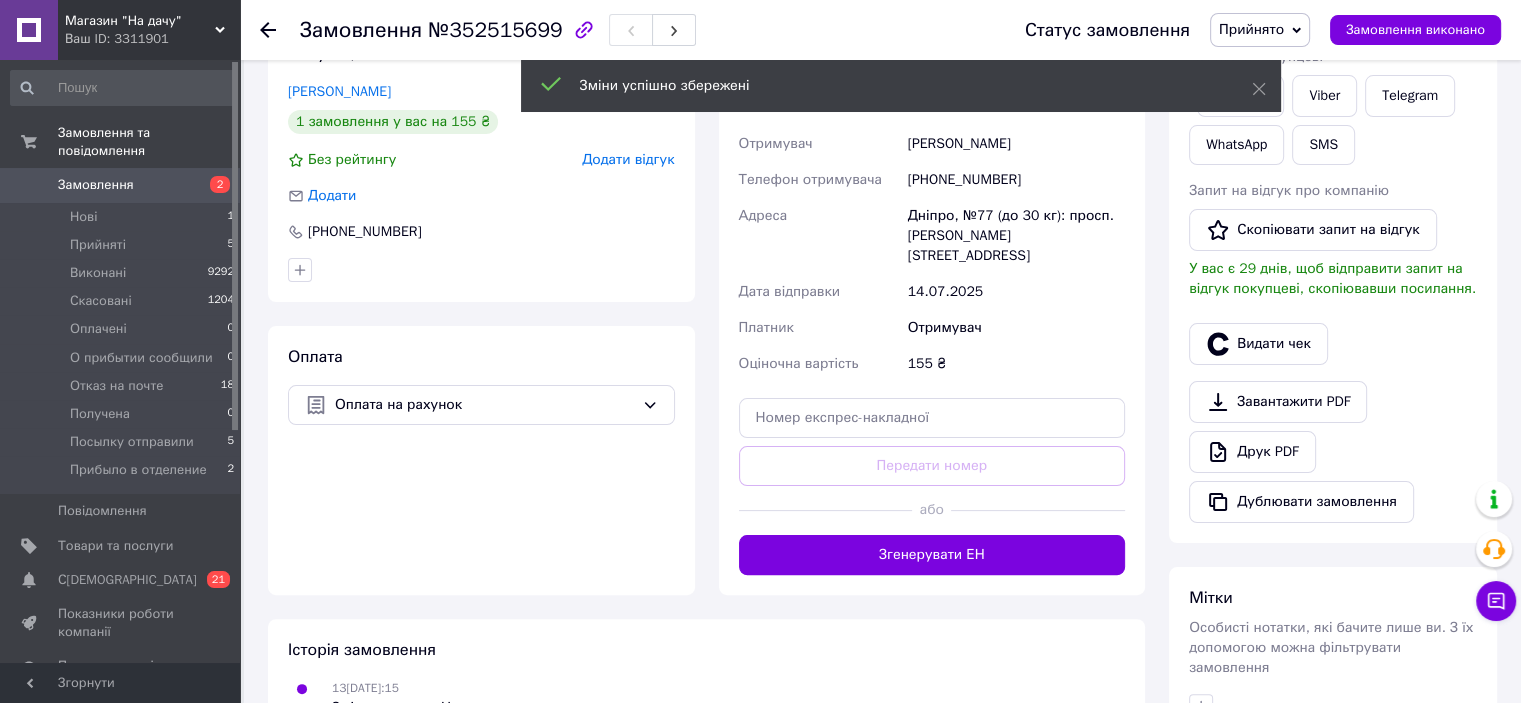 scroll, scrollTop: 400, scrollLeft: 0, axis: vertical 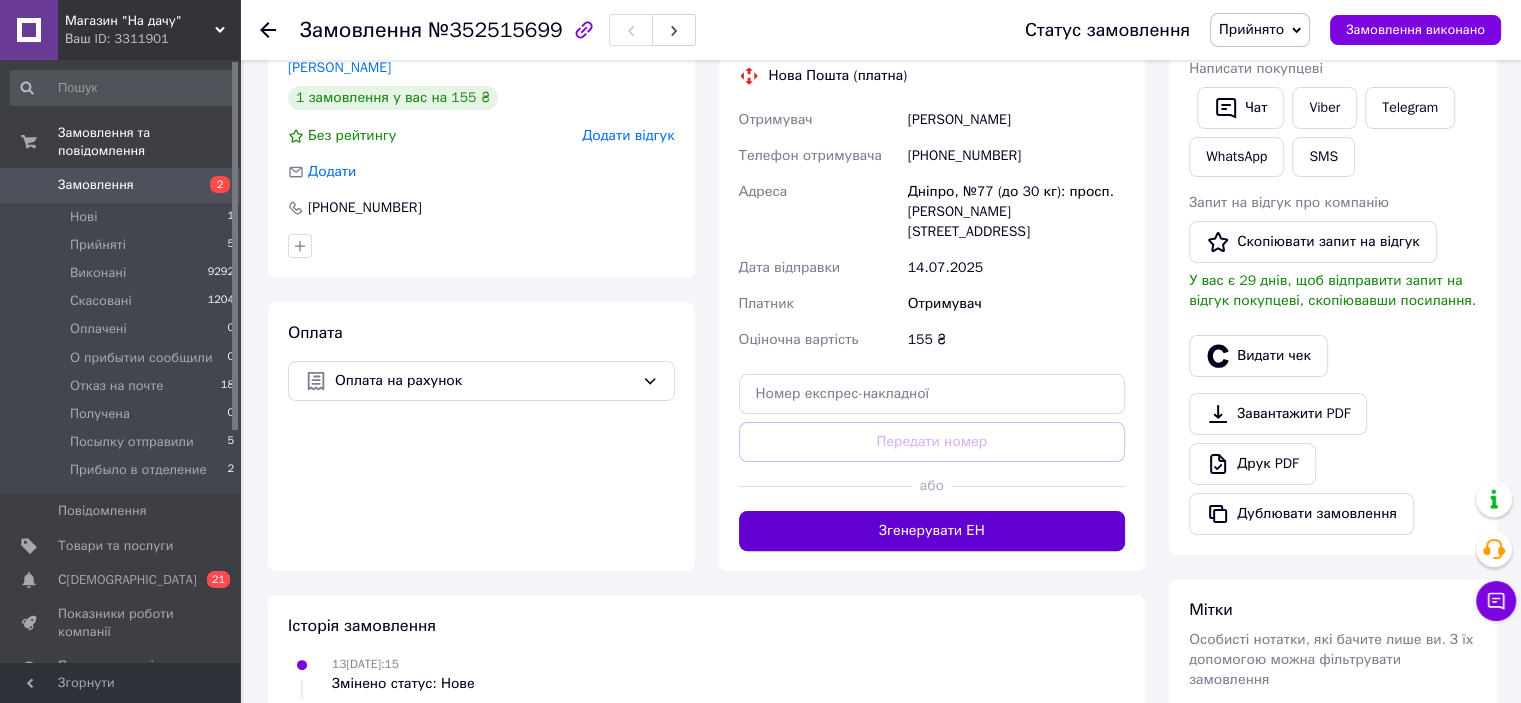 click on "Згенерувати ЕН" at bounding box center (932, 531) 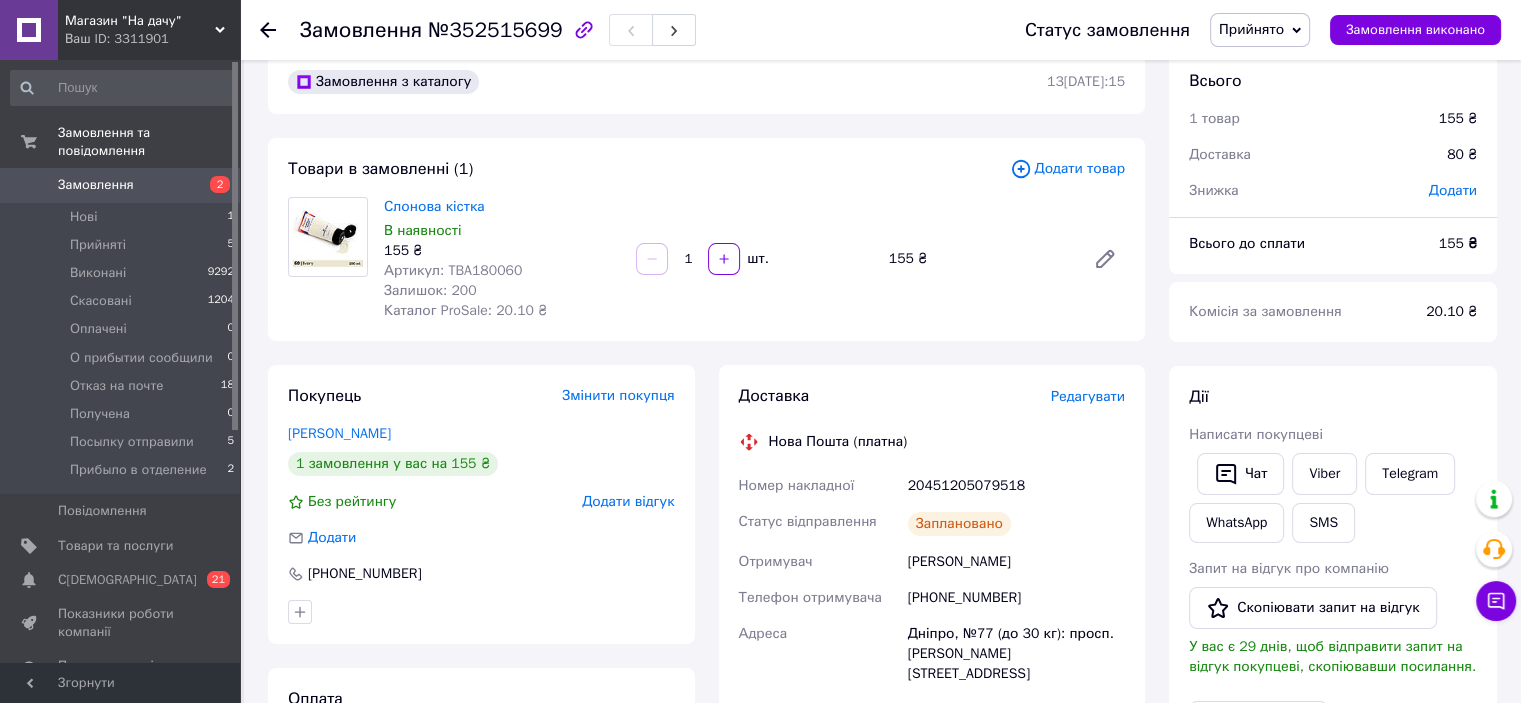 scroll, scrollTop: 0, scrollLeft: 0, axis: both 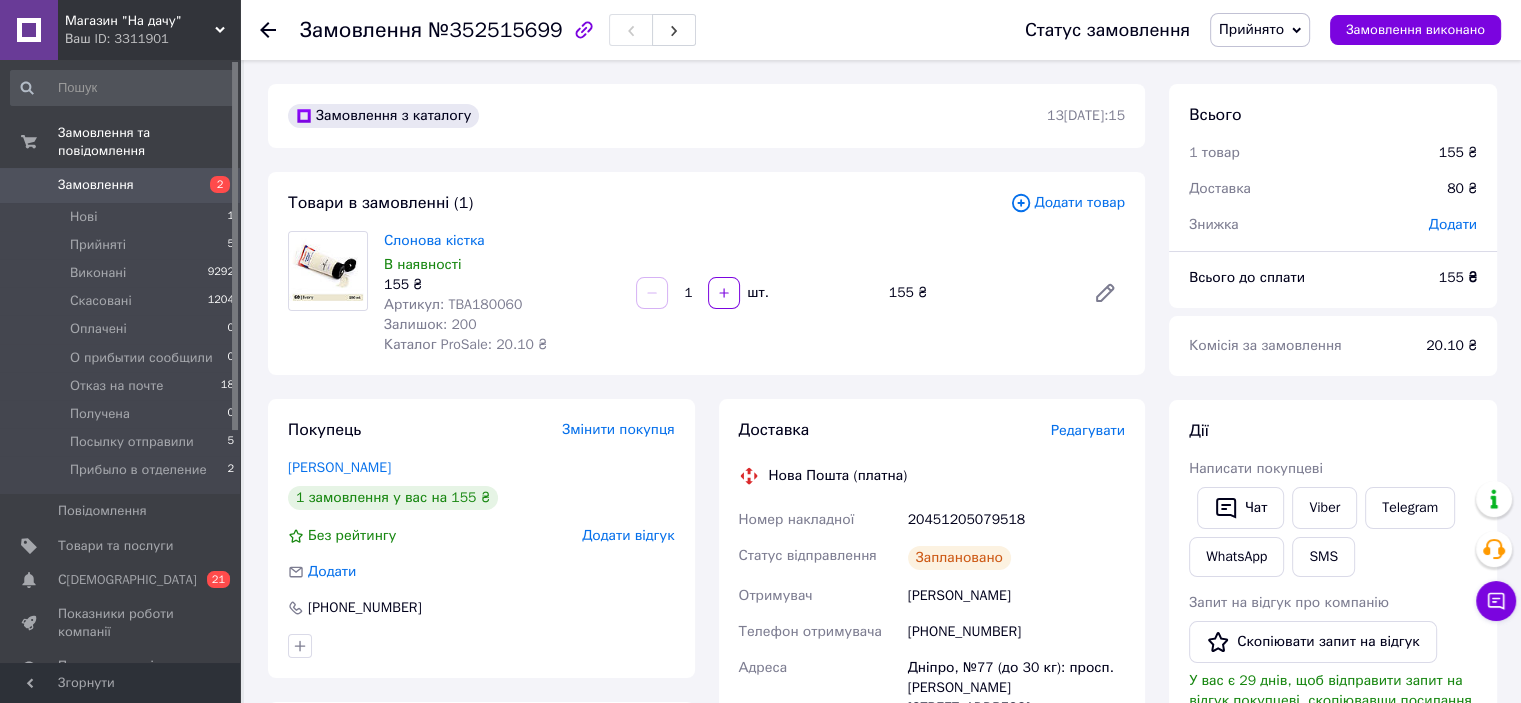 click 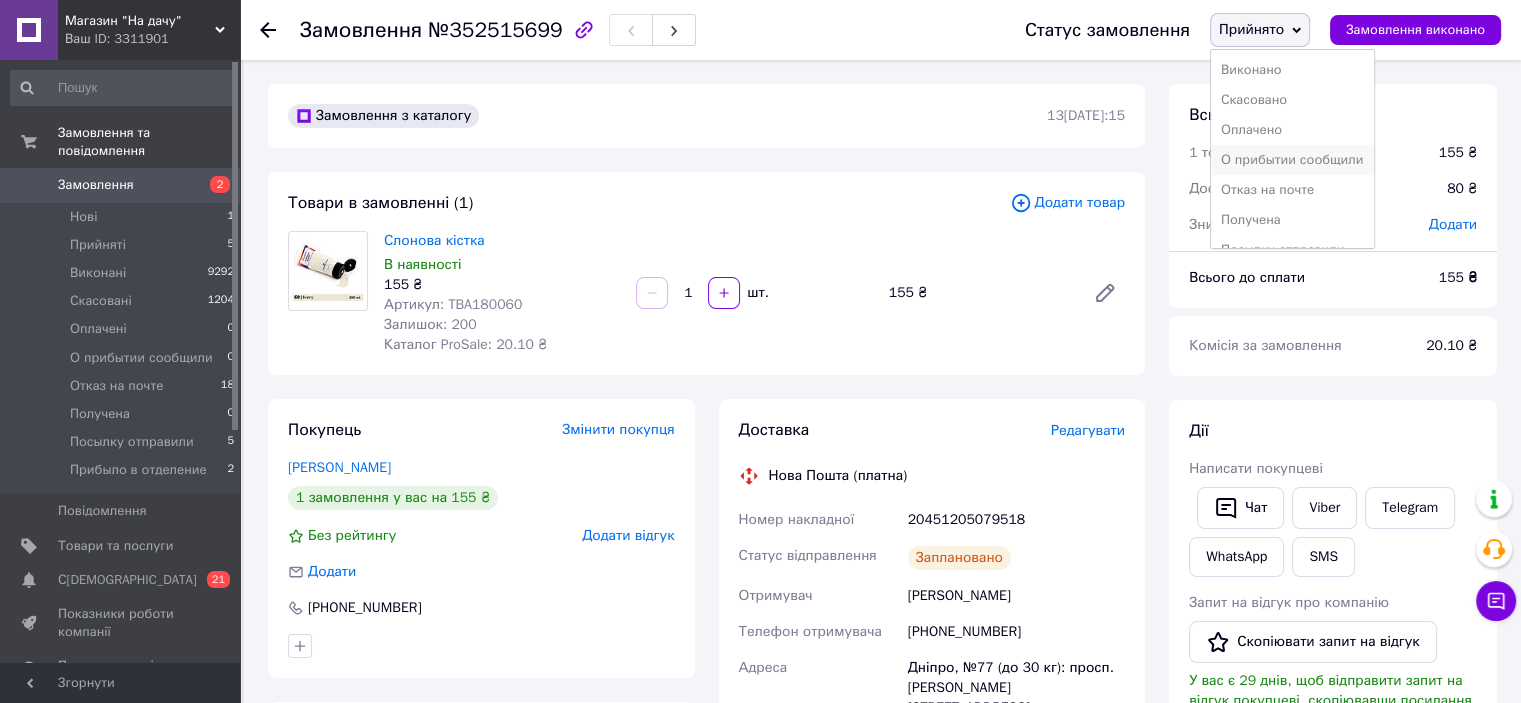 scroll, scrollTop: 52, scrollLeft: 0, axis: vertical 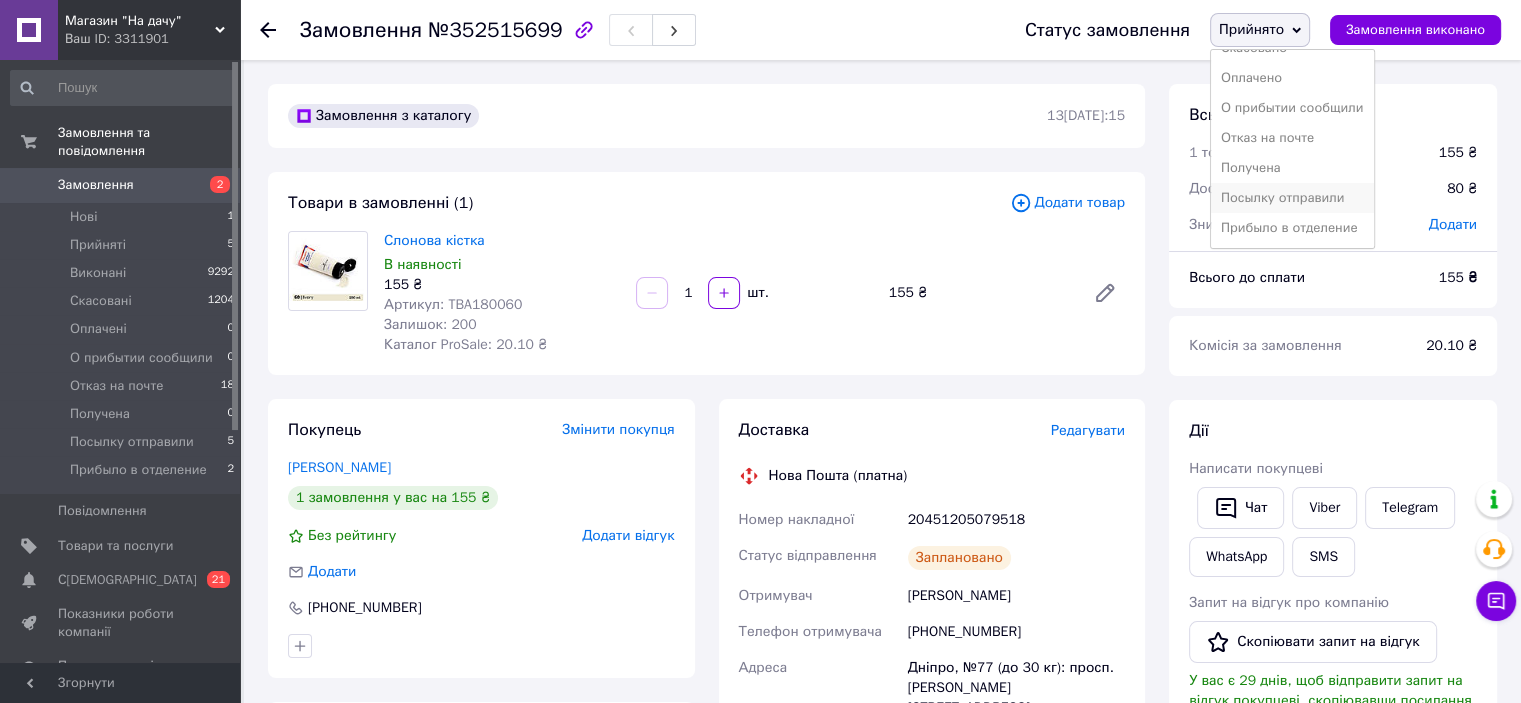 click on "Посылку отправили" at bounding box center (1292, 198) 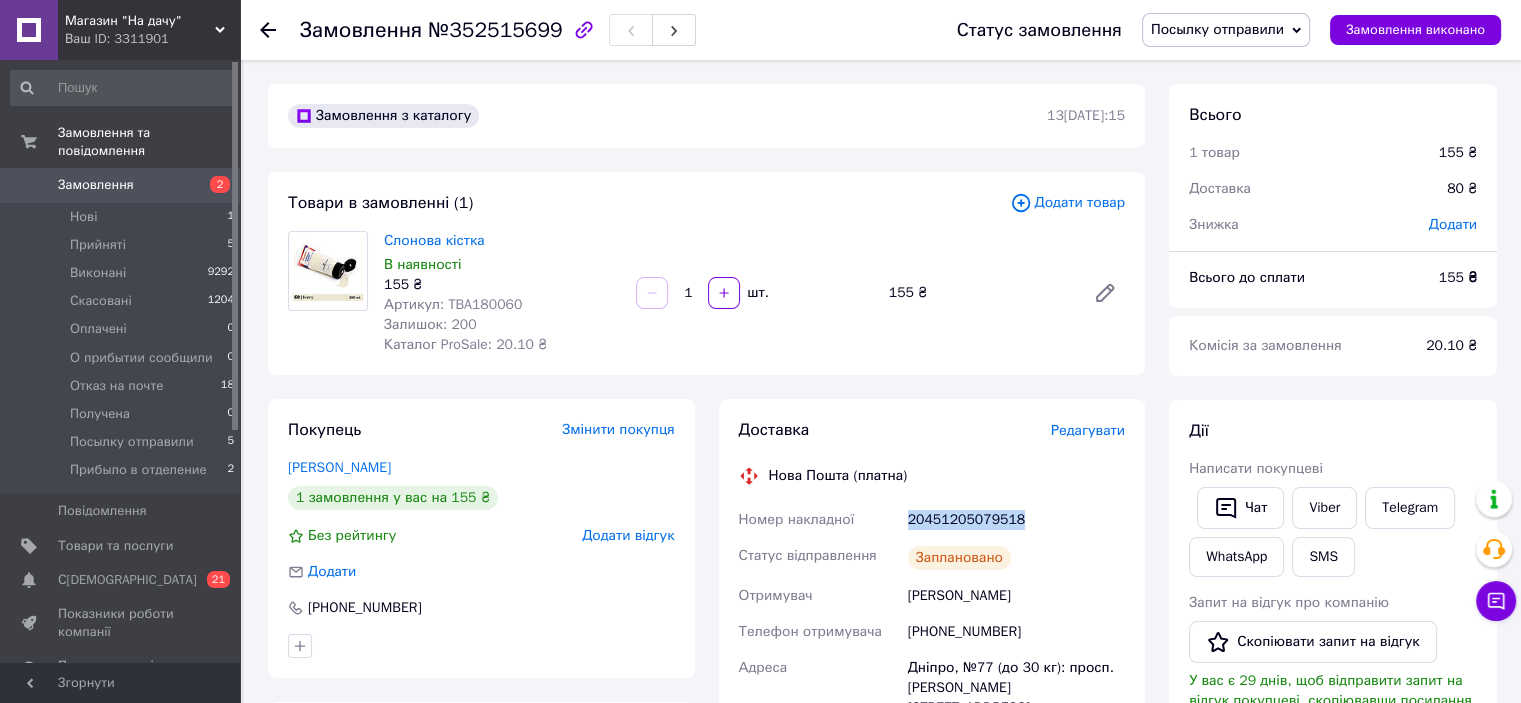 drag, startPoint x: 1040, startPoint y: 512, endPoint x: 908, endPoint y: 507, distance: 132.09467 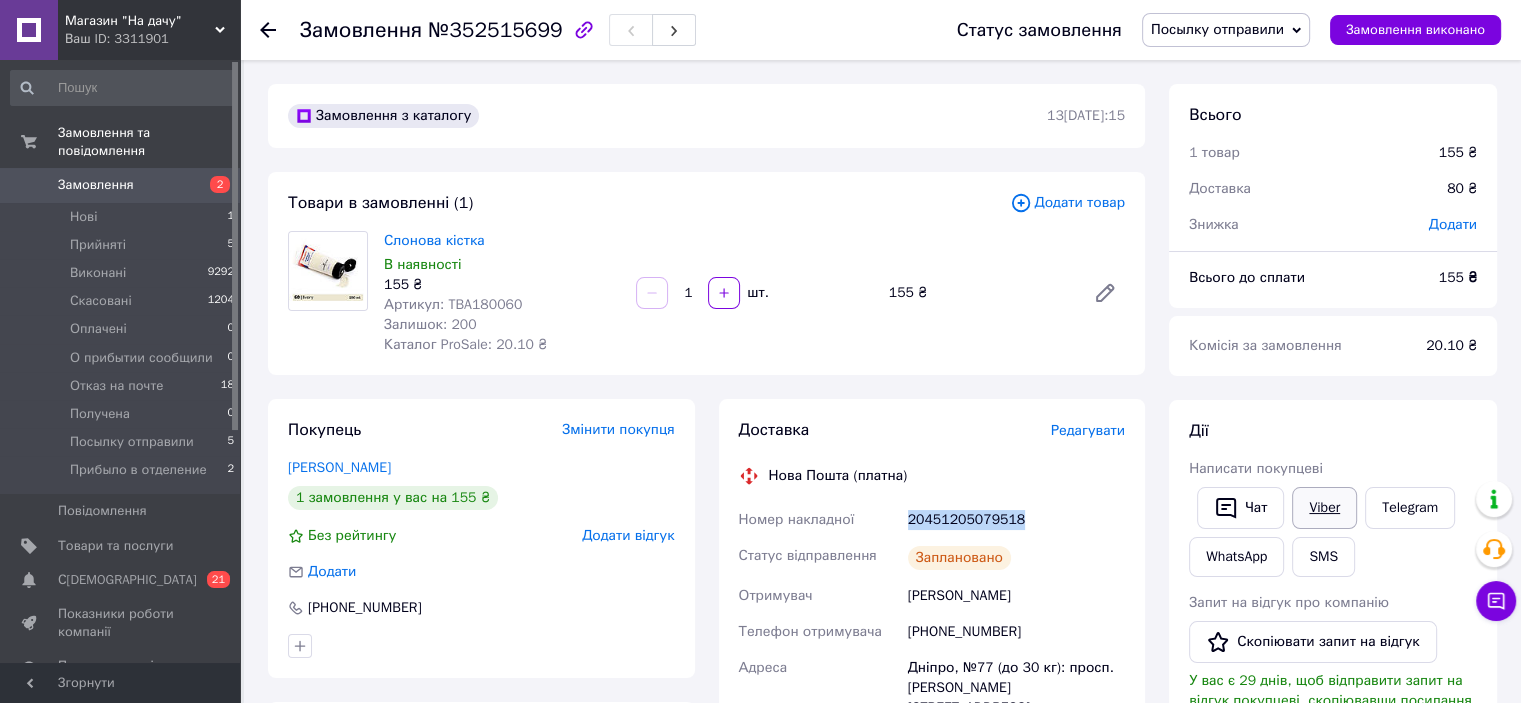 click on "Viber" at bounding box center (1324, 508) 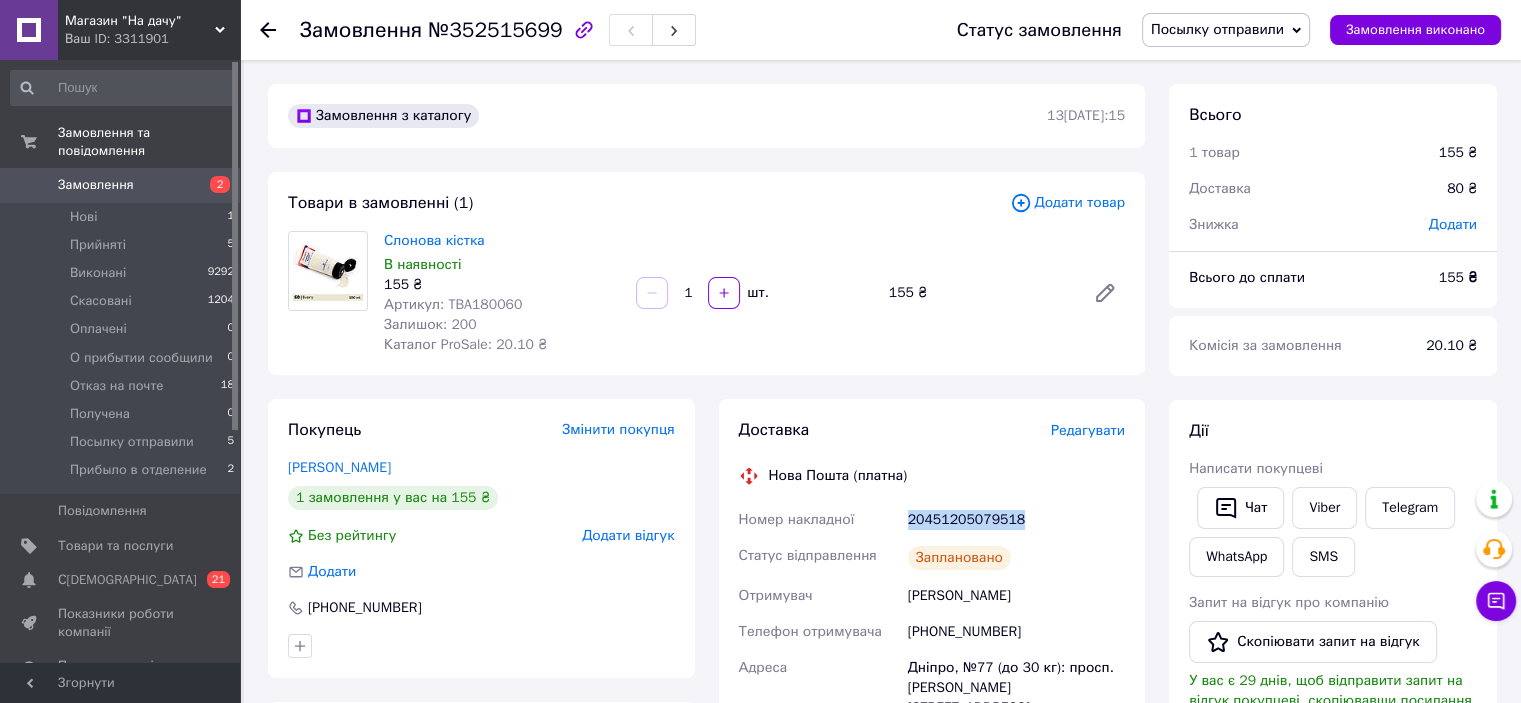 click 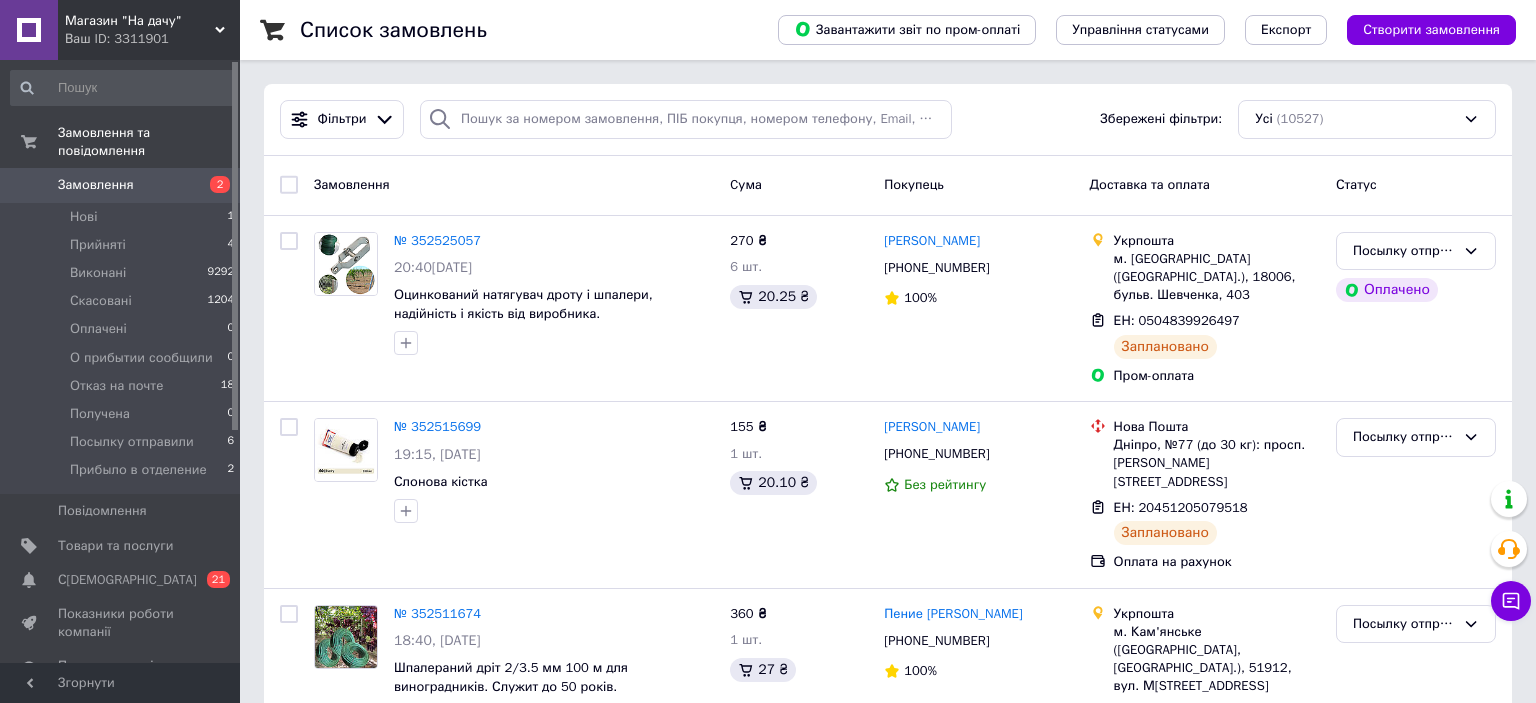 click on "Прийняті" at bounding box center (98, 245) 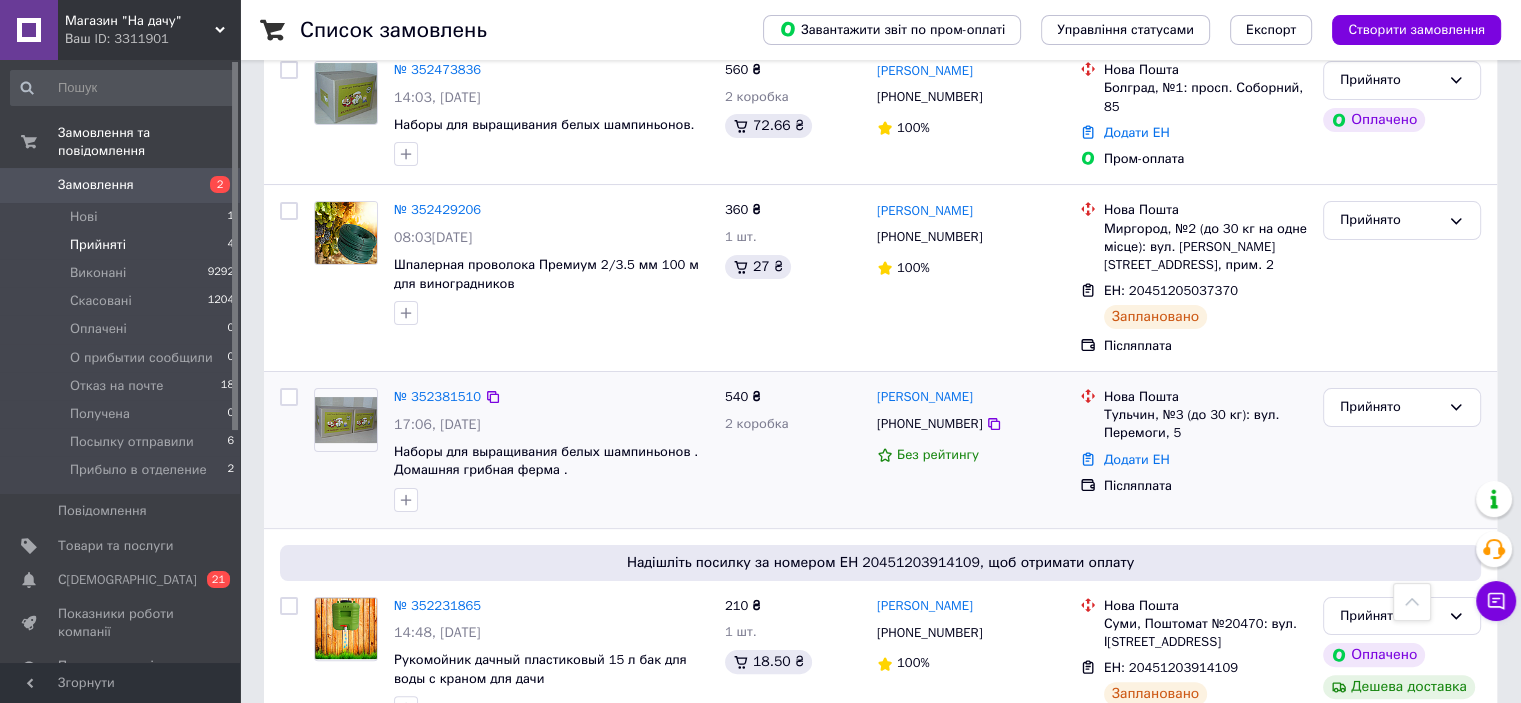 scroll, scrollTop: 261, scrollLeft: 0, axis: vertical 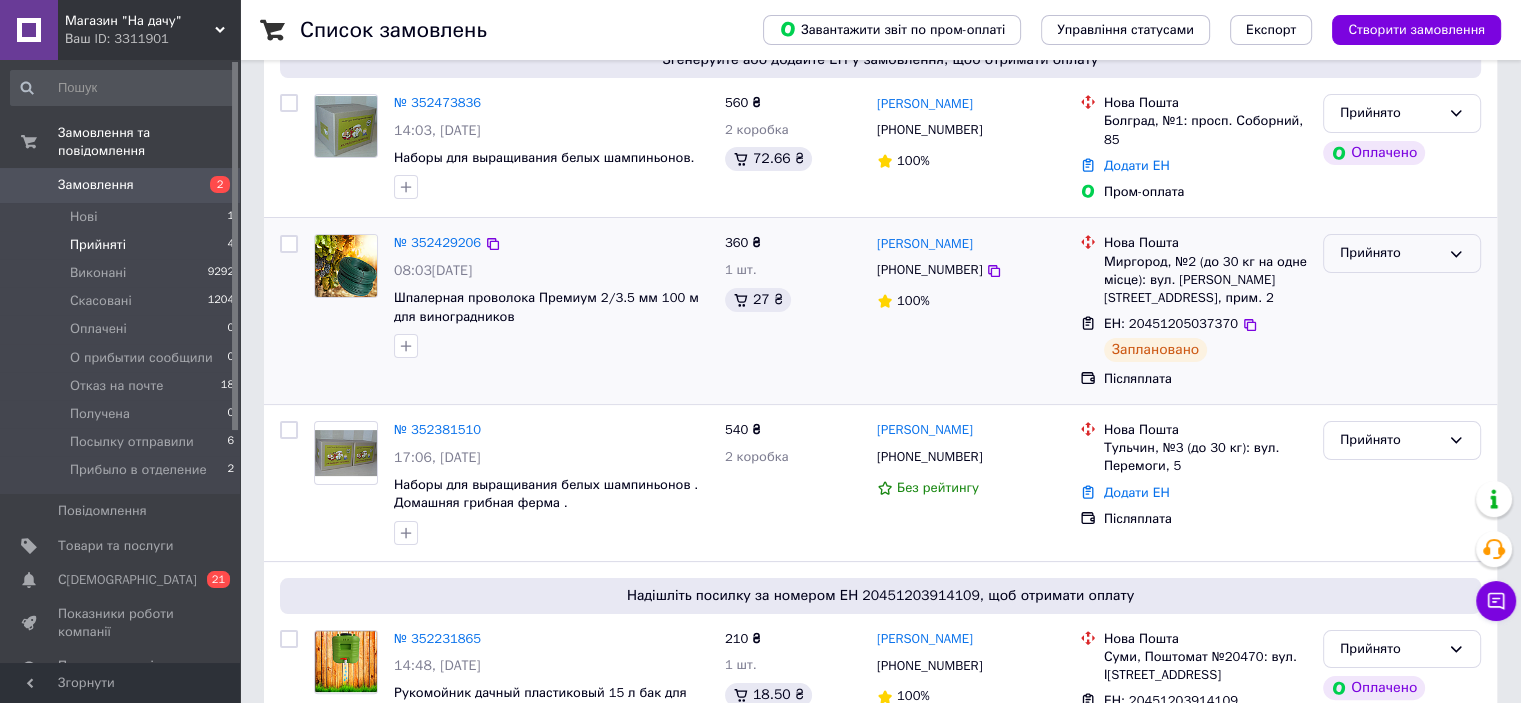 click 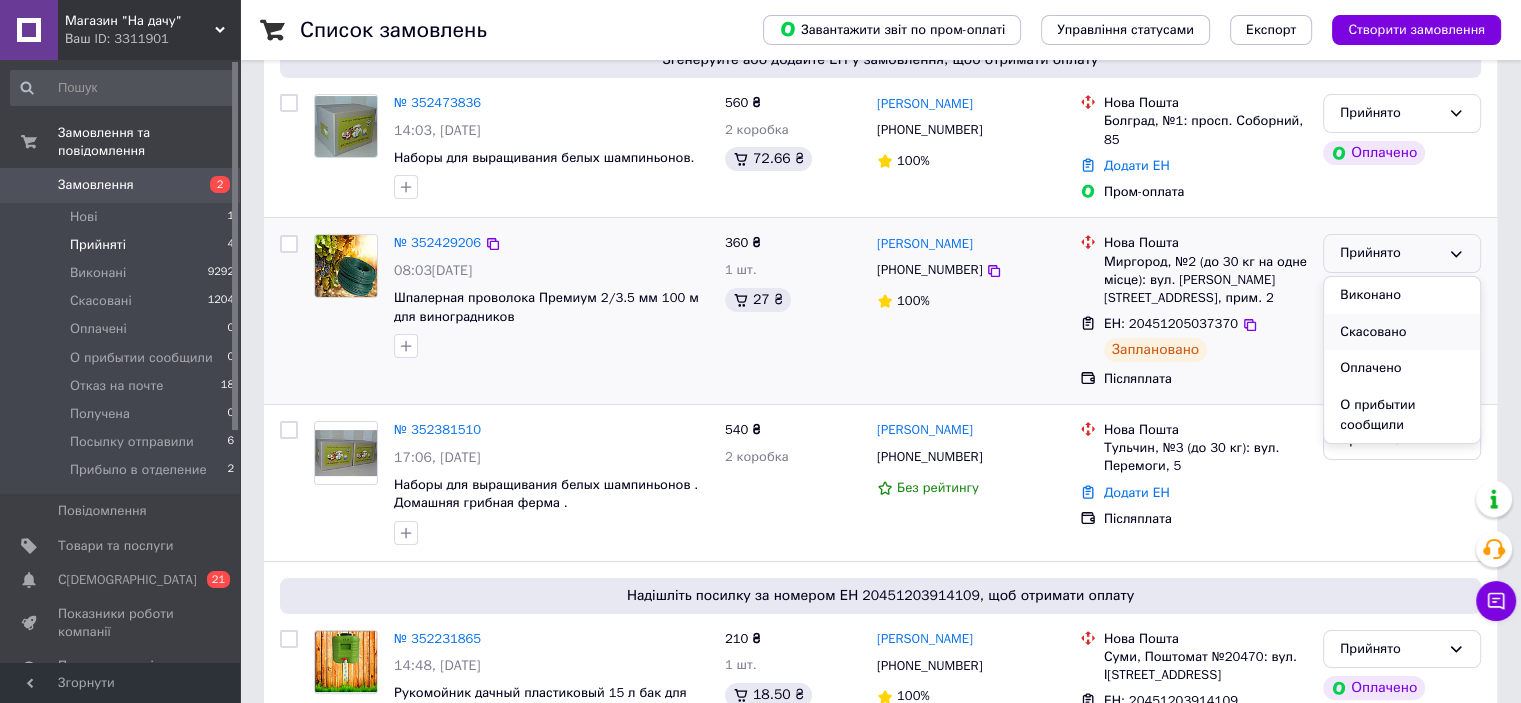 scroll, scrollTop: 100, scrollLeft: 0, axis: vertical 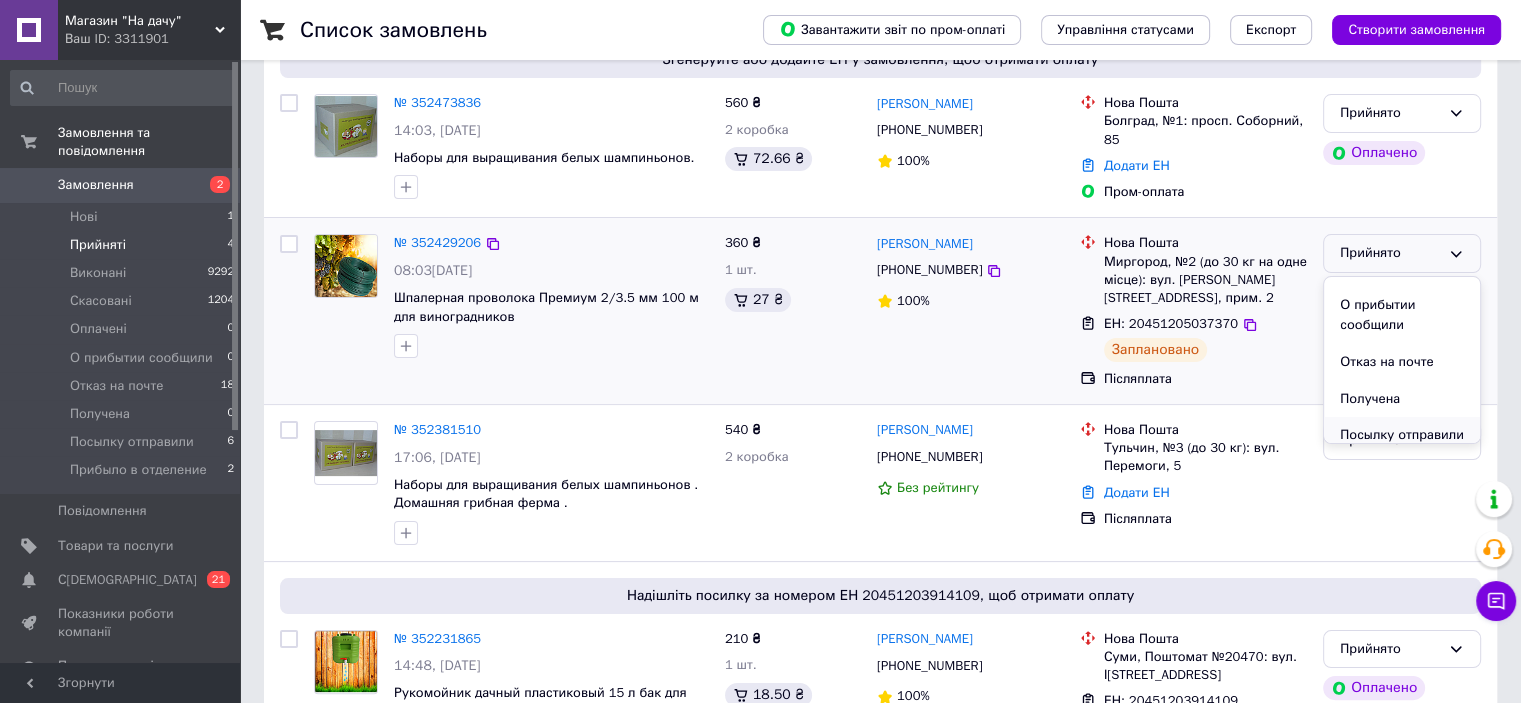 click on "Посылку отправили" at bounding box center (1402, 435) 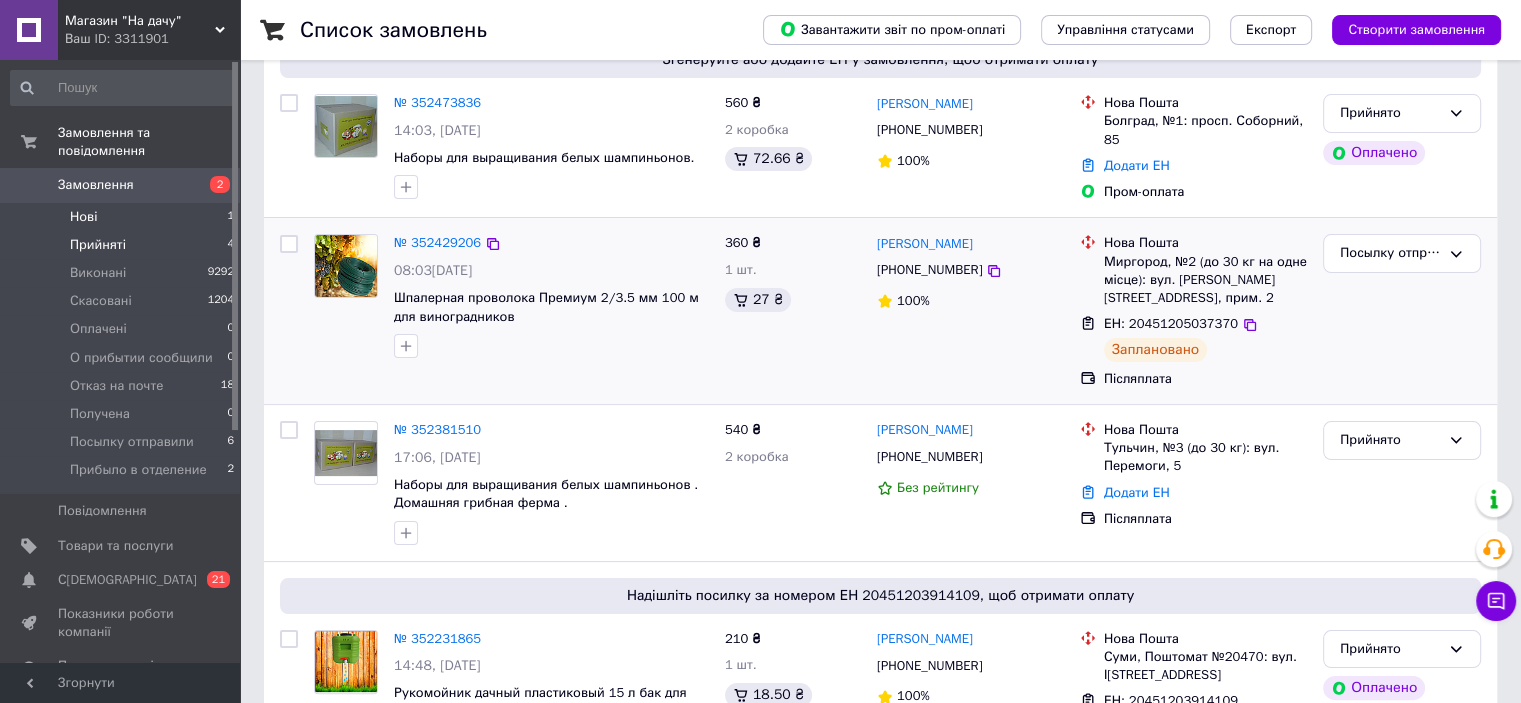 click on "Нові 1" at bounding box center [123, 217] 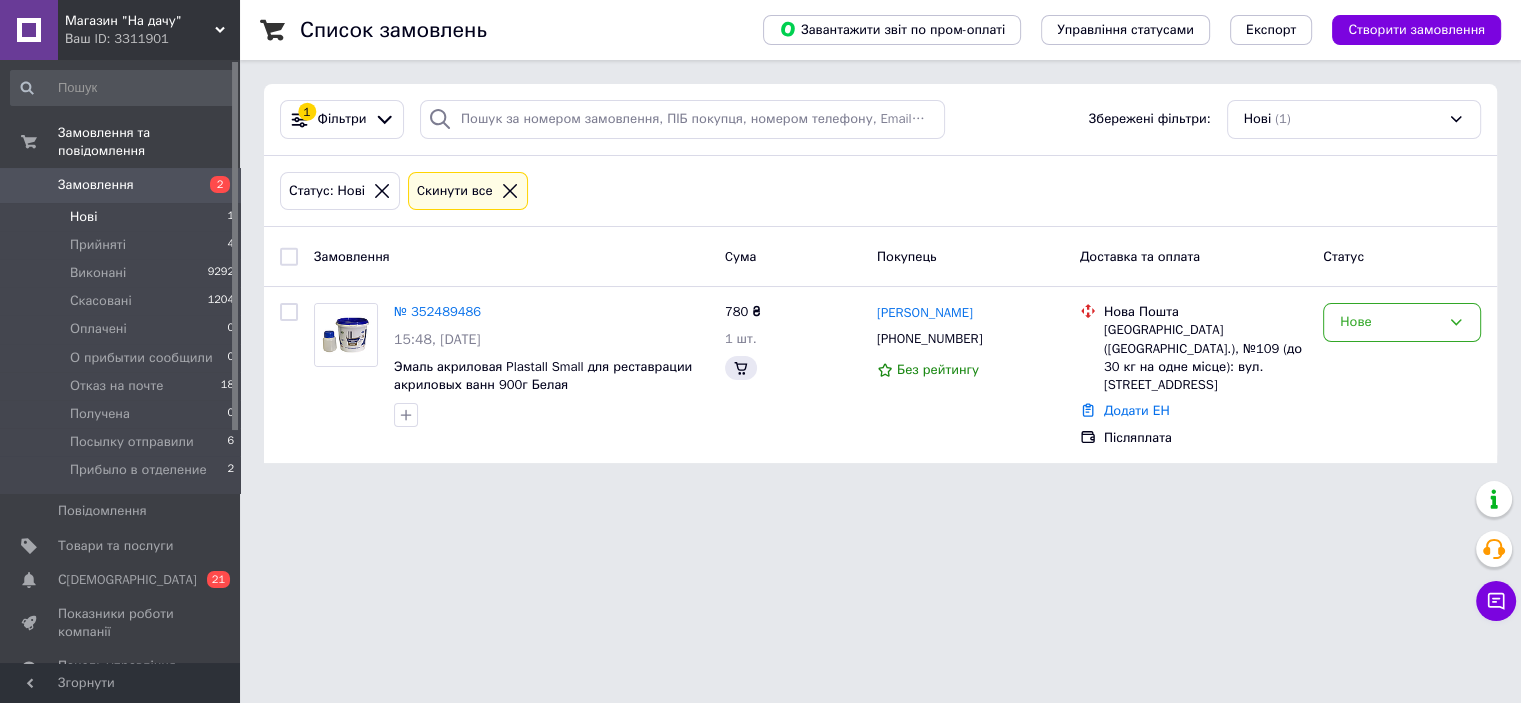 scroll, scrollTop: 0, scrollLeft: 0, axis: both 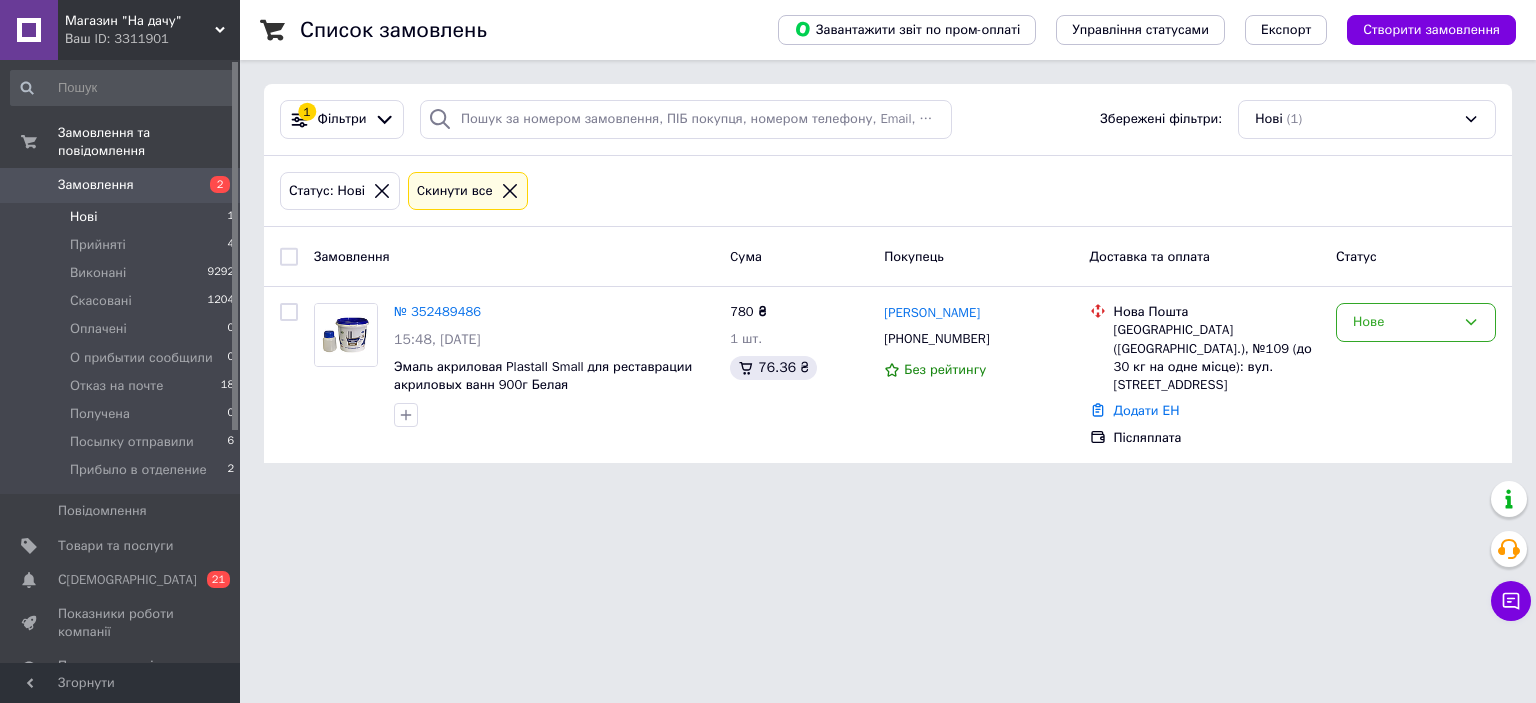 click on "Нові 1" at bounding box center [123, 217] 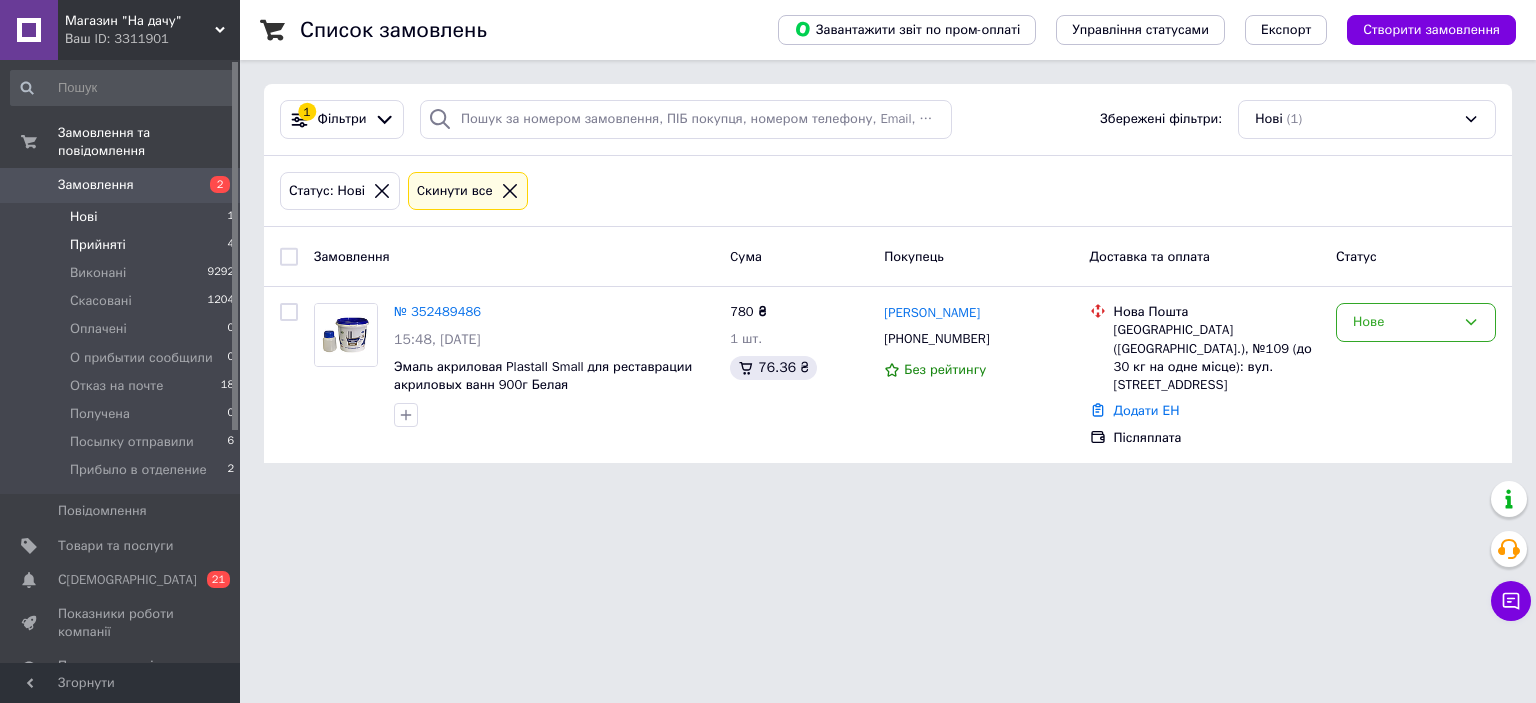 click on "Прийняті" at bounding box center [98, 245] 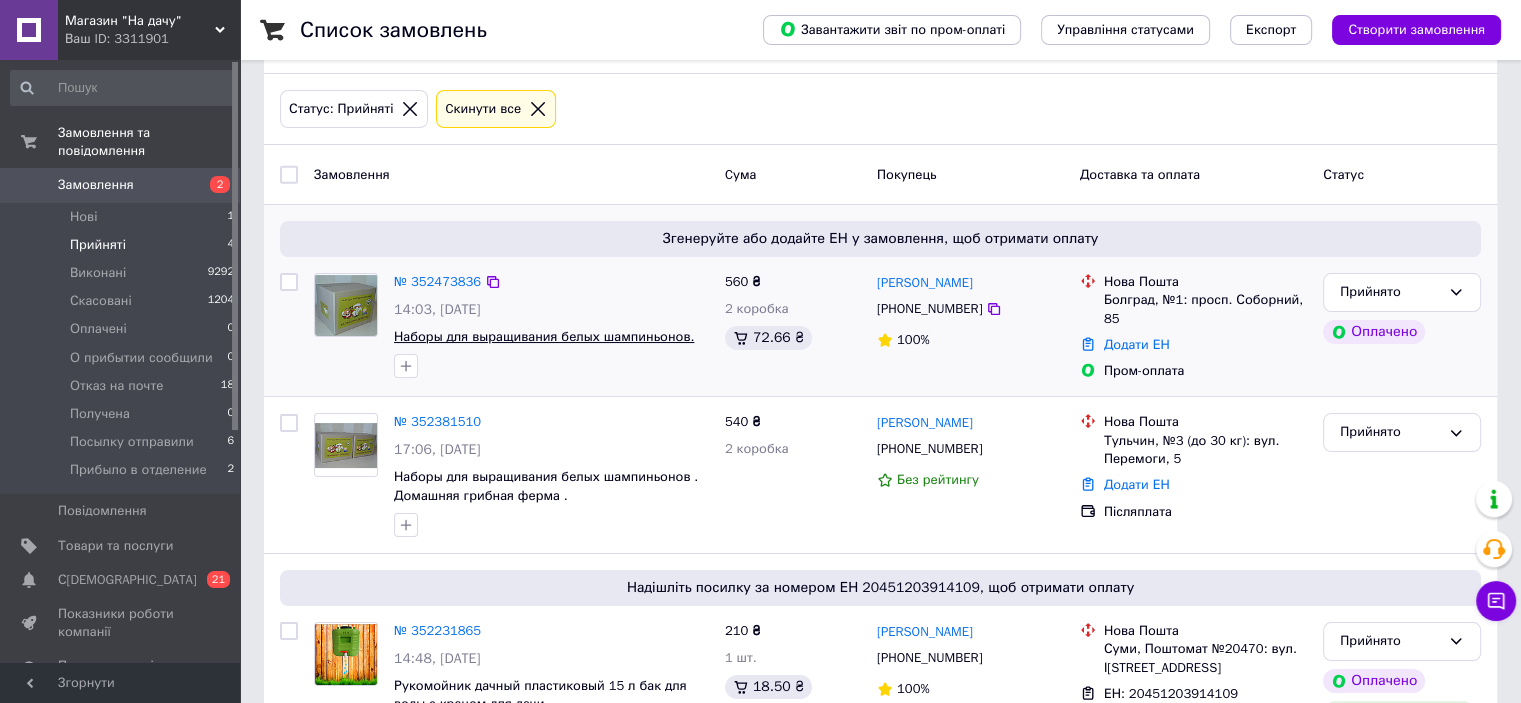 scroll, scrollTop: 175, scrollLeft: 0, axis: vertical 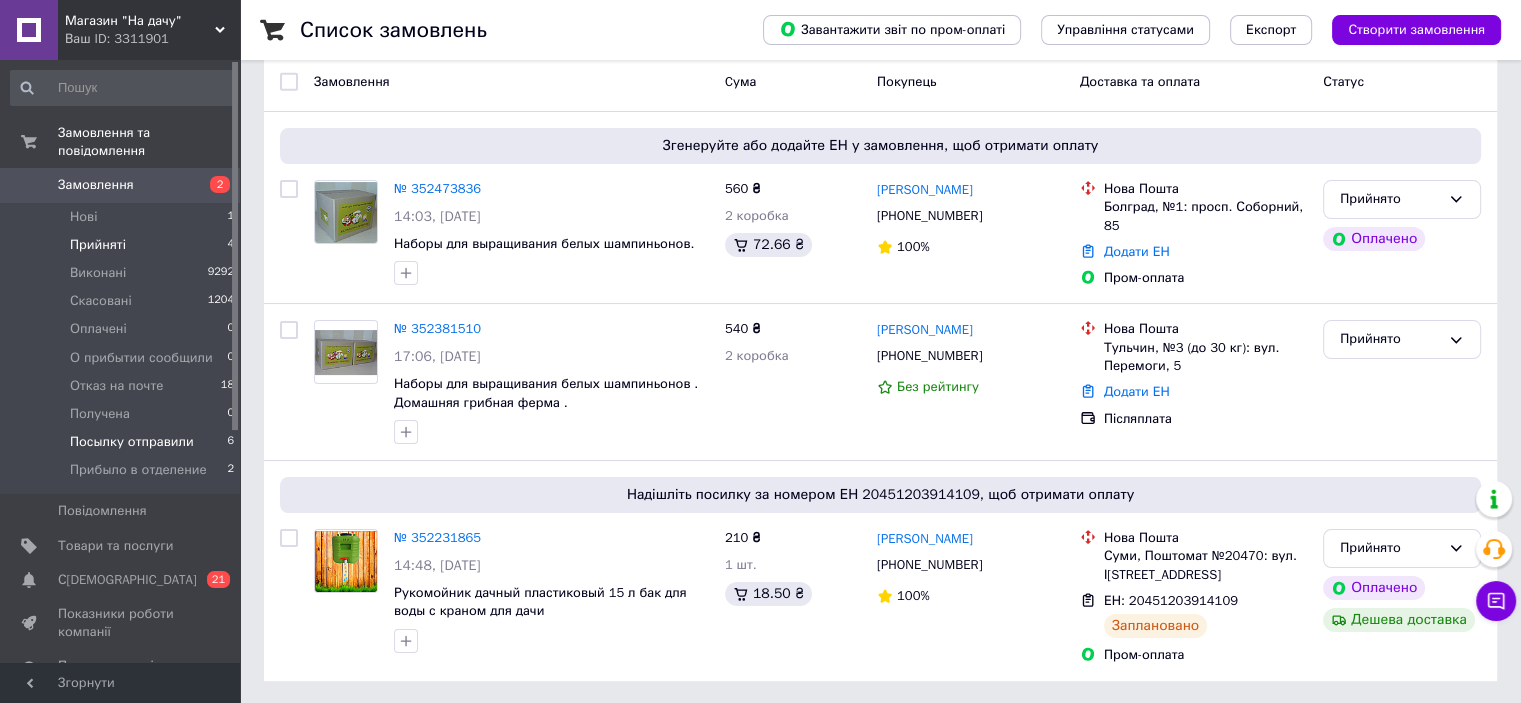 click on "Посылку отправили" at bounding box center (132, 442) 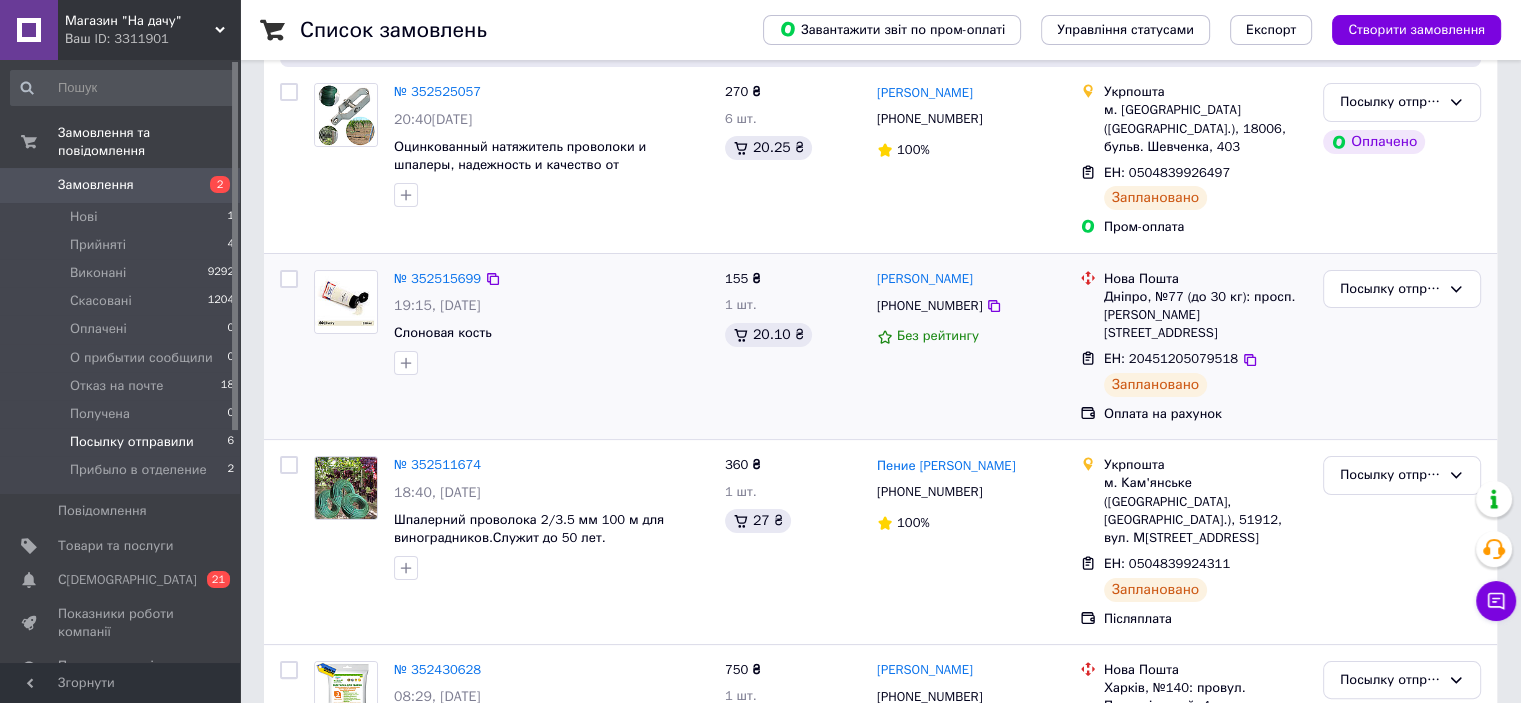 scroll, scrollTop: 100, scrollLeft: 0, axis: vertical 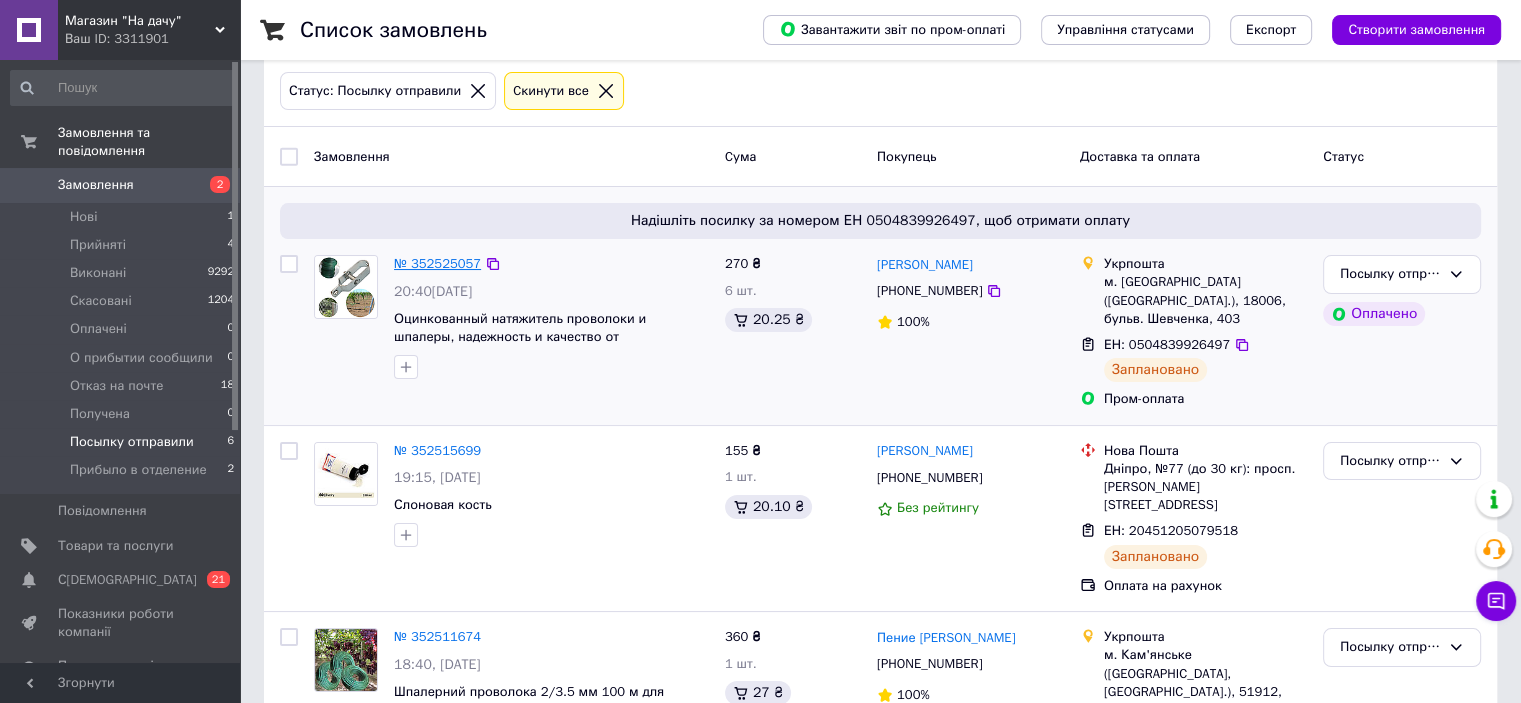 click on "№ 352525057" at bounding box center [437, 263] 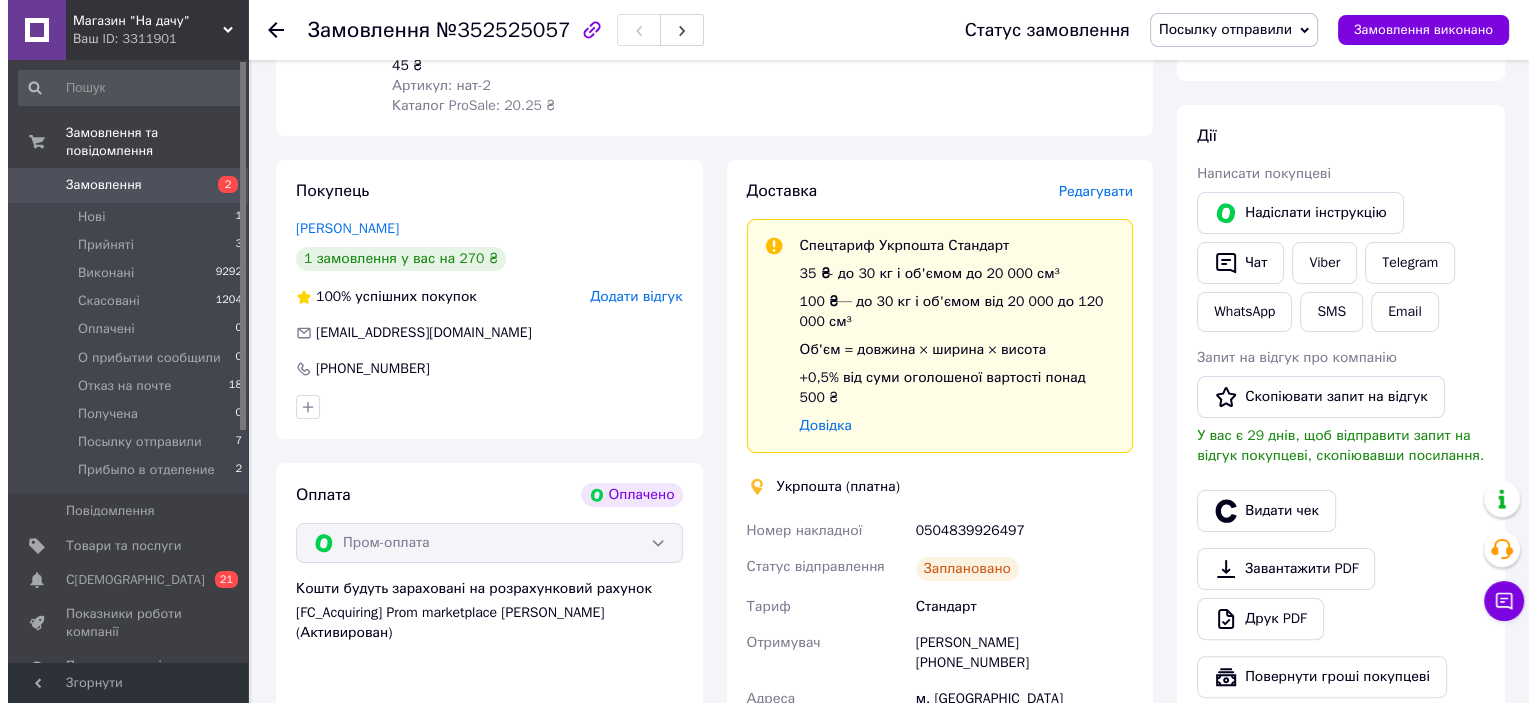 scroll, scrollTop: 400, scrollLeft: 0, axis: vertical 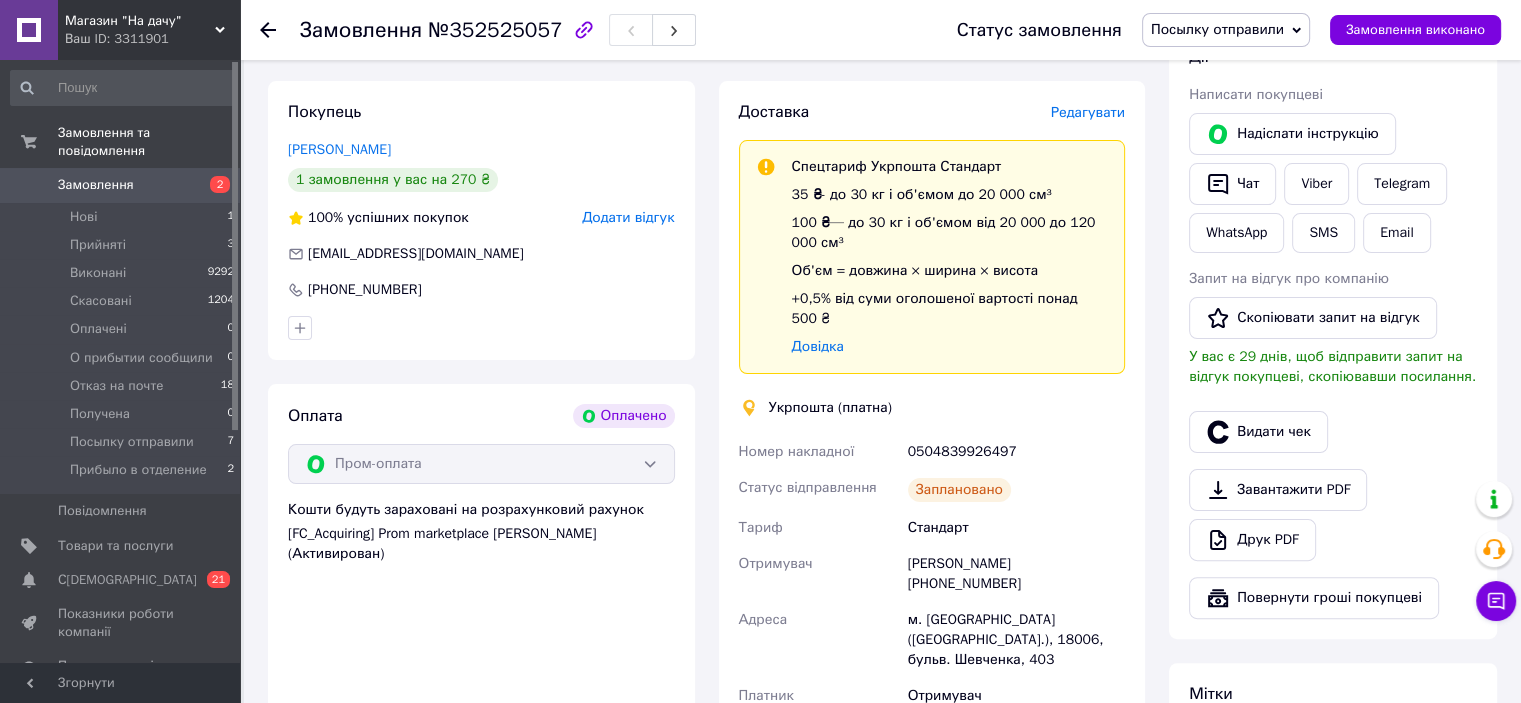 click on "Редагувати" at bounding box center [1088, 112] 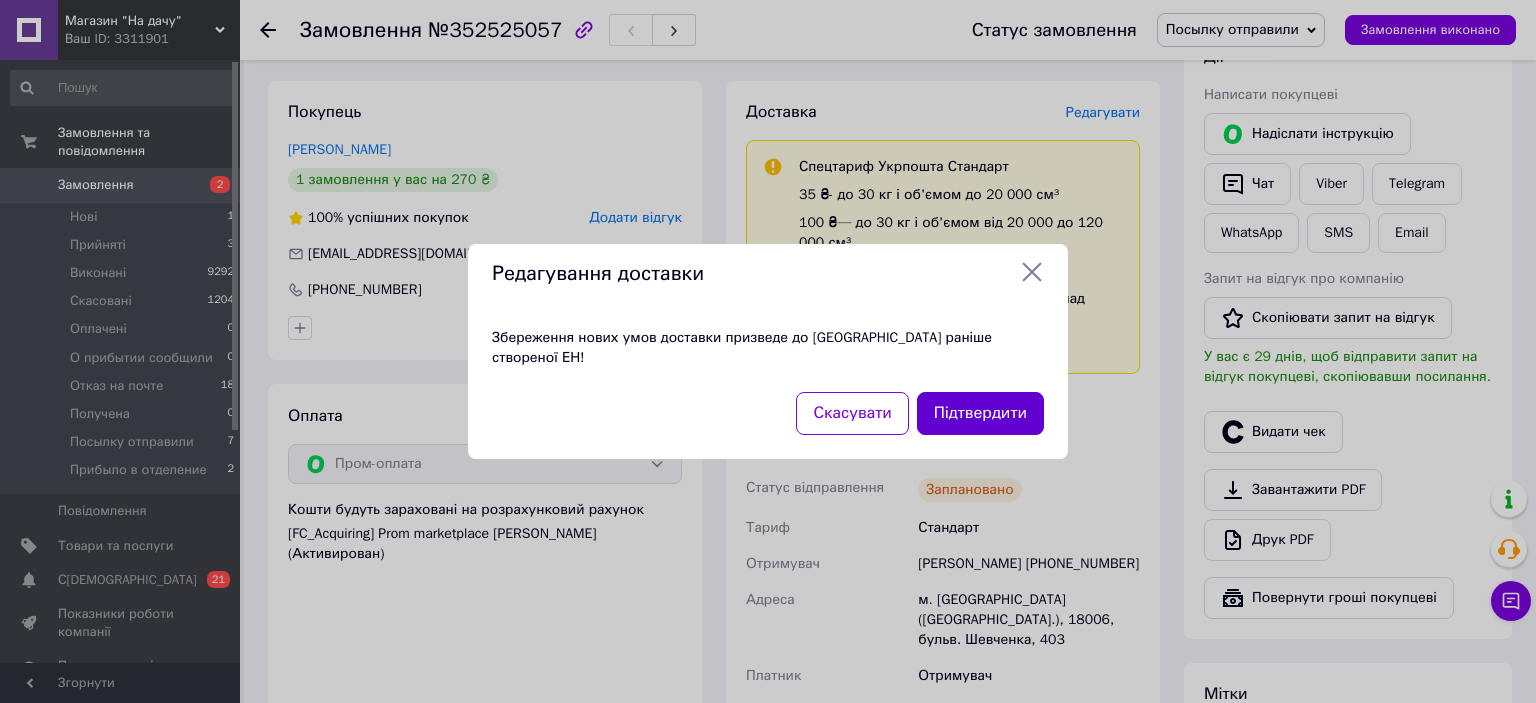 click on "Підтвердити" at bounding box center (980, 413) 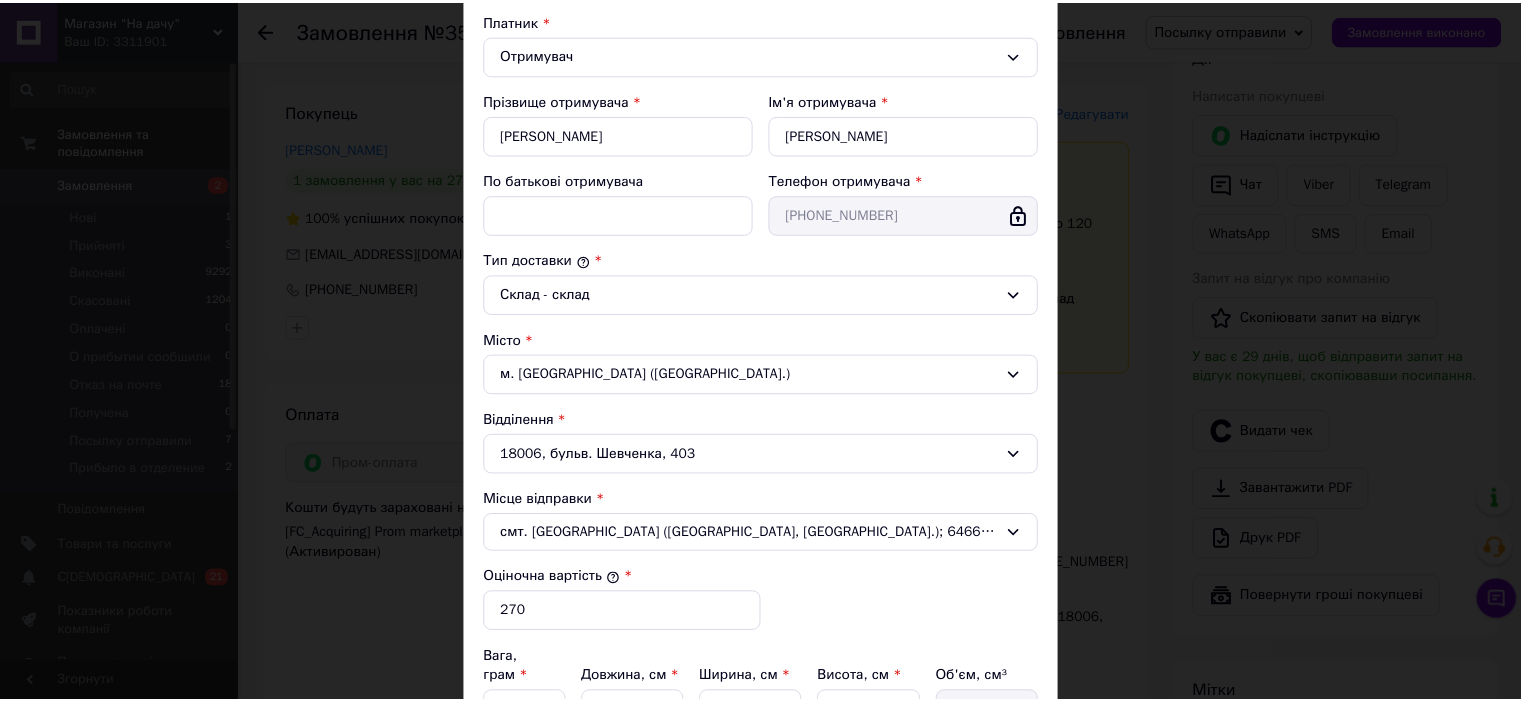 scroll, scrollTop: 500, scrollLeft: 0, axis: vertical 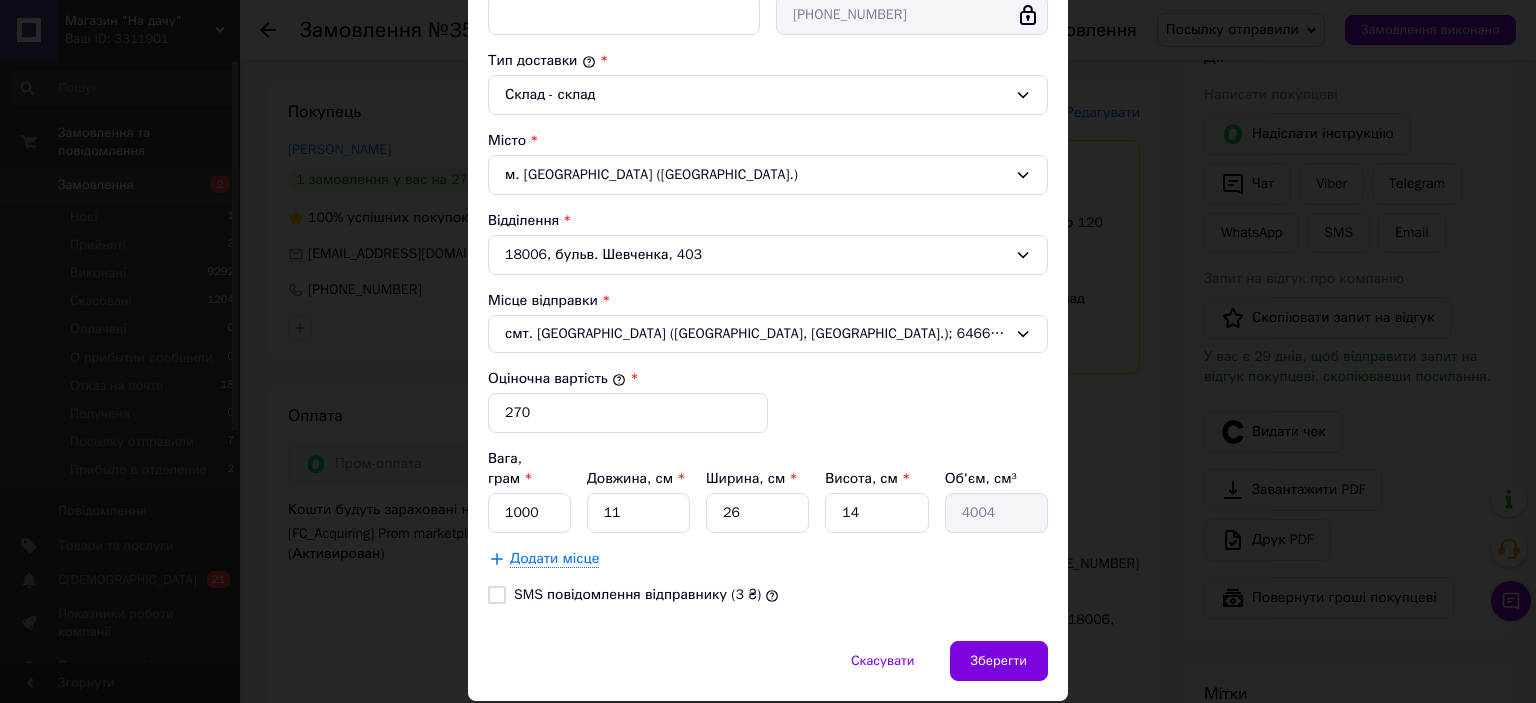 click on "× Редагування доставки Спосіб доставки Укрпошта (платна) Тариф     * [PERSON_NAME]   * Отримувач Прізвище отримувача   * [PERSON_NAME] Ім'я отримувача   * [PERSON_NAME] батькові отримувача Телефон отримувача   * [PHONE_NUMBER] Тип доставки     * Склад - склад Місто м. [GEOGRAPHIC_DATA] ([GEOGRAPHIC_DATA].) Відділення 18006, бульв. Шевченка, 403 Місце відправки   * смт. [GEOGRAPHIC_DATA] ([GEOGRAPHIC_DATA], [GEOGRAPHIC_DATA].); 64660, вул. Заводська, 11 Оціночна вартість     * 270 Вага, грам   * 1000 Довжина, см   * 11 Ширина, см   * 26 Висота, см   * 14 Об'єм, см³ 4004 Додати місце SMS повідомлення відправнику (3 ₴)   Скасувати" at bounding box center [768, 351] 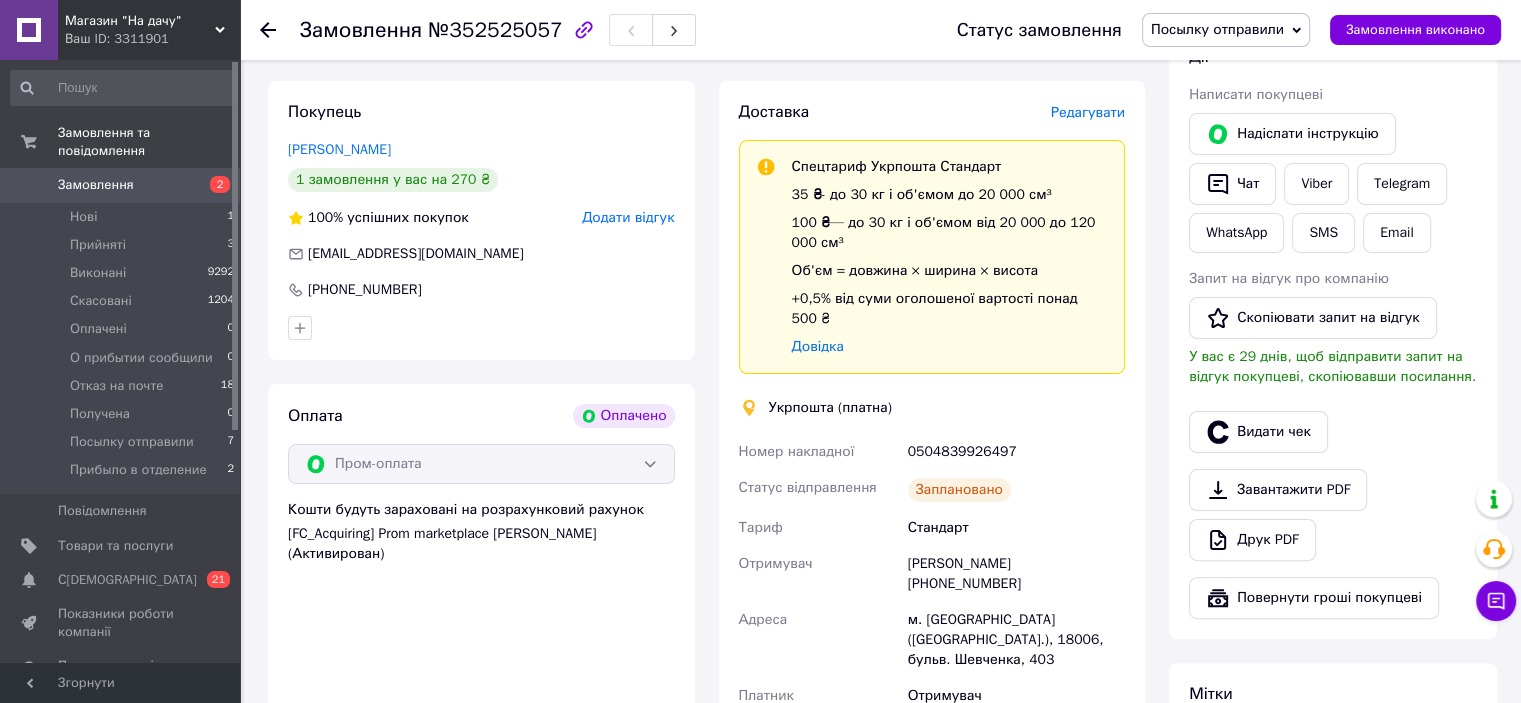 scroll, scrollTop: 100, scrollLeft: 0, axis: vertical 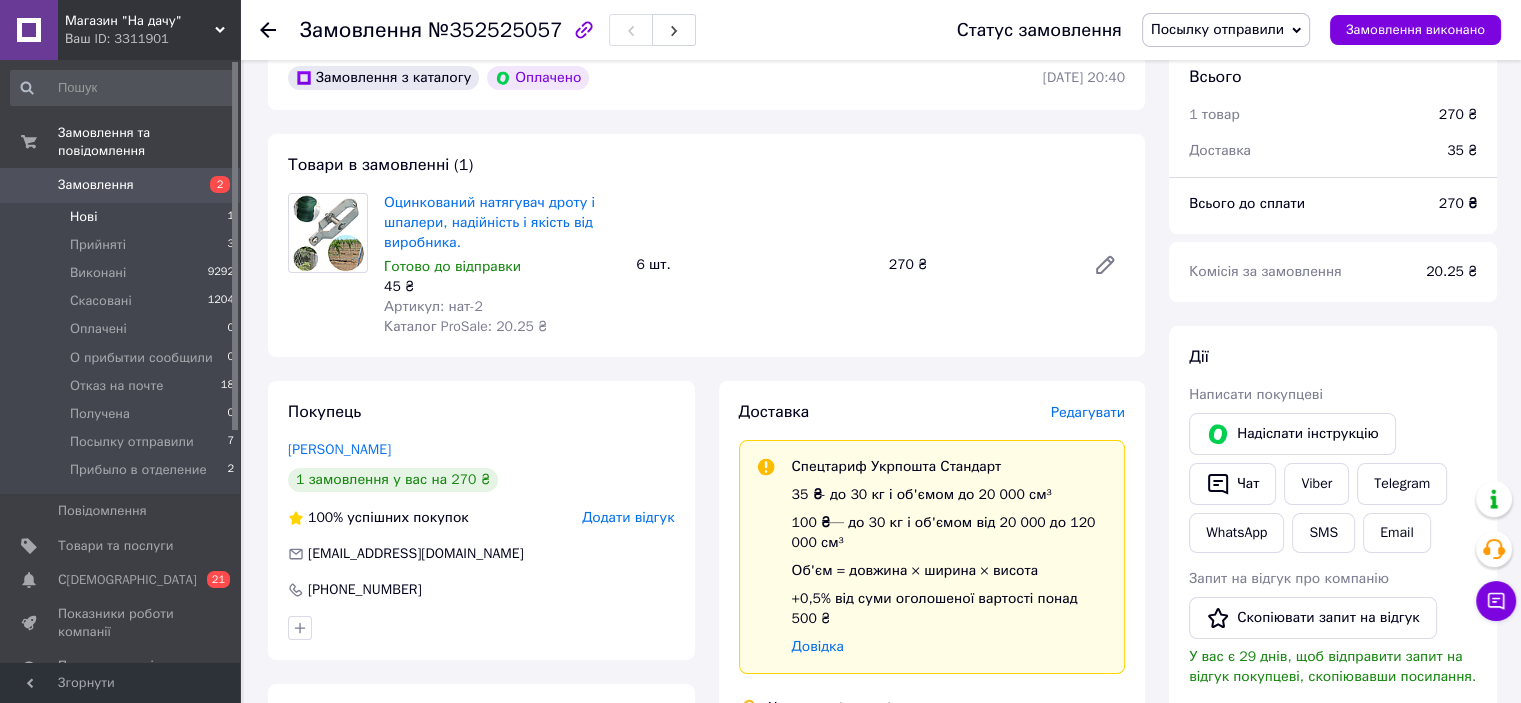 click on "Нові" at bounding box center (83, 217) 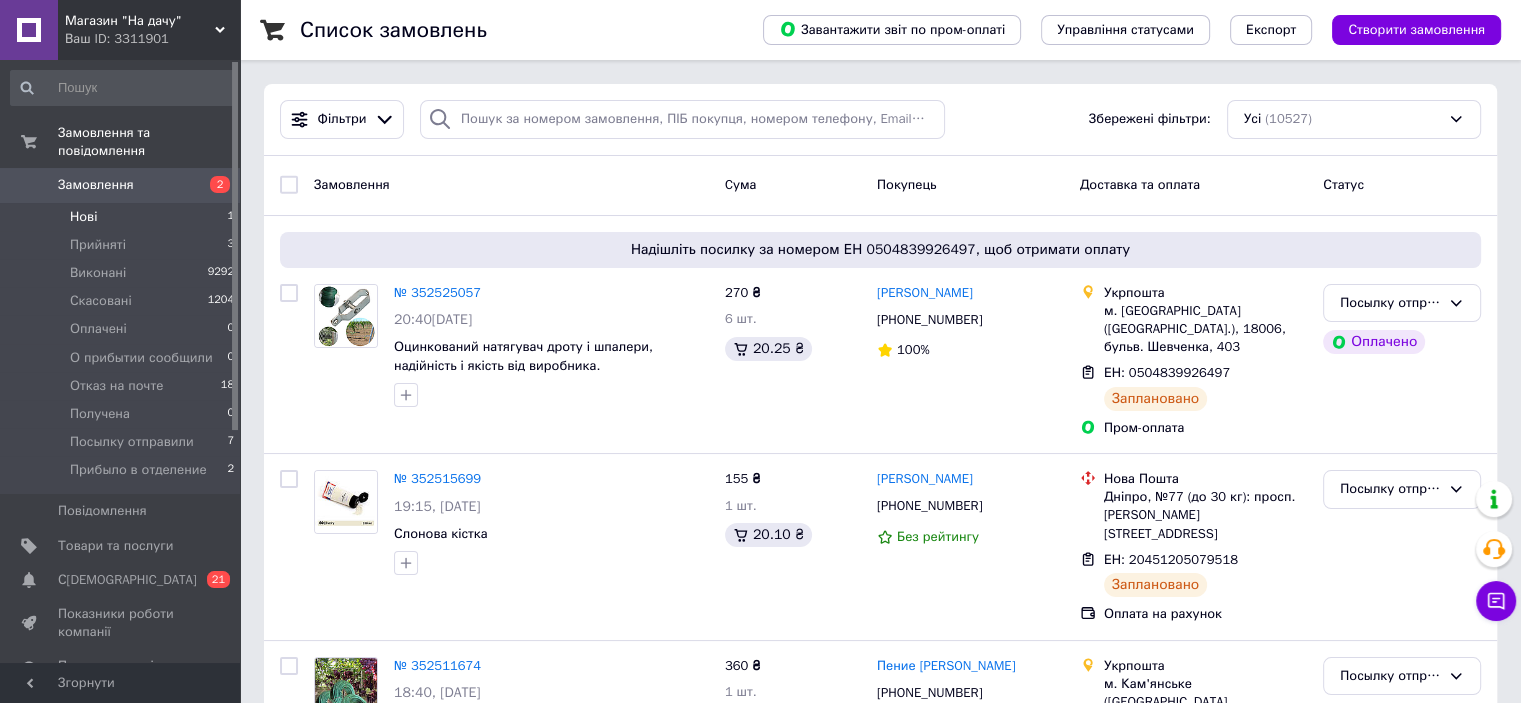 click on "Нові 1" at bounding box center [123, 217] 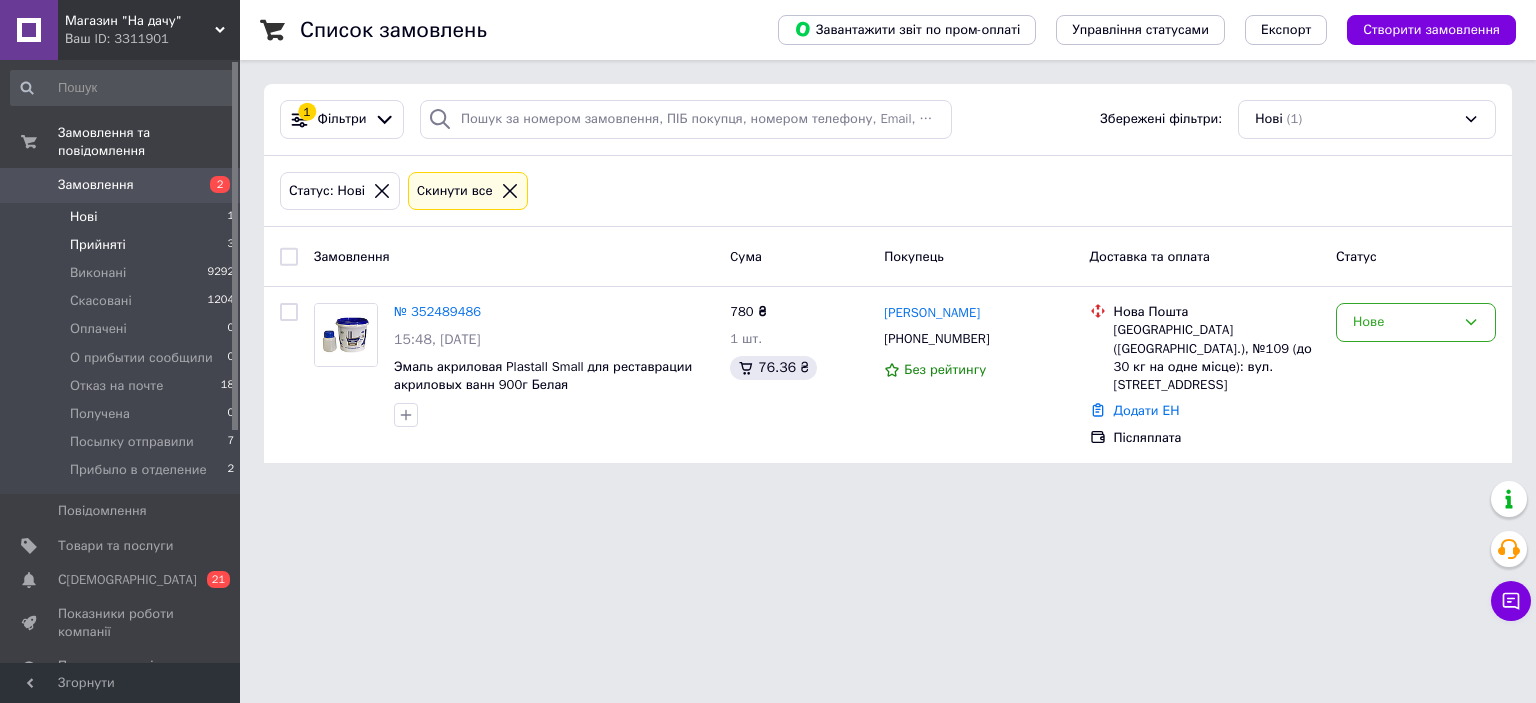 click on "Прийняті" at bounding box center (98, 245) 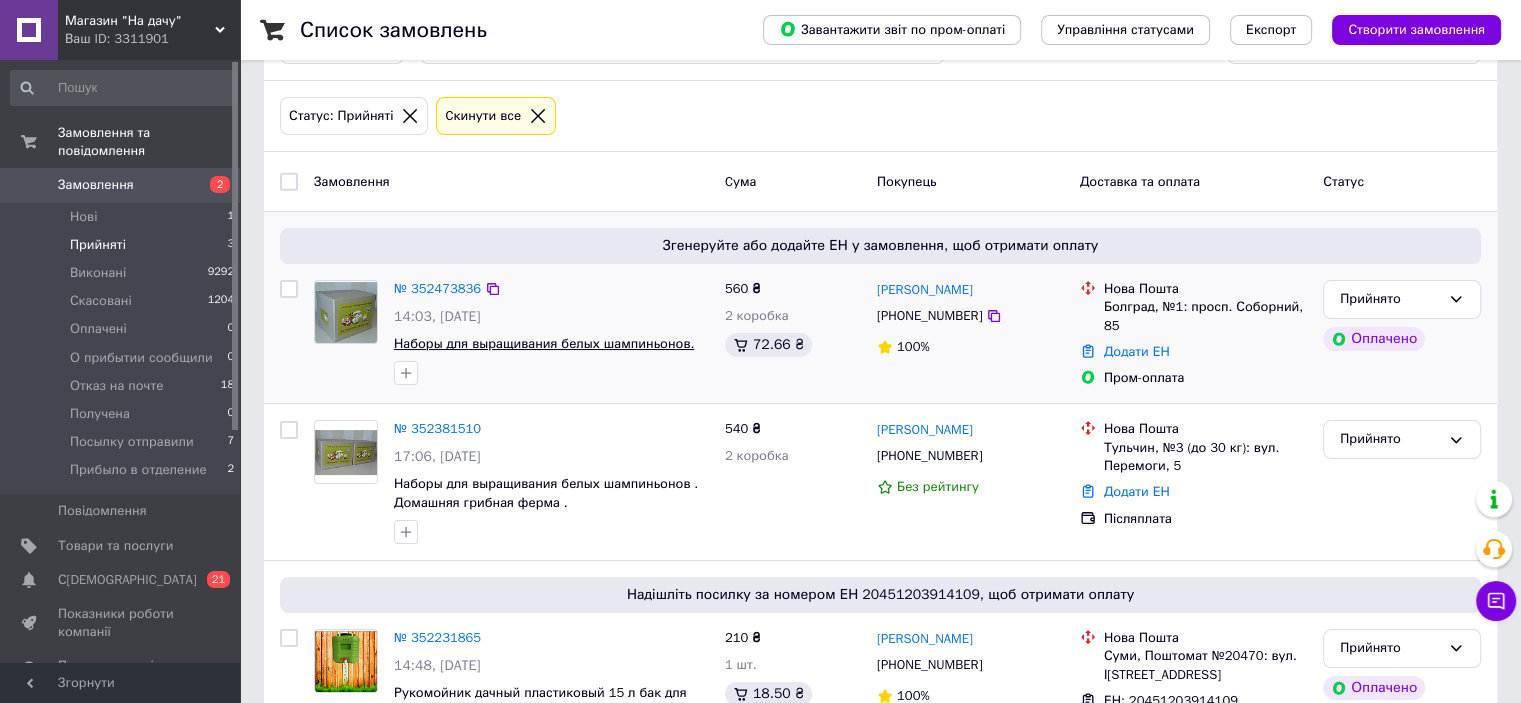 scroll, scrollTop: 175, scrollLeft: 0, axis: vertical 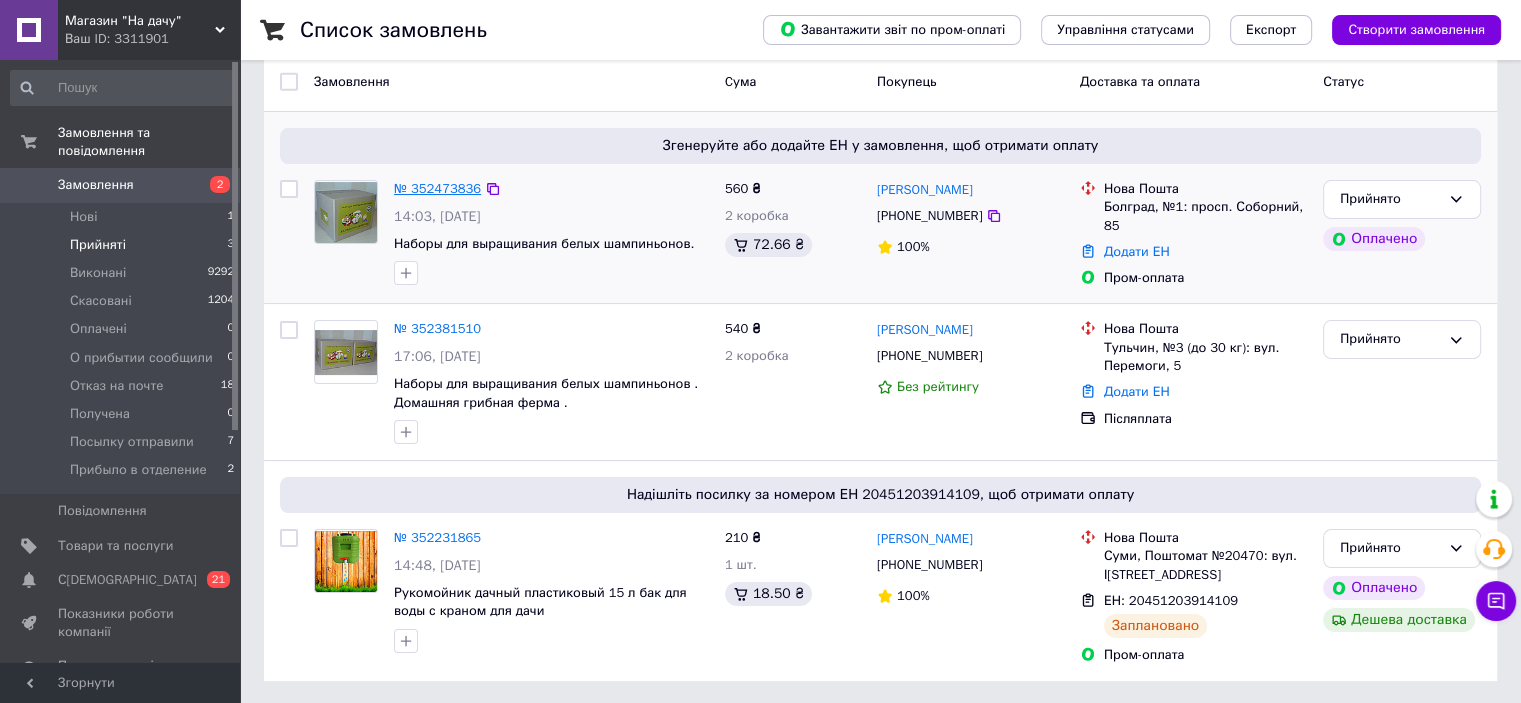 click on "№ 352473836" at bounding box center (437, 188) 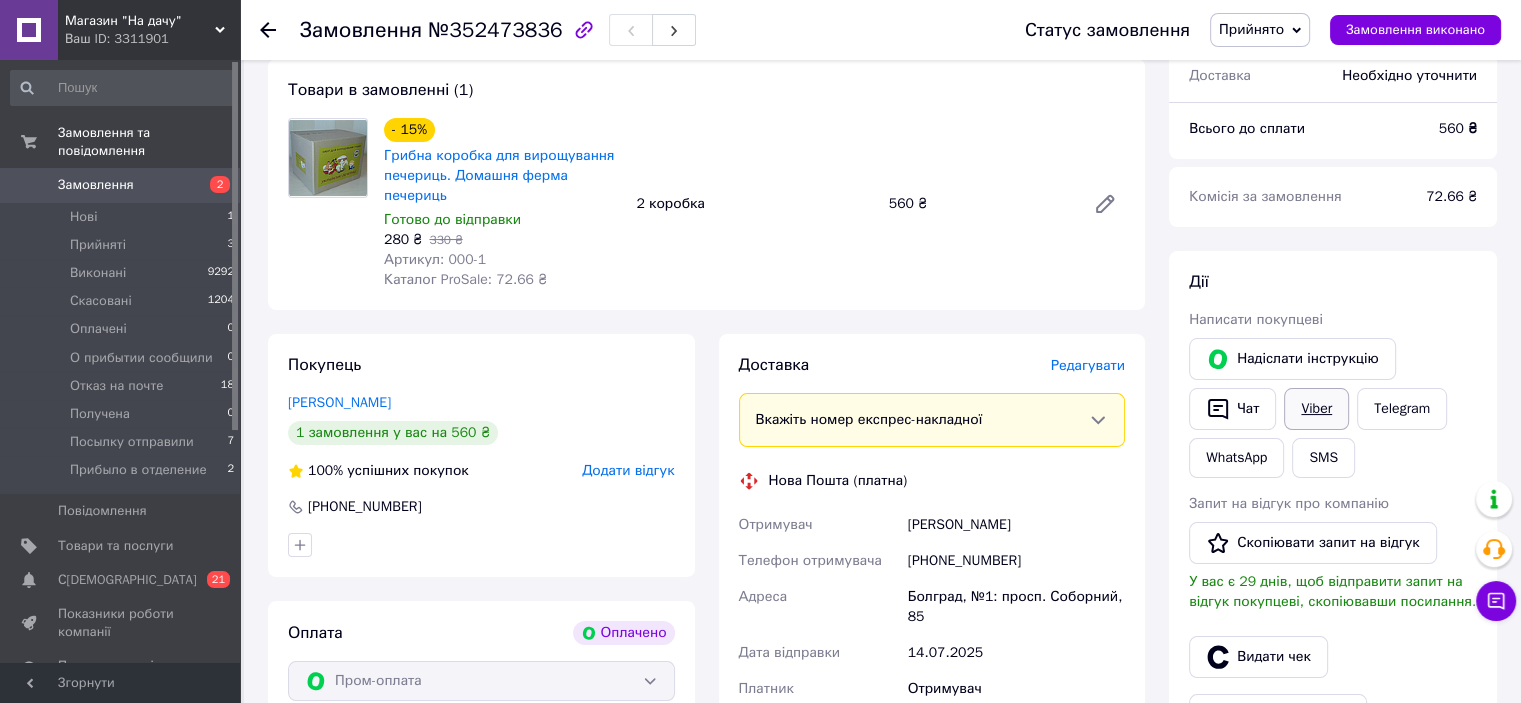 click on "Viber" at bounding box center [1316, 409] 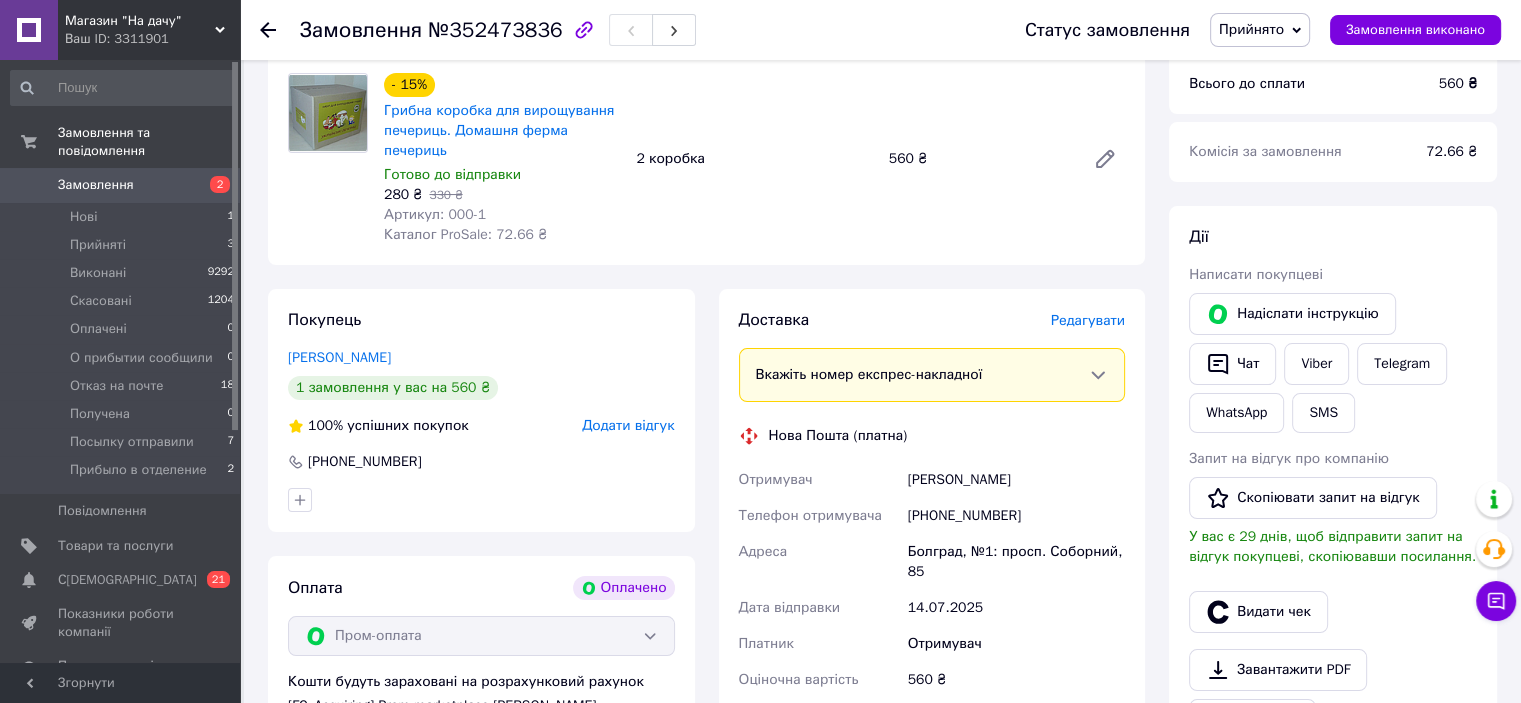scroll, scrollTop: 175, scrollLeft: 0, axis: vertical 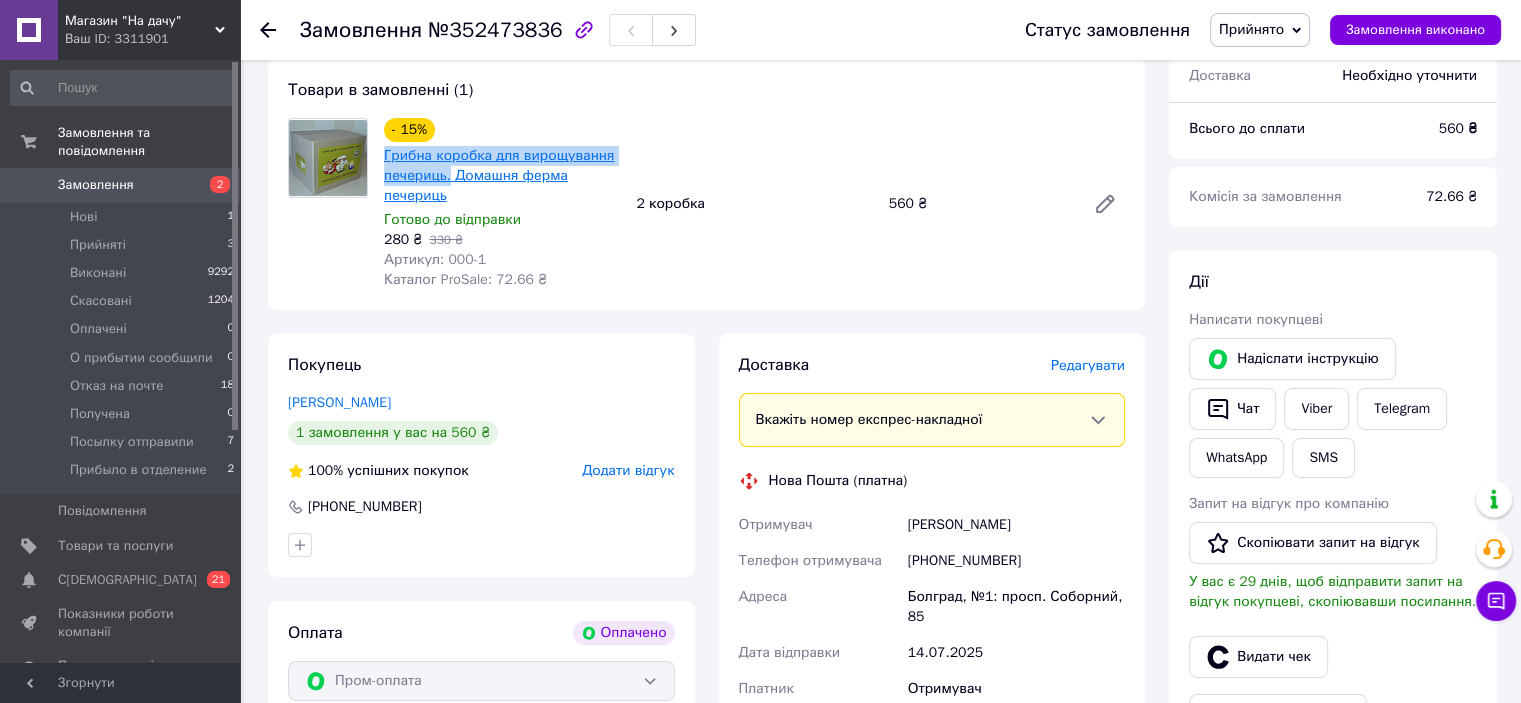 drag, startPoint x: 379, startPoint y: 155, endPoint x: 451, endPoint y: 181, distance: 76.55064 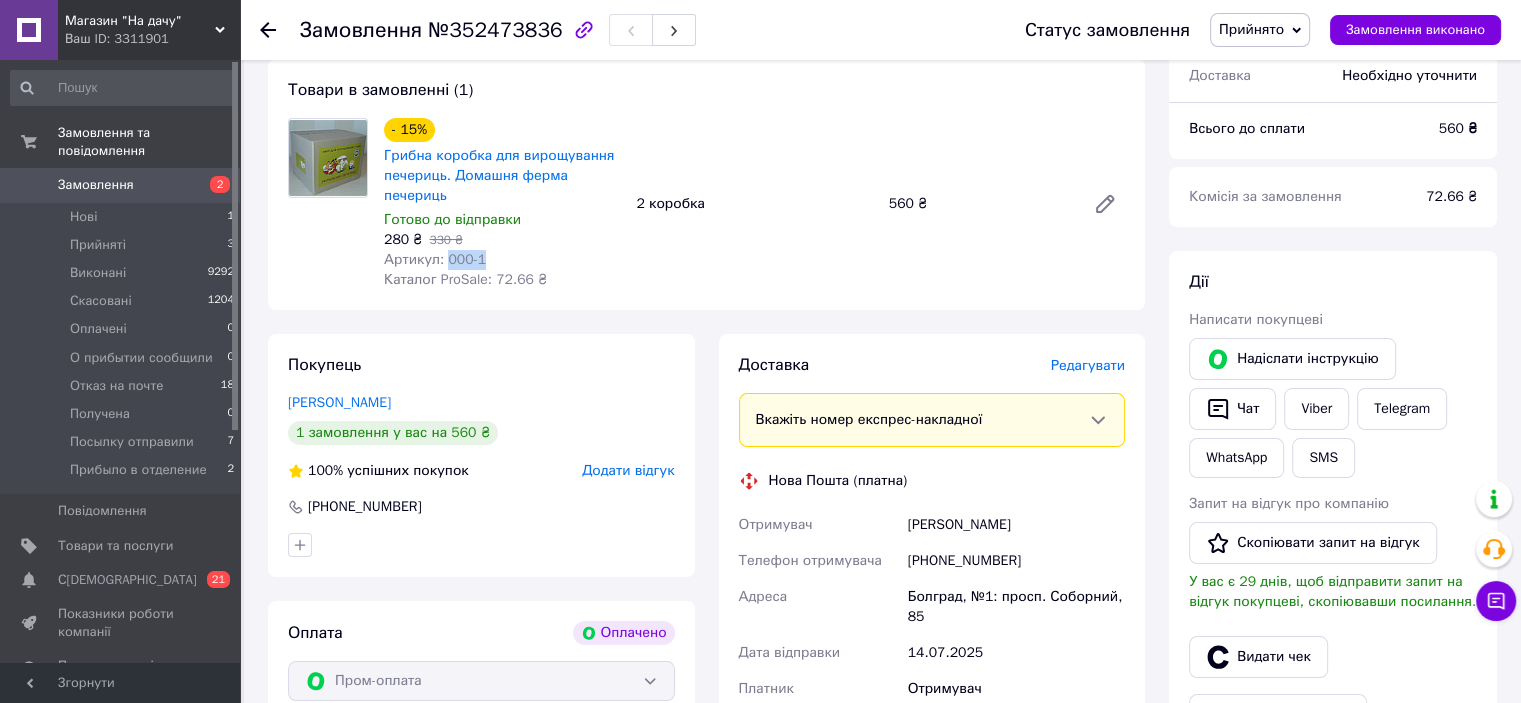 drag, startPoint x: 487, startPoint y: 263, endPoint x: 444, endPoint y: 263, distance: 43 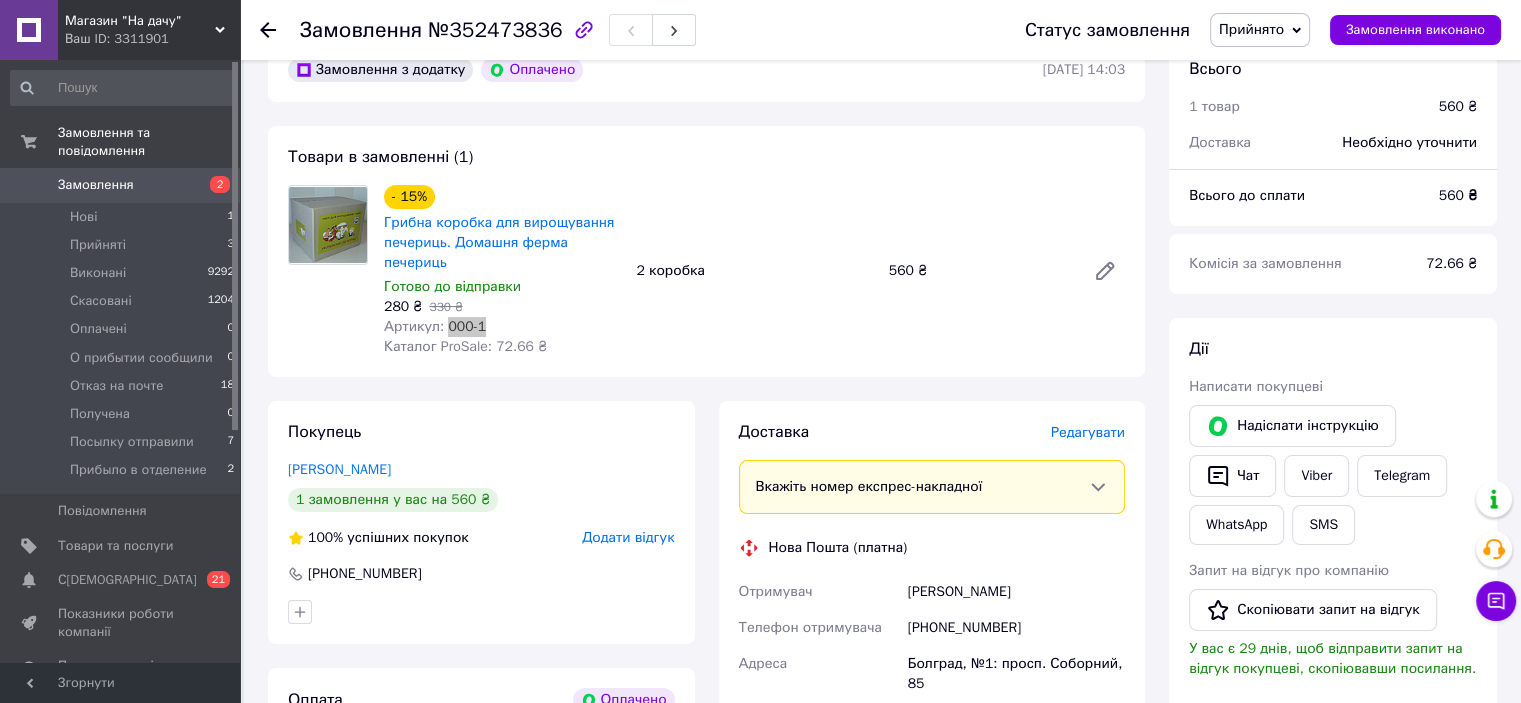 scroll, scrollTop: 0, scrollLeft: 0, axis: both 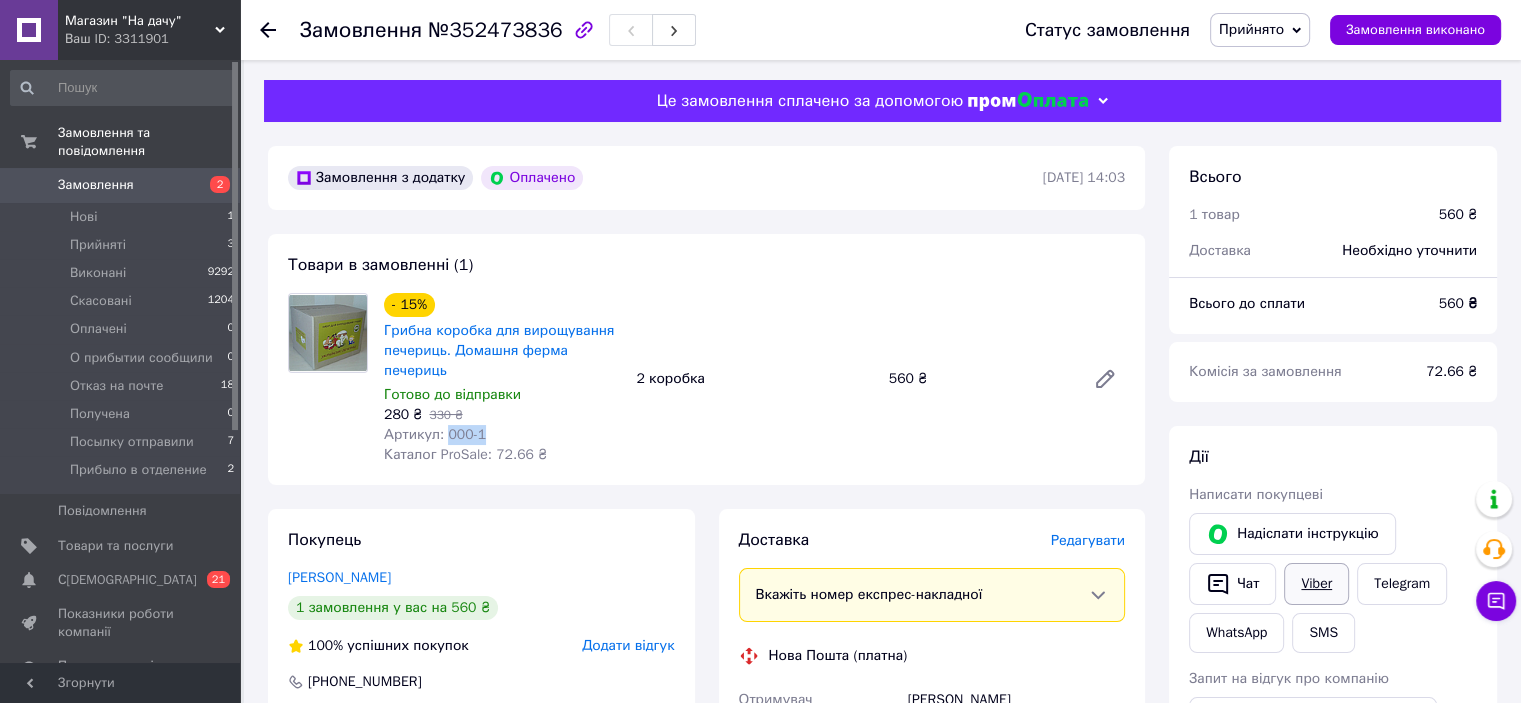 click on "Viber" at bounding box center [1316, 584] 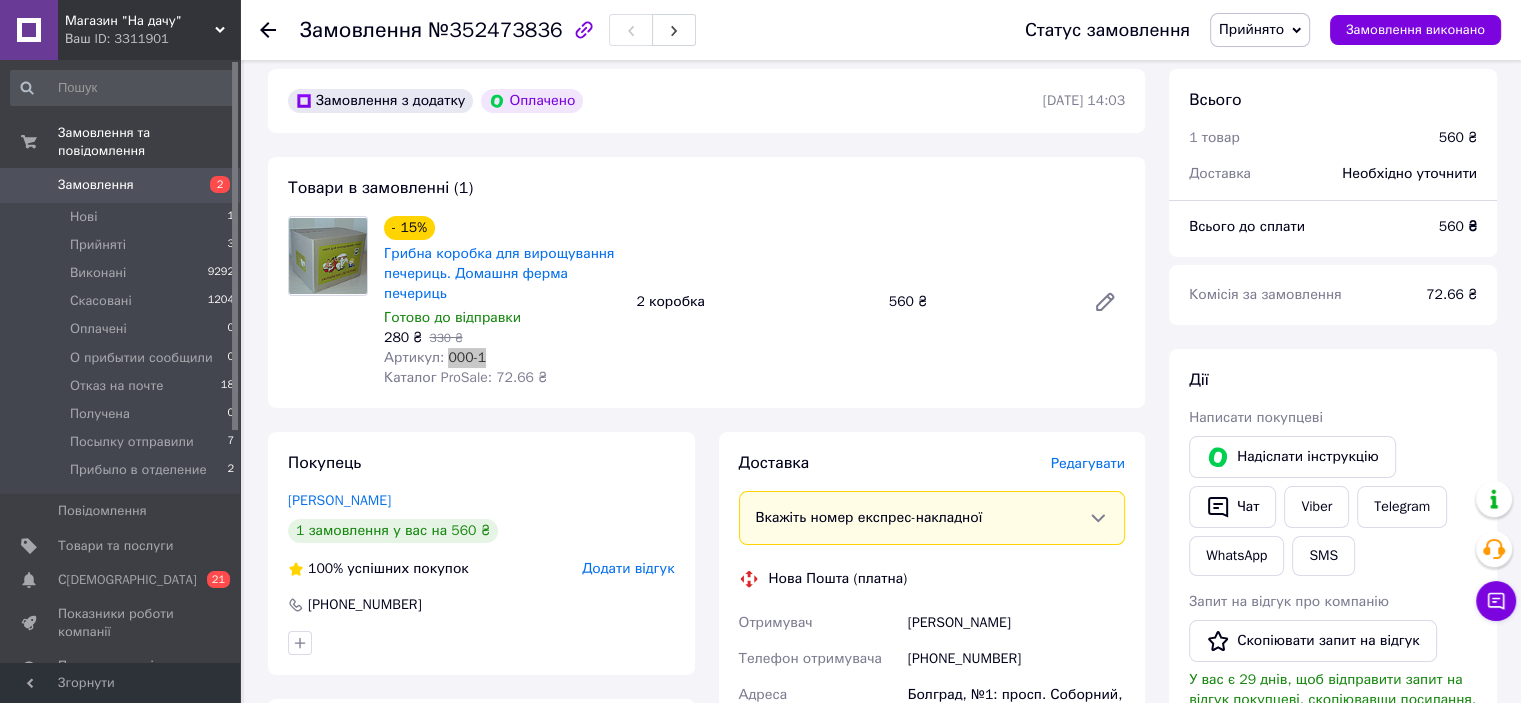 scroll, scrollTop: 0, scrollLeft: 0, axis: both 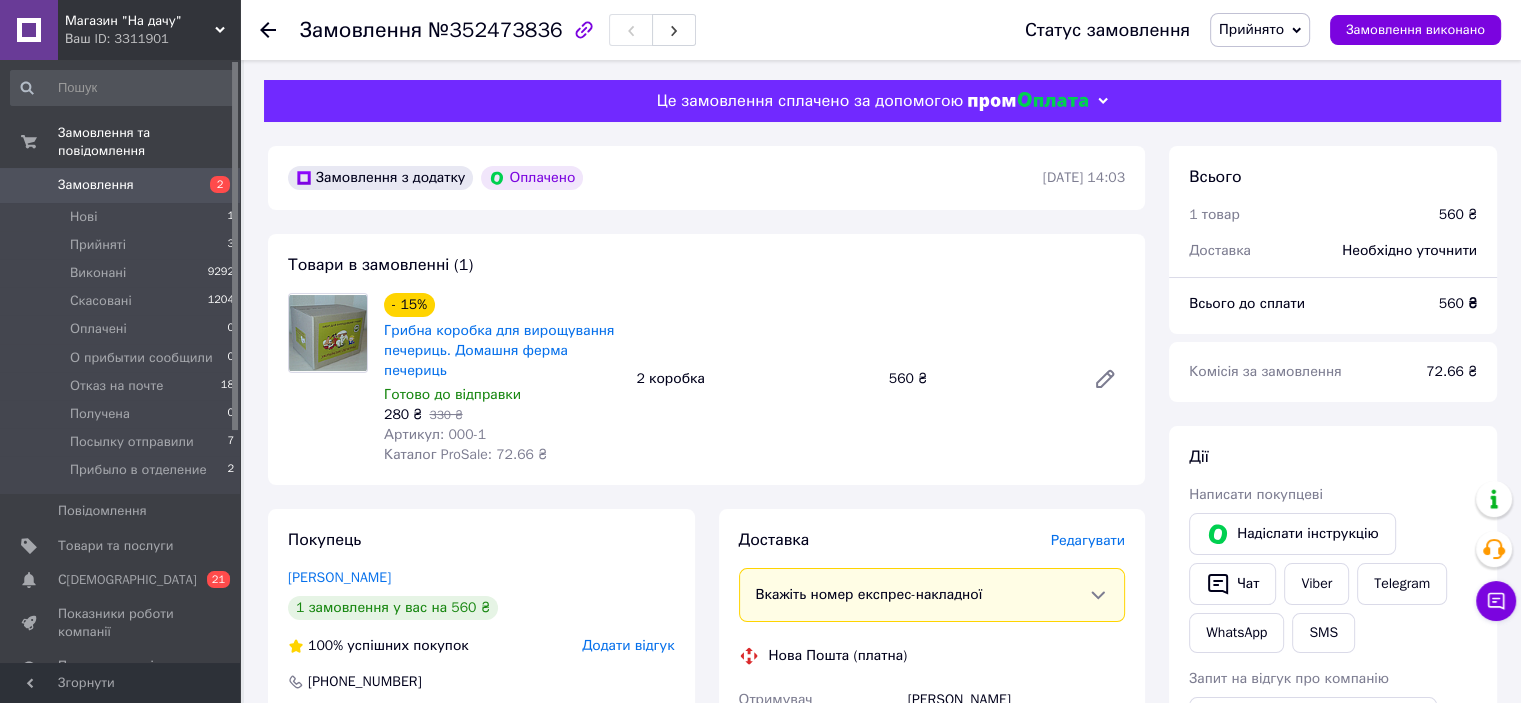 click 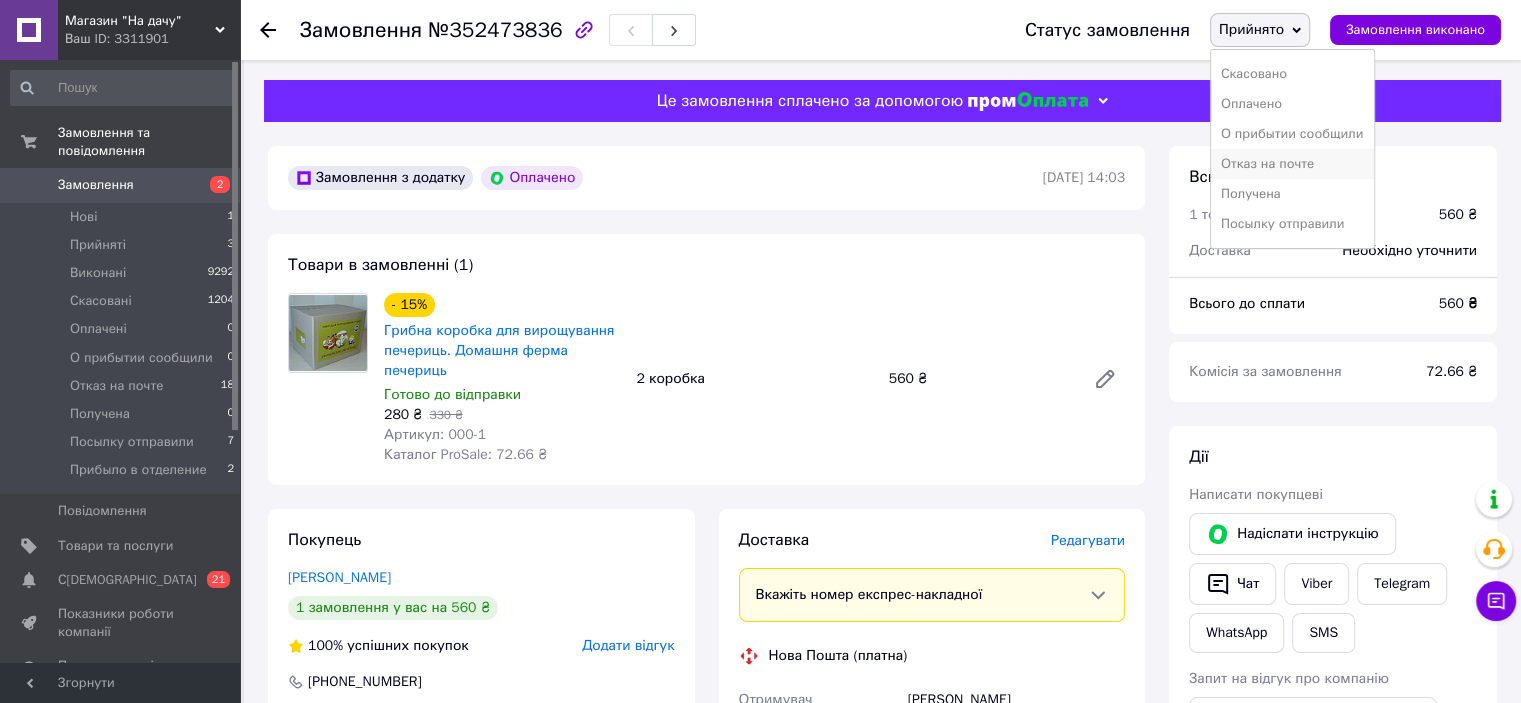 scroll, scrollTop: 52, scrollLeft: 0, axis: vertical 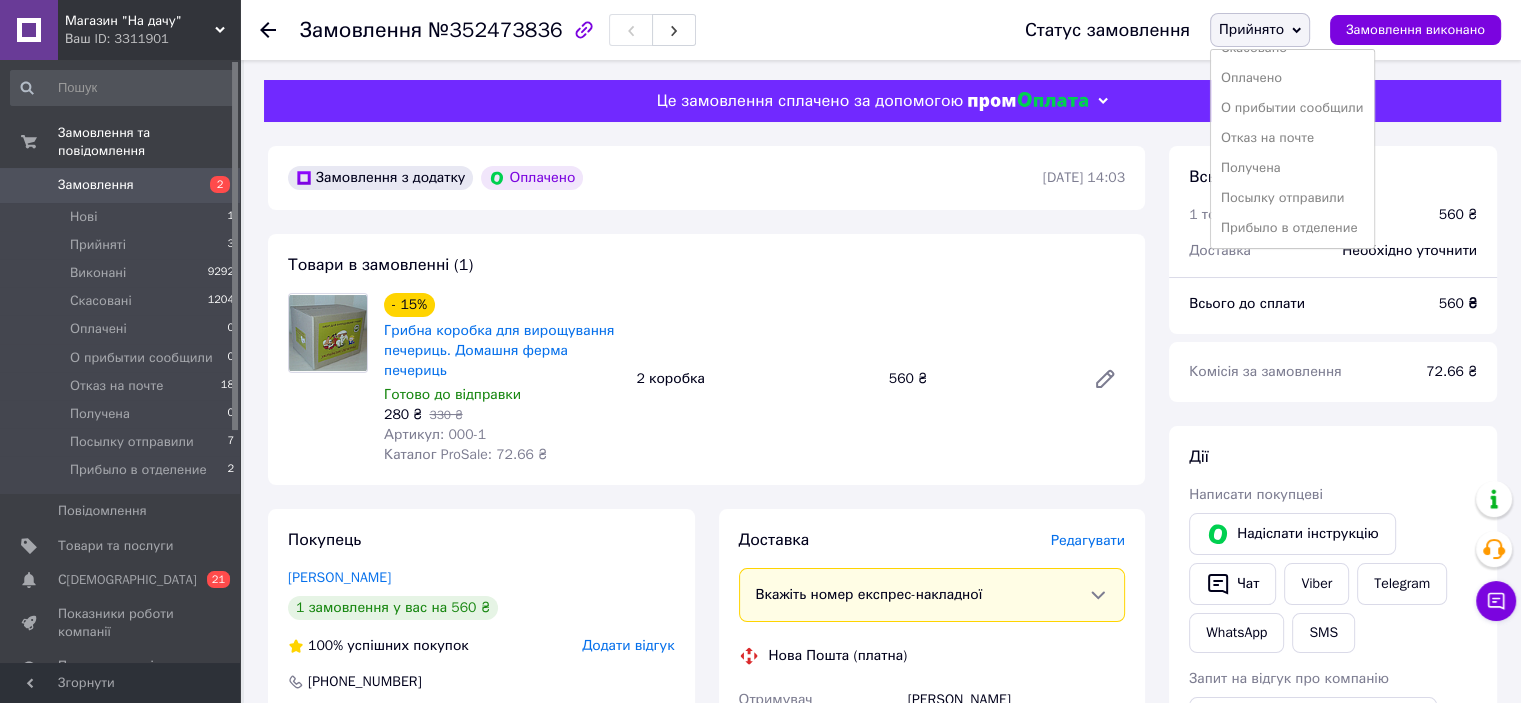 drag, startPoint x: 1309, startPoint y: 196, endPoint x: 1108, endPoint y: 159, distance: 204.3771 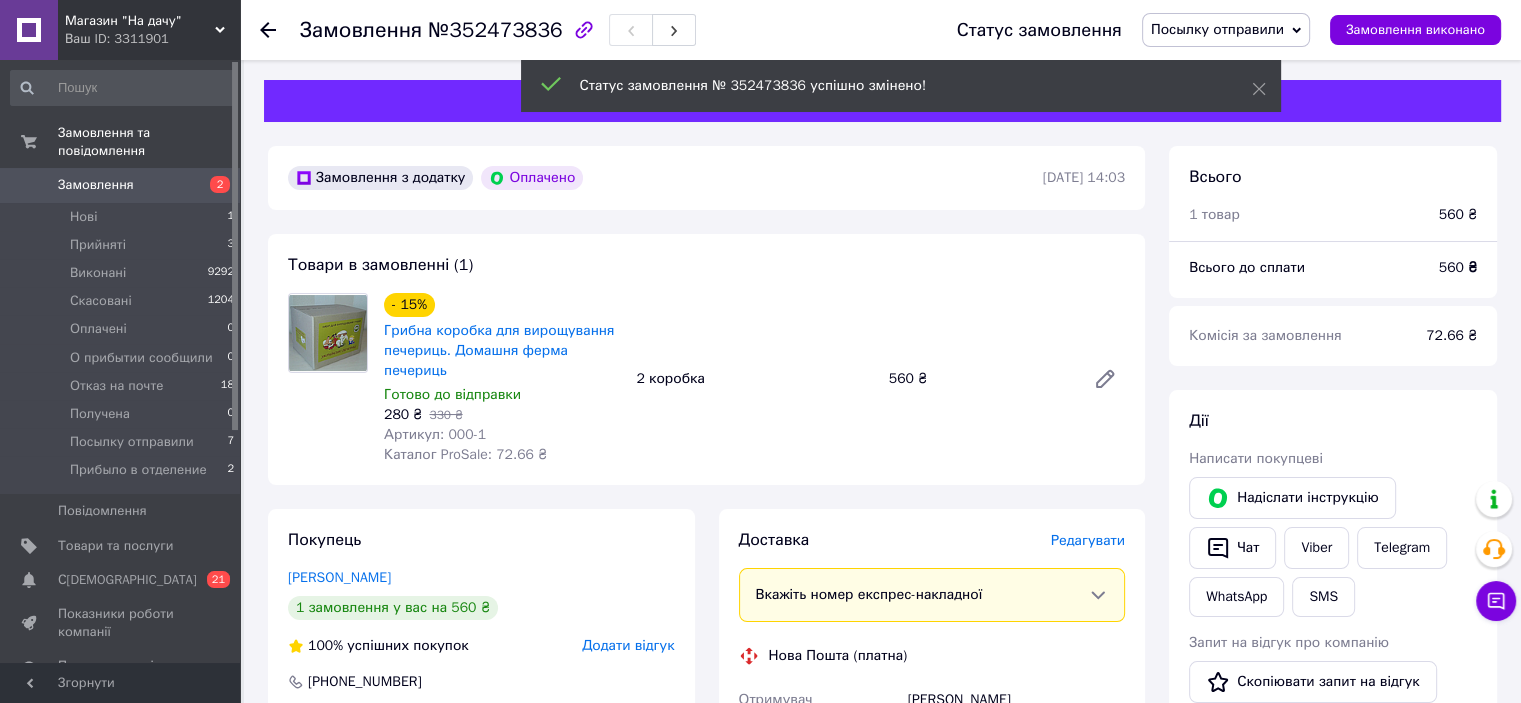 click 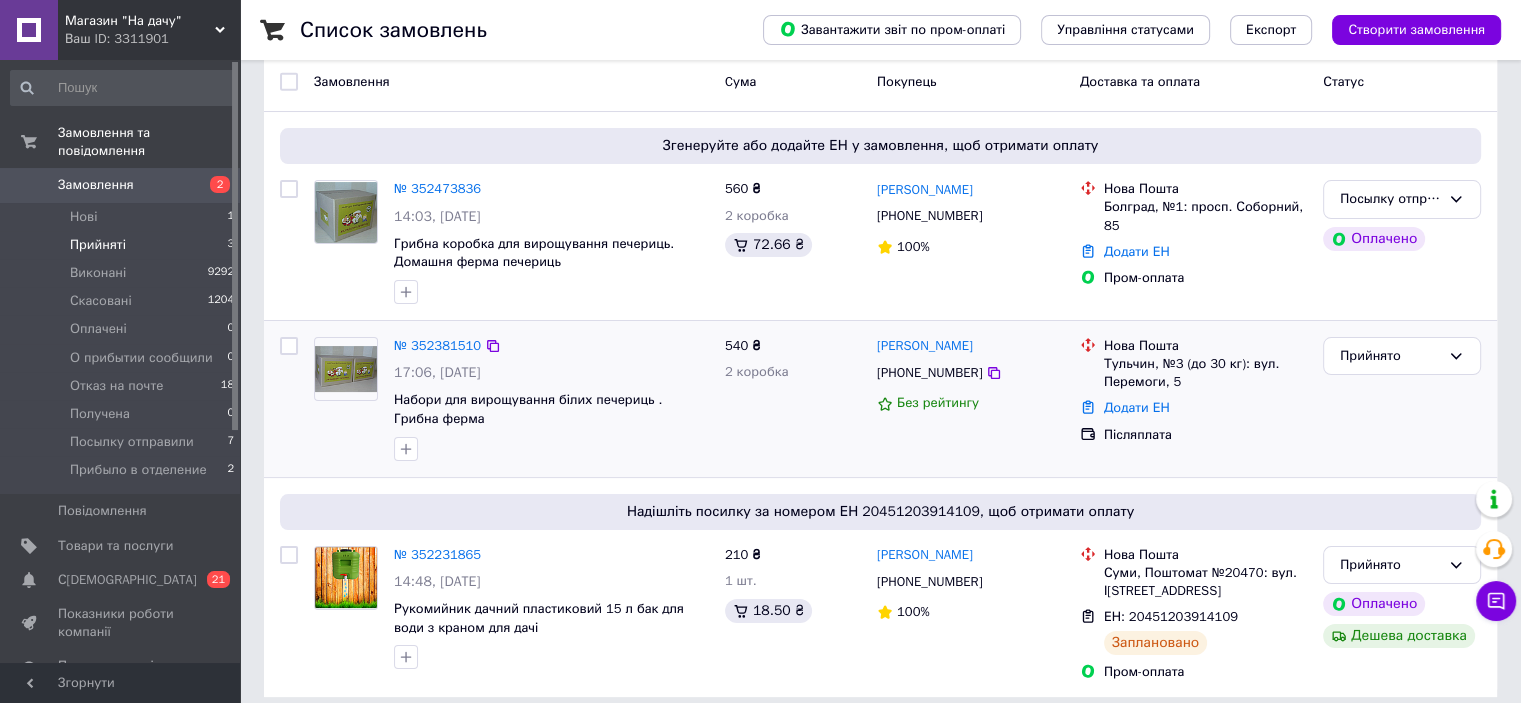 scroll, scrollTop: 191, scrollLeft: 0, axis: vertical 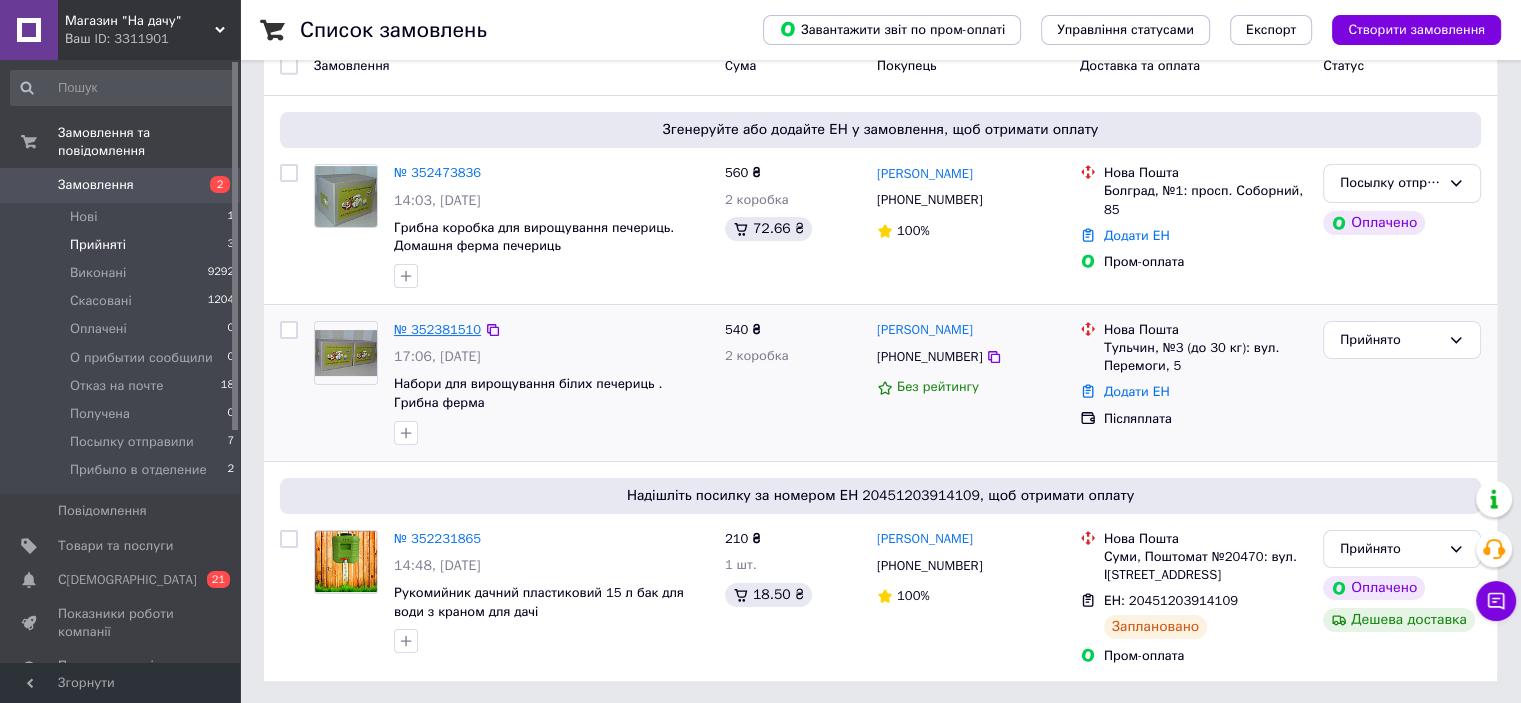 click on "№ 352381510" at bounding box center (437, 329) 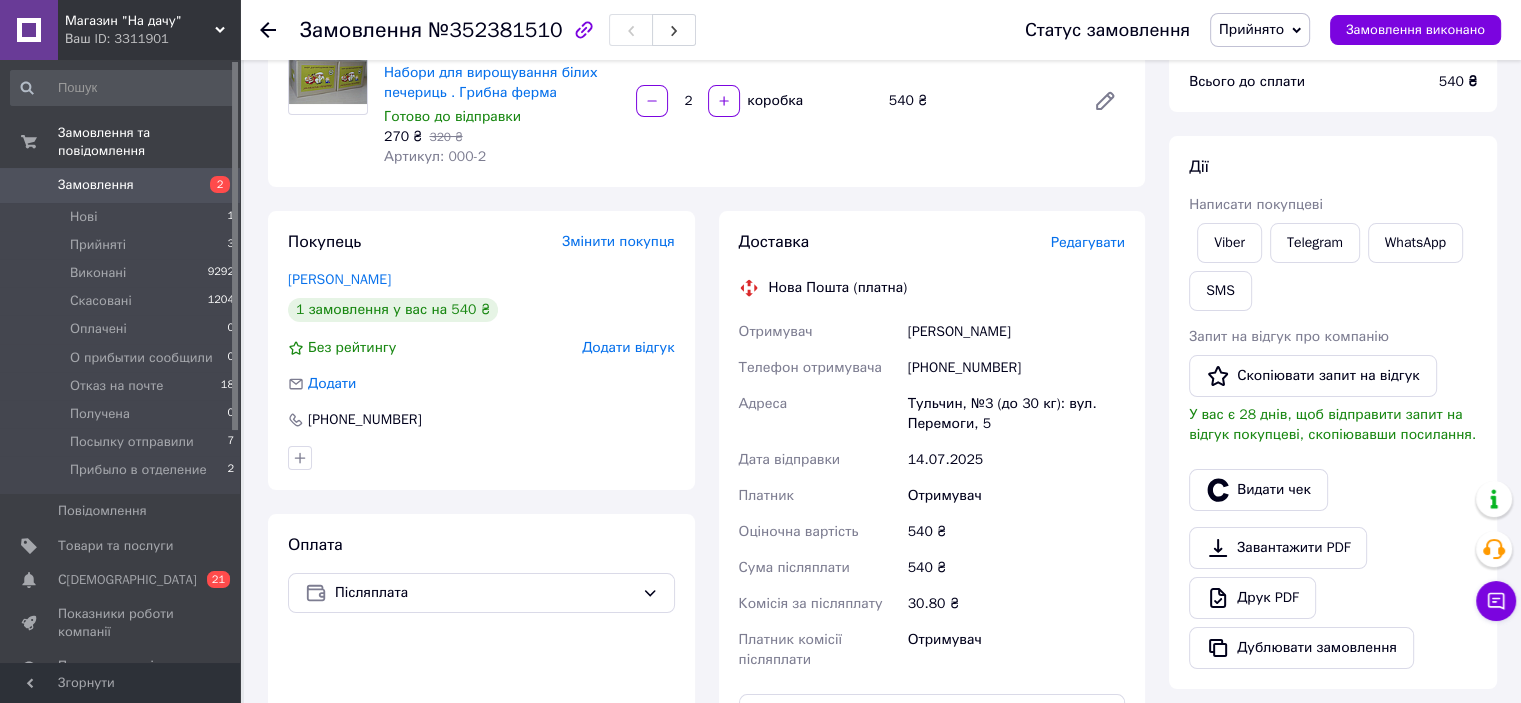 scroll, scrollTop: 200, scrollLeft: 0, axis: vertical 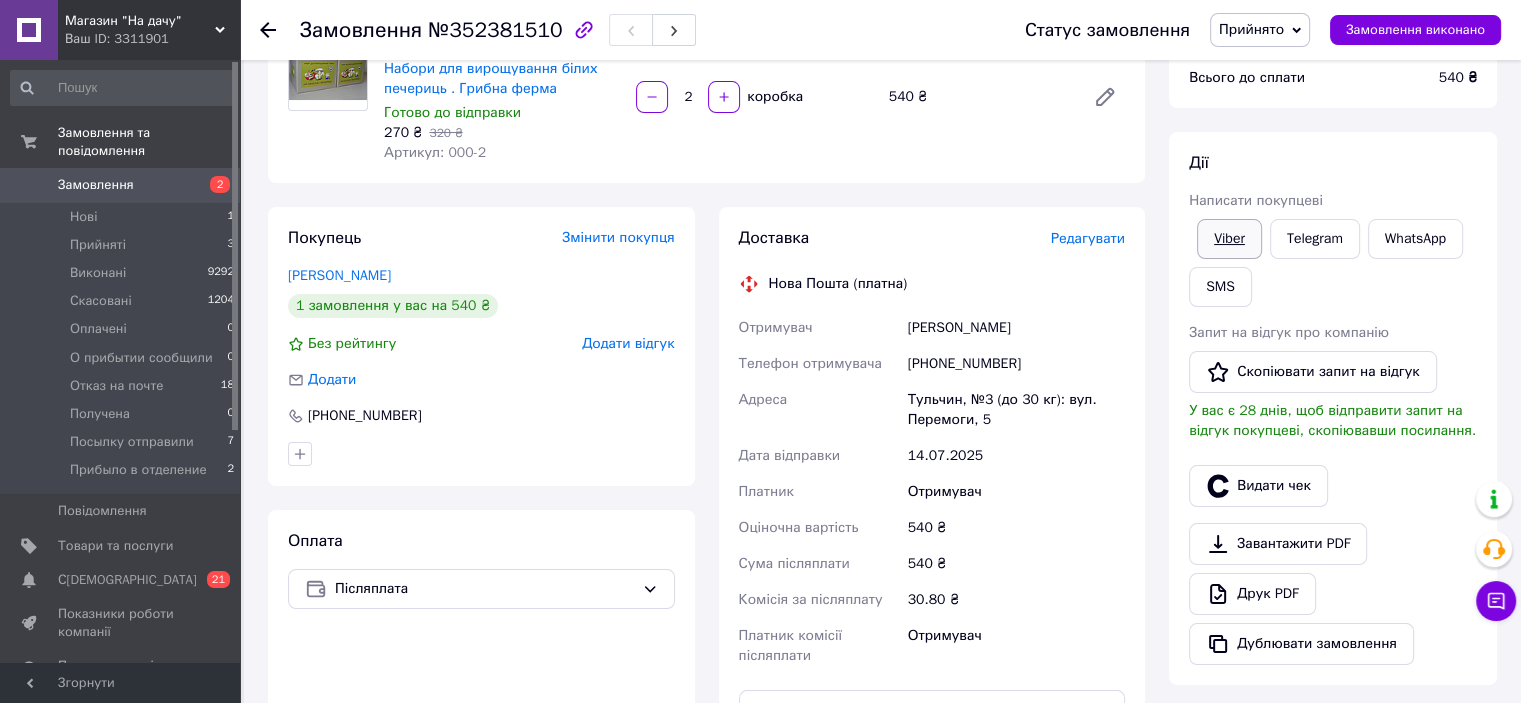 click on "Viber" at bounding box center [1229, 239] 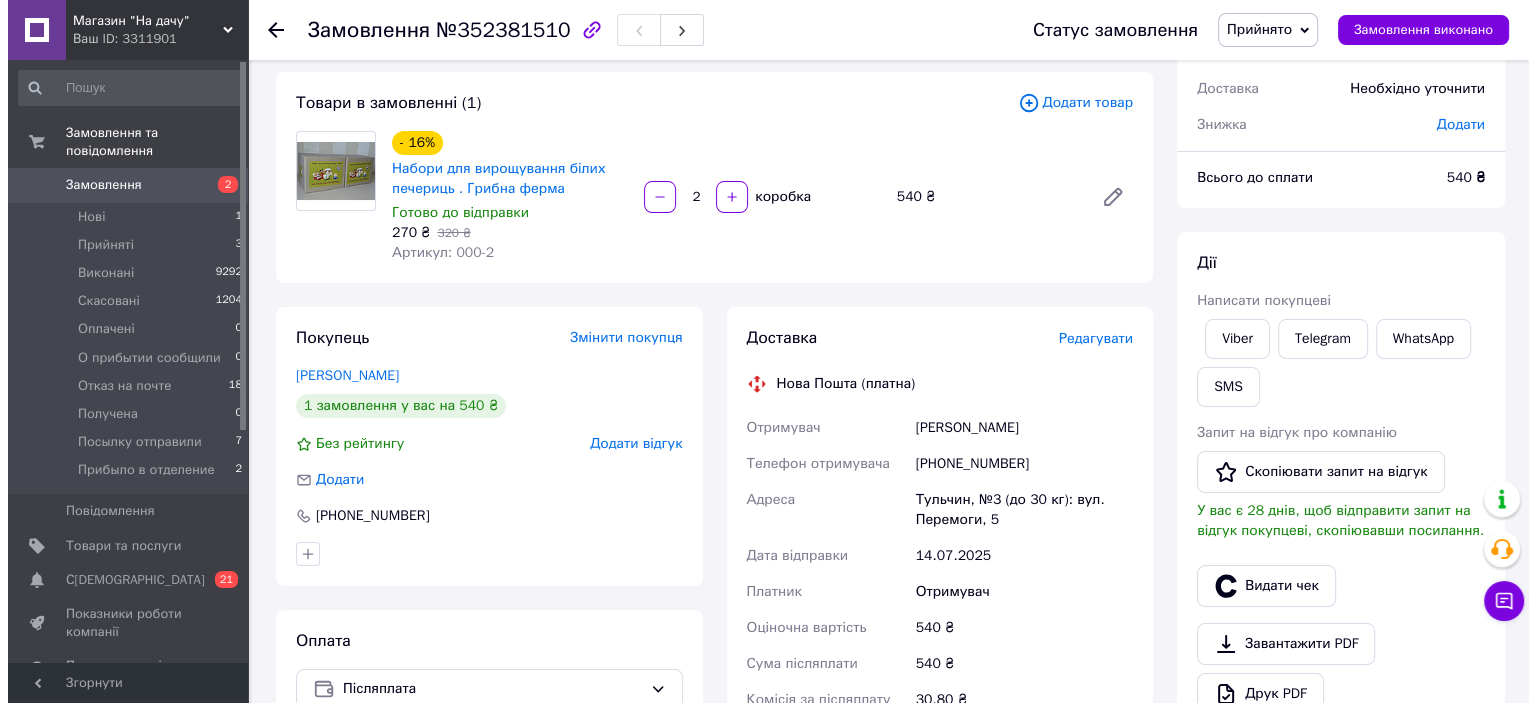 scroll, scrollTop: 100, scrollLeft: 0, axis: vertical 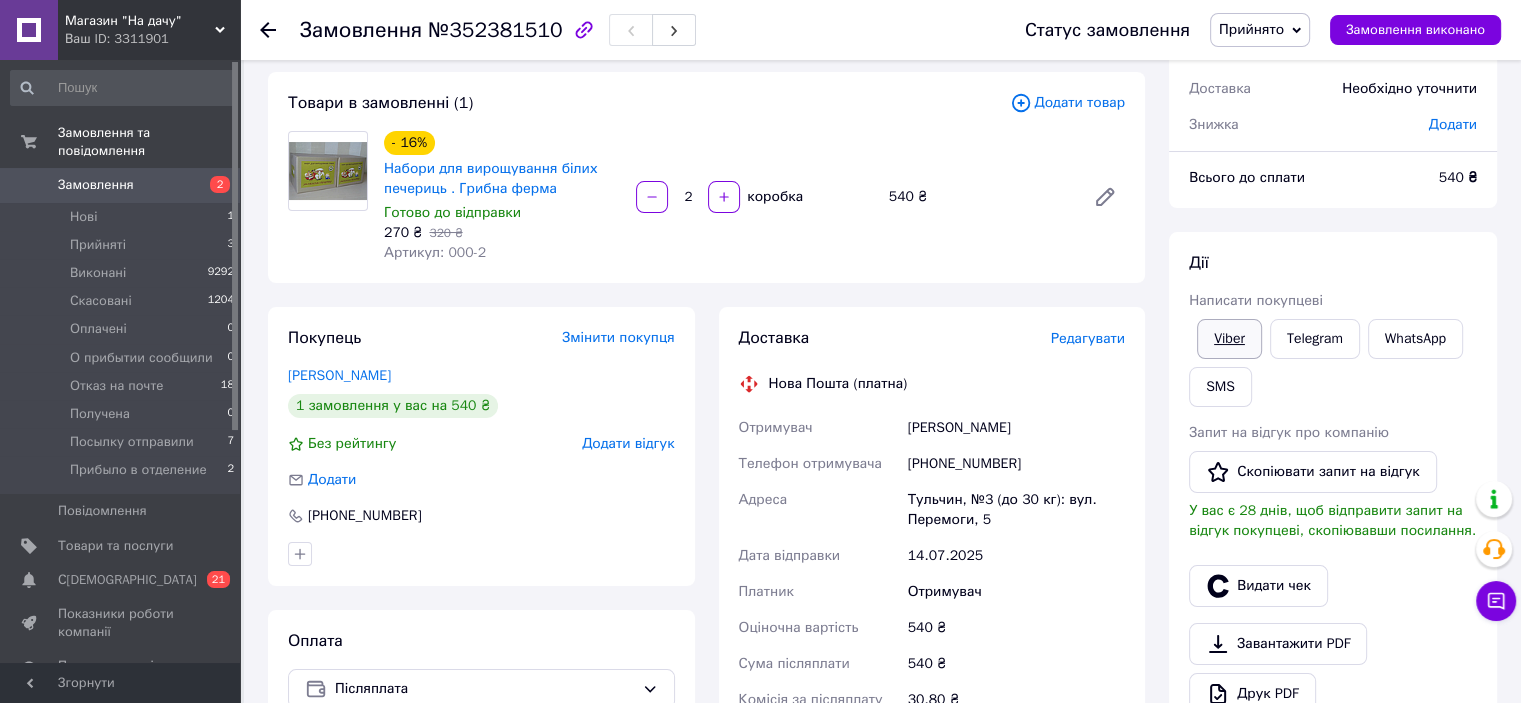 click on "Viber" at bounding box center [1229, 339] 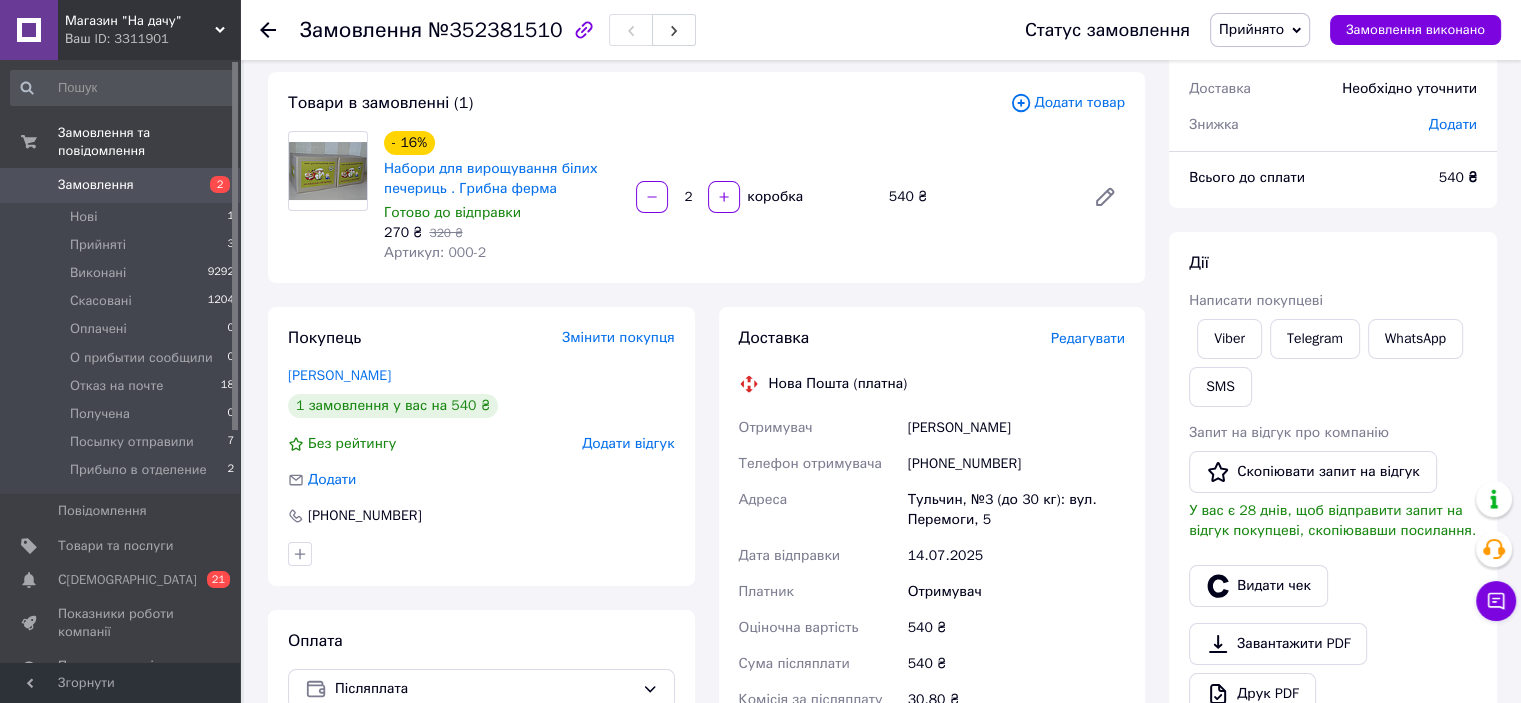 click on "Редагувати" at bounding box center [1088, 338] 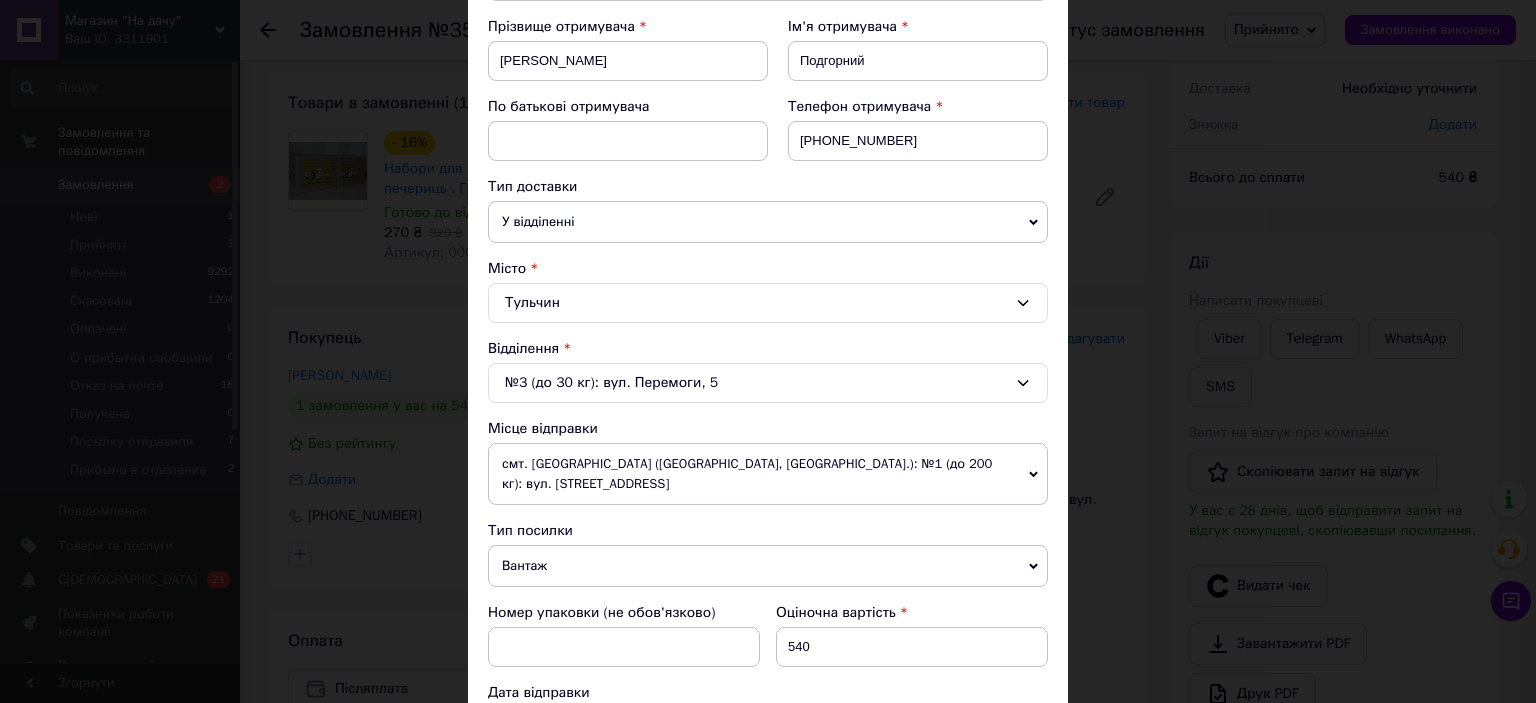 scroll, scrollTop: 300, scrollLeft: 0, axis: vertical 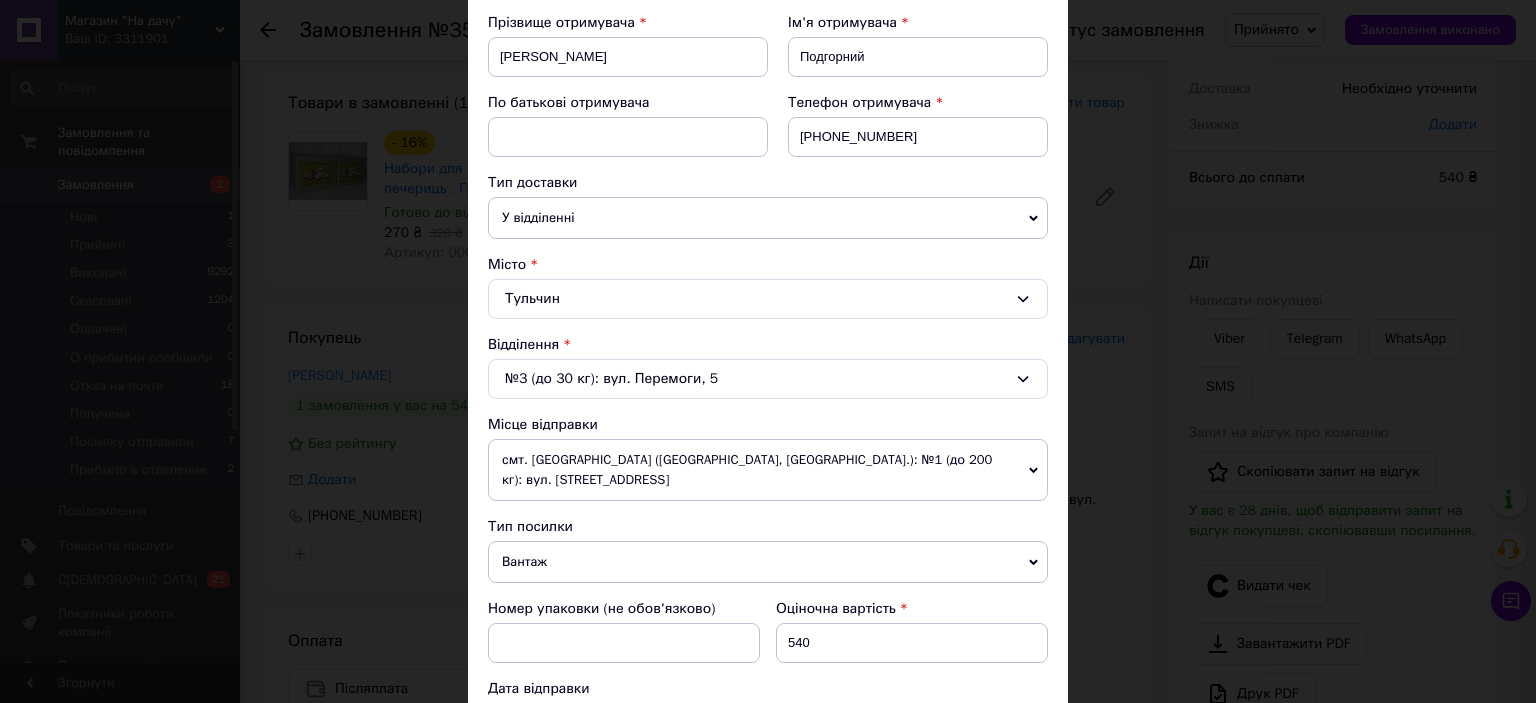 click on "смт. [GEOGRAPHIC_DATA] ([GEOGRAPHIC_DATA], [GEOGRAPHIC_DATA].): №1 (до 200 кг): вул. [STREET_ADDRESS]" at bounding box center (768, 470) 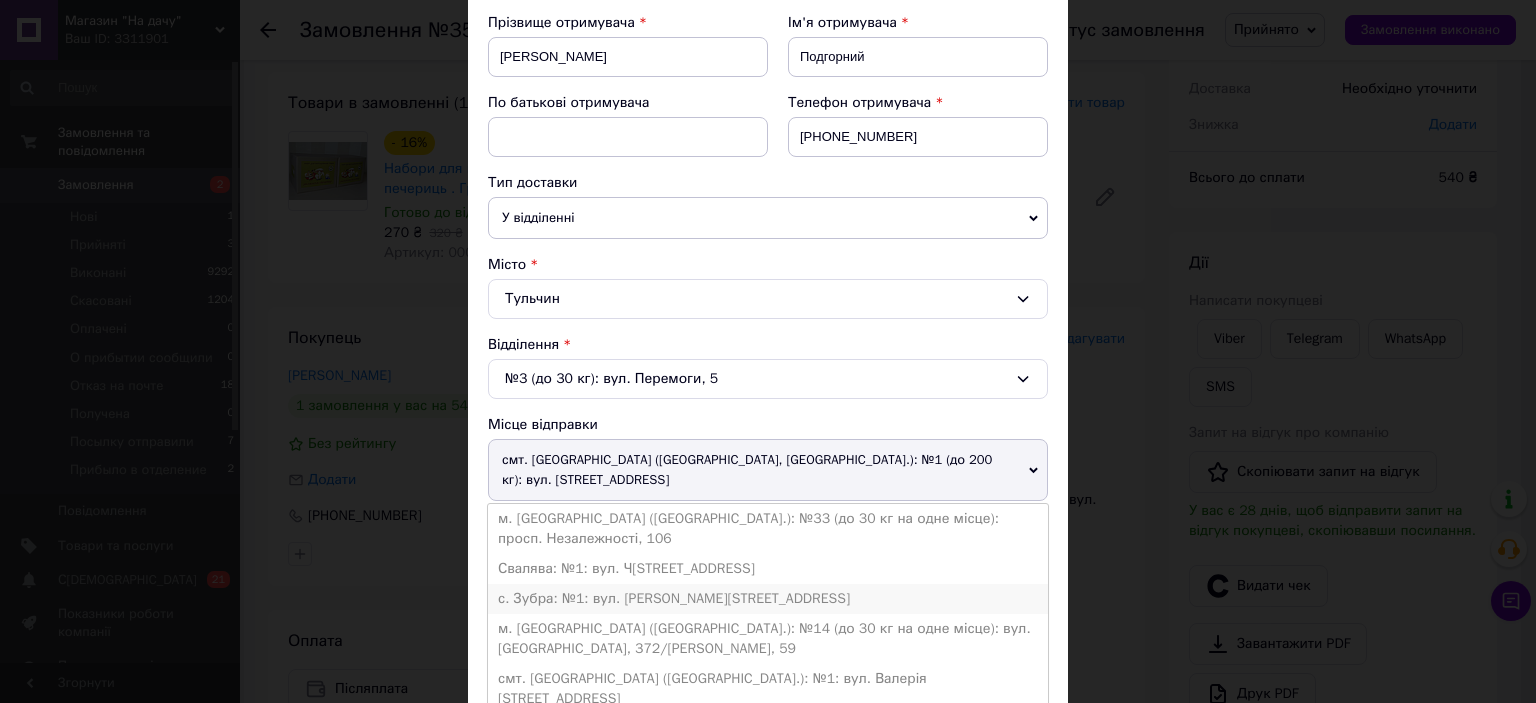 scroll, scrollTop: 400, scrollLeft: 0, axis: vertical 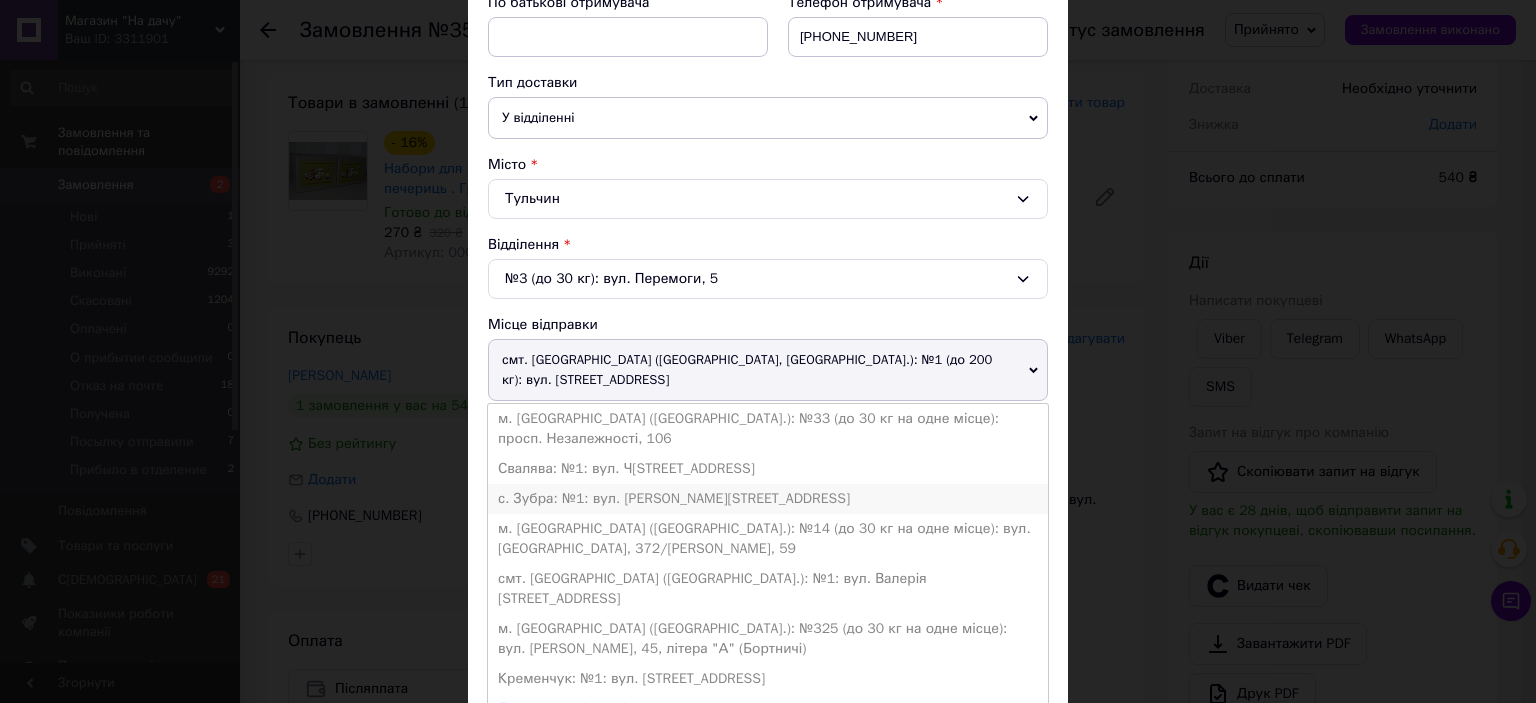 click on "м. [GEOGRAPHIC_DATA] ([GEOGRAPHIC_DATA].): №325 (до 30 кг на одне місце): вул. [PERSON_NAME], 45, літера "А" (Бортничі)" at bounding box center (768, 639) 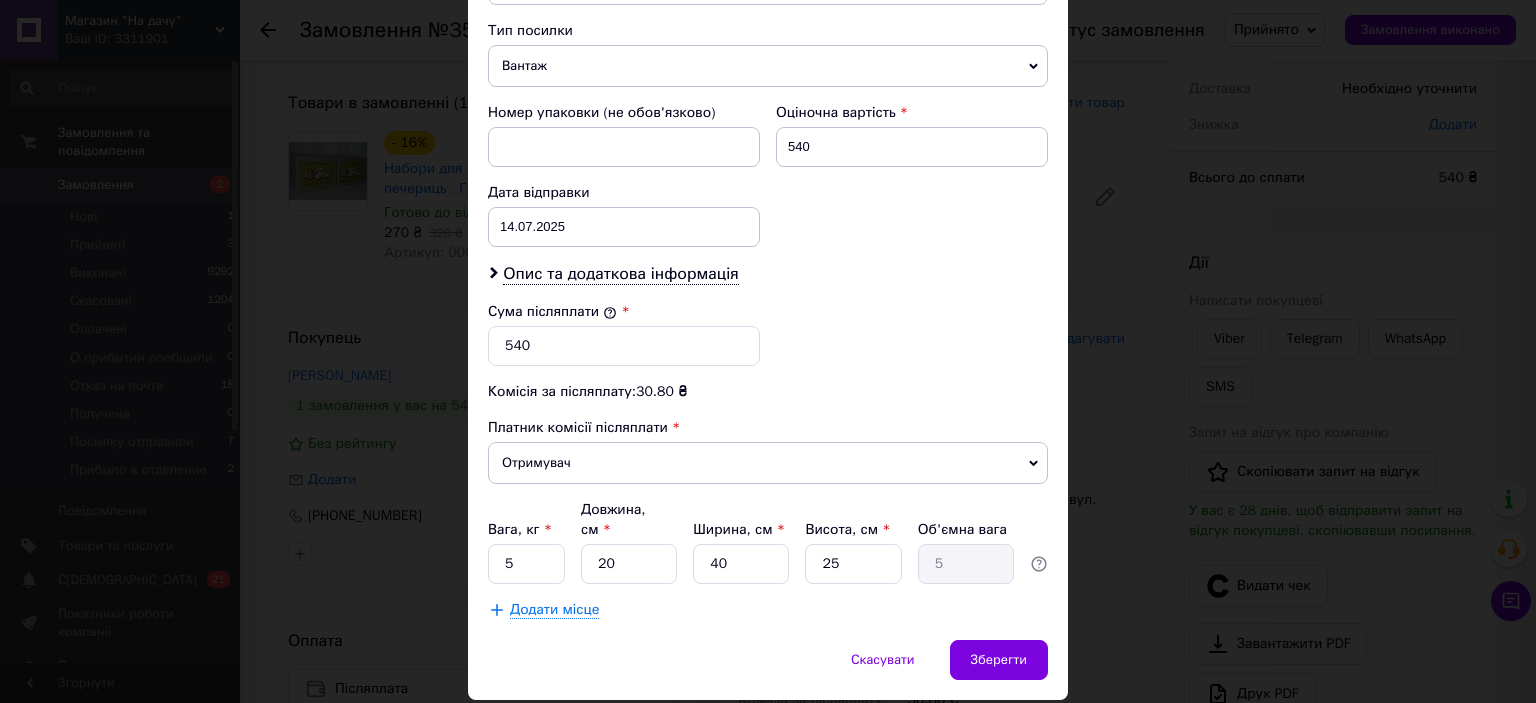 scroll, scrollTop: 800, scrollLeft: 0, axis: vertical 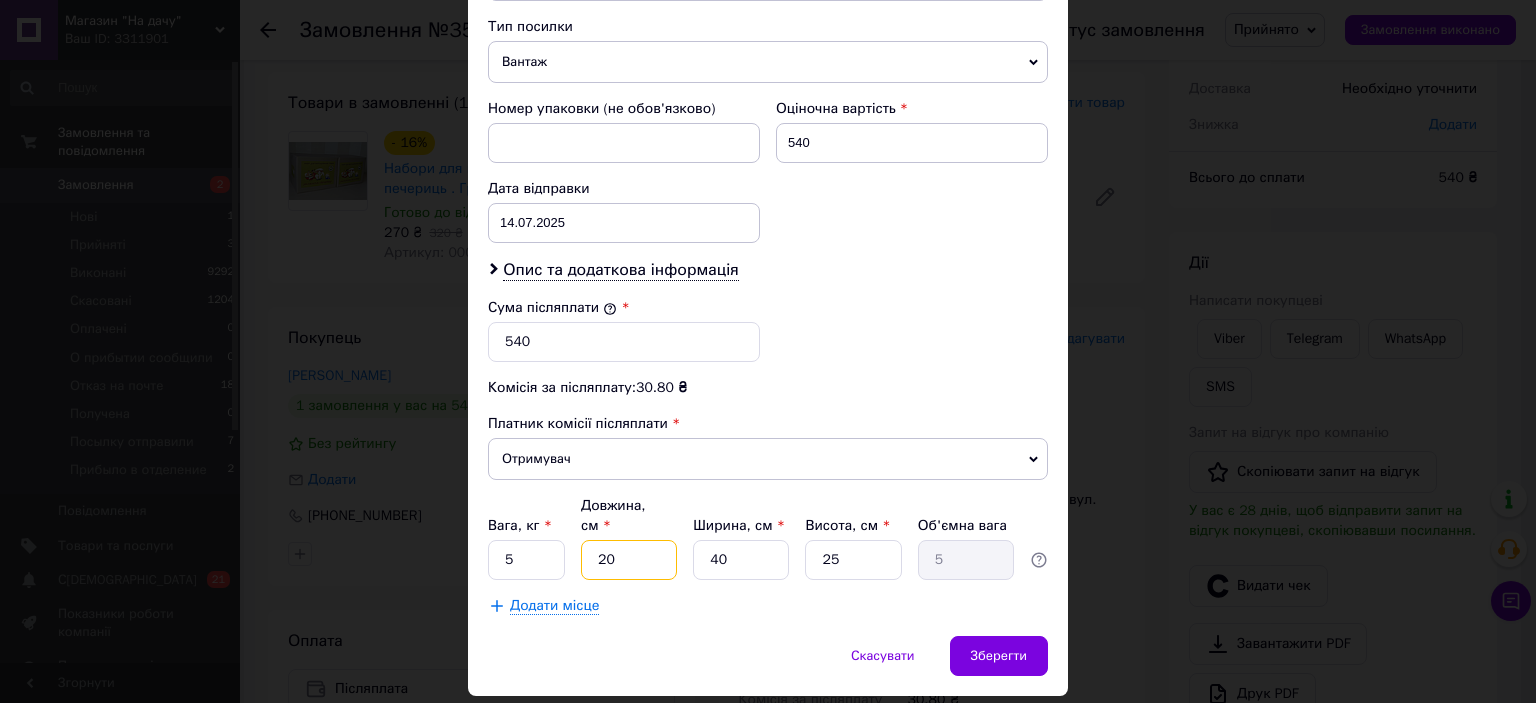 click on "20" at bounding box center [629, 560] 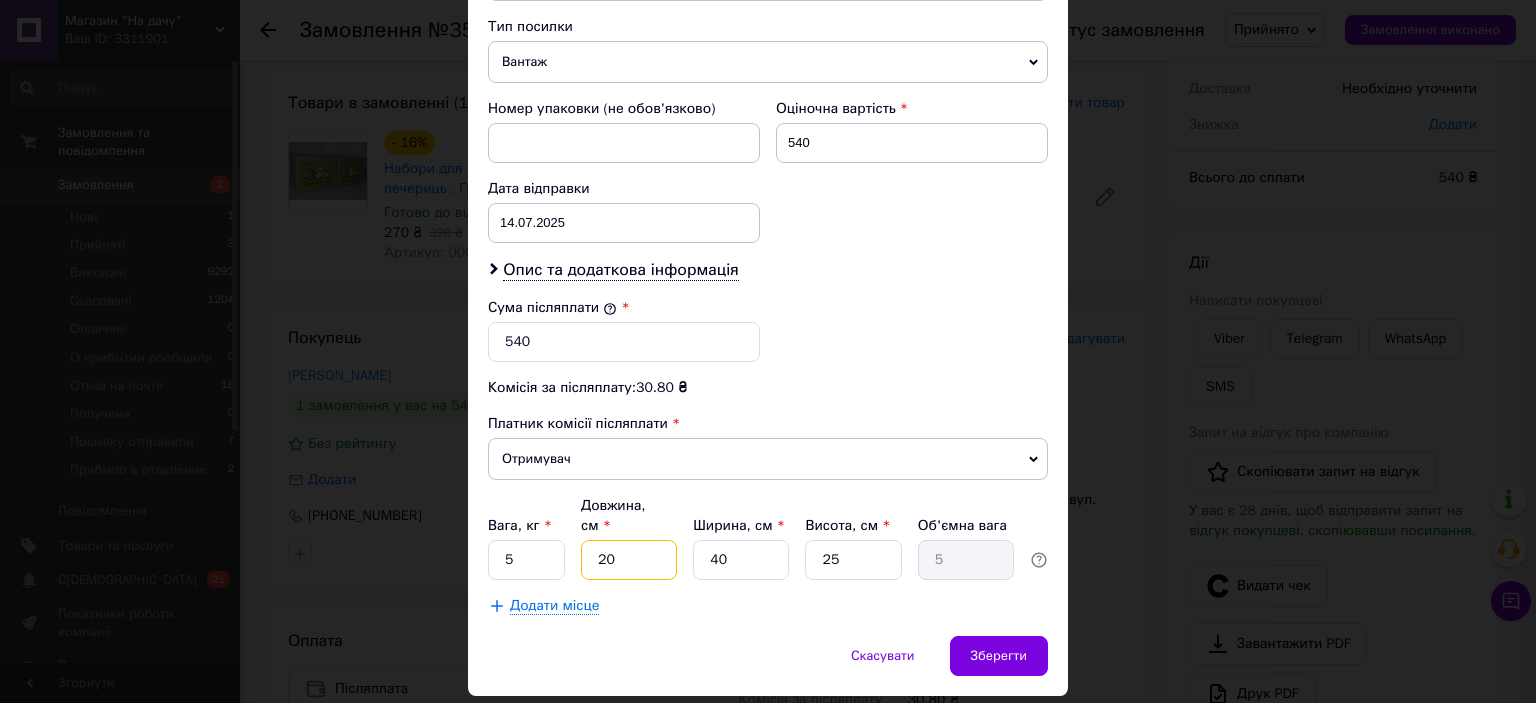 type on "2" 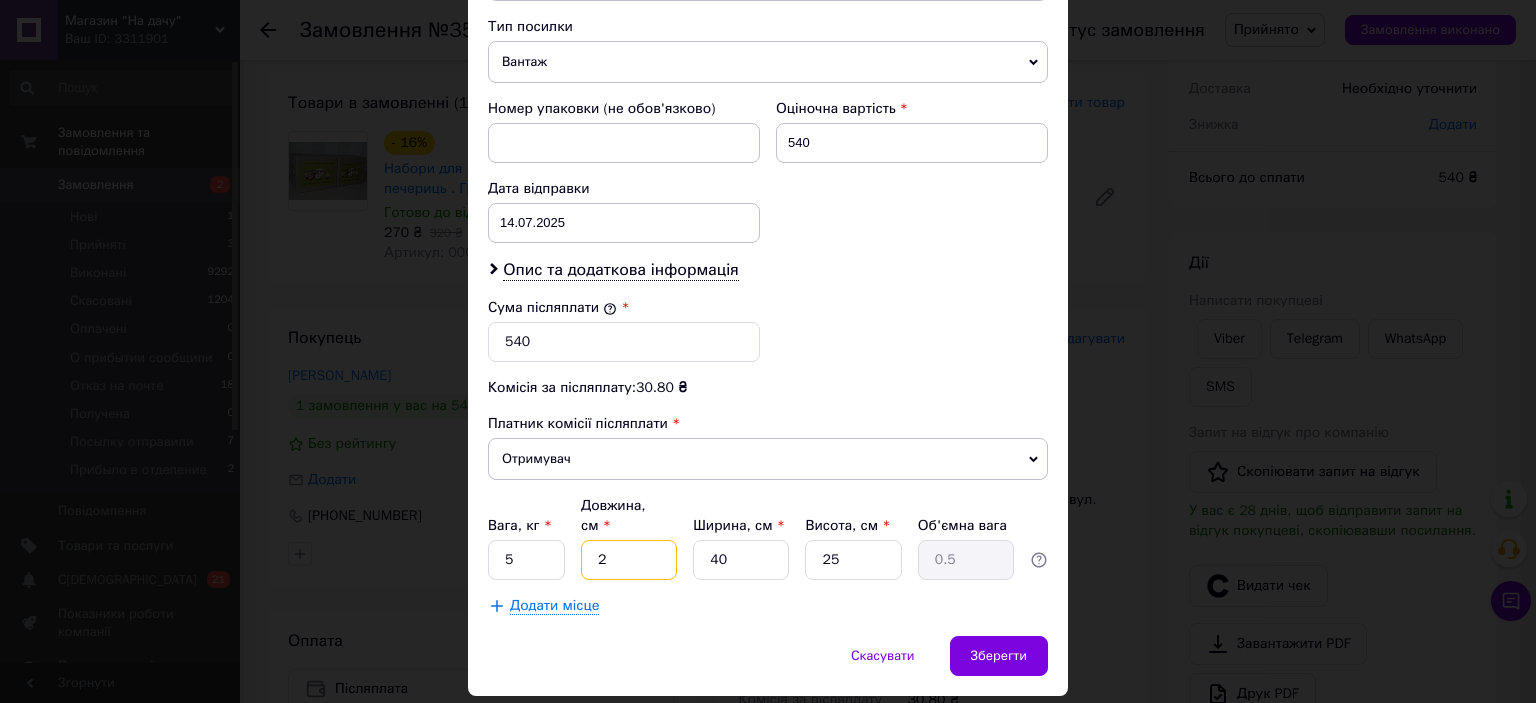 type 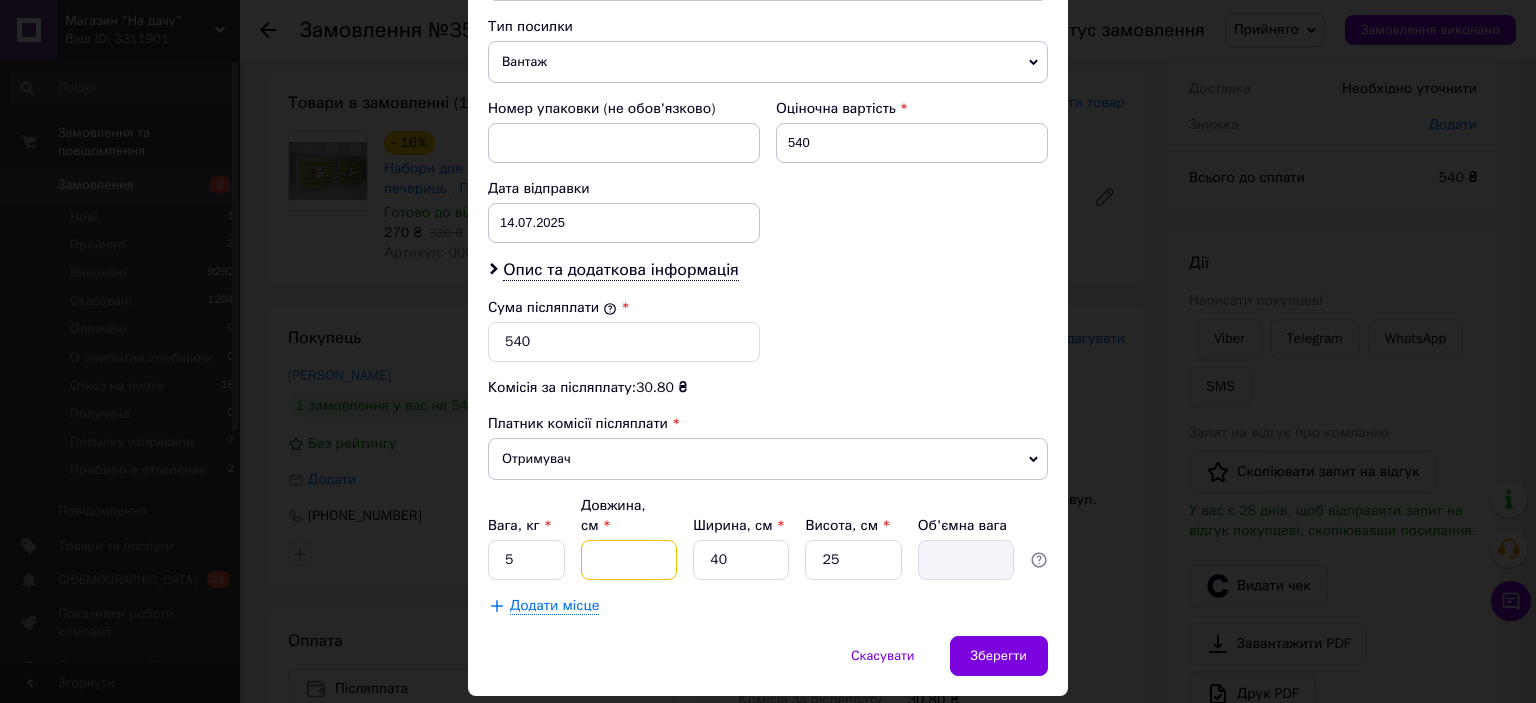 type on "4" 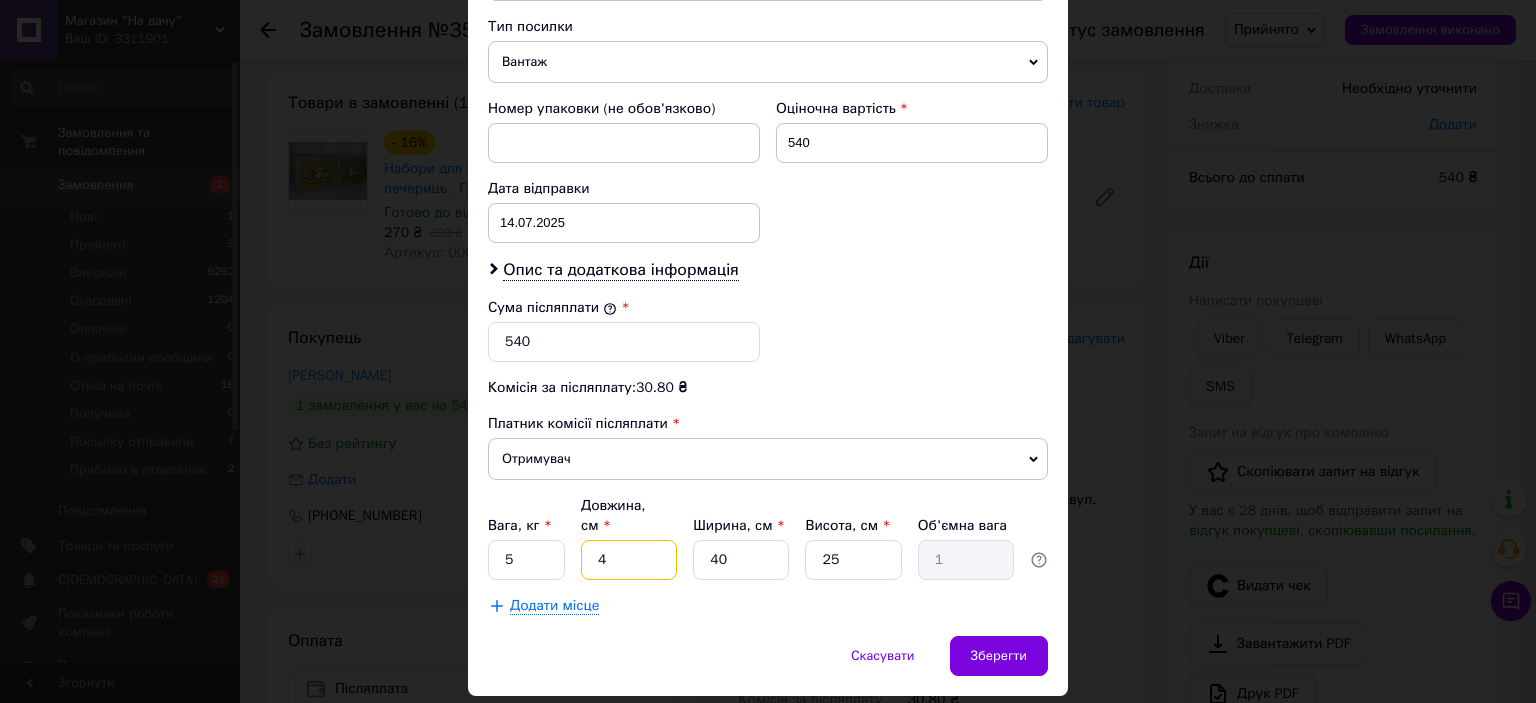 type on "45" 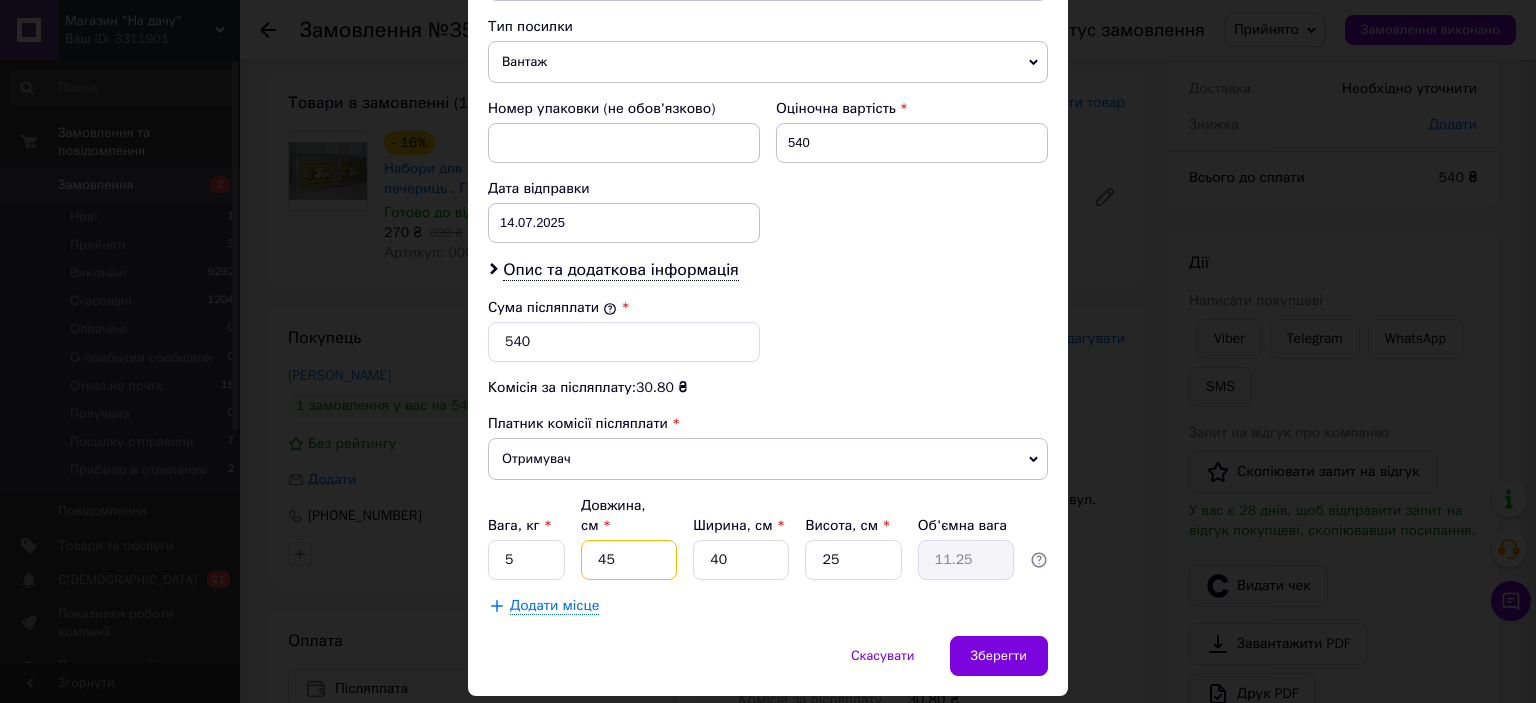 type on "45" 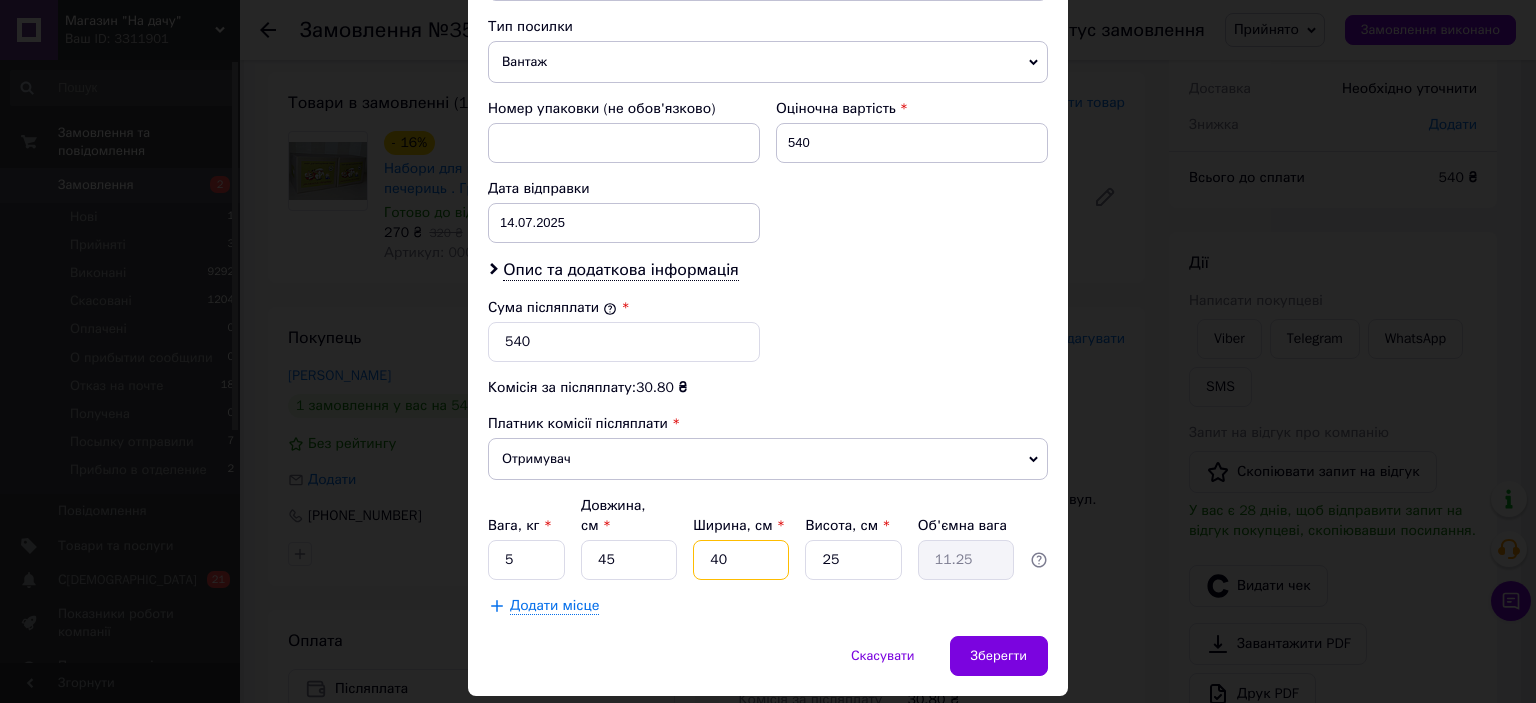 click on "40" at bounding box center [741, 560] 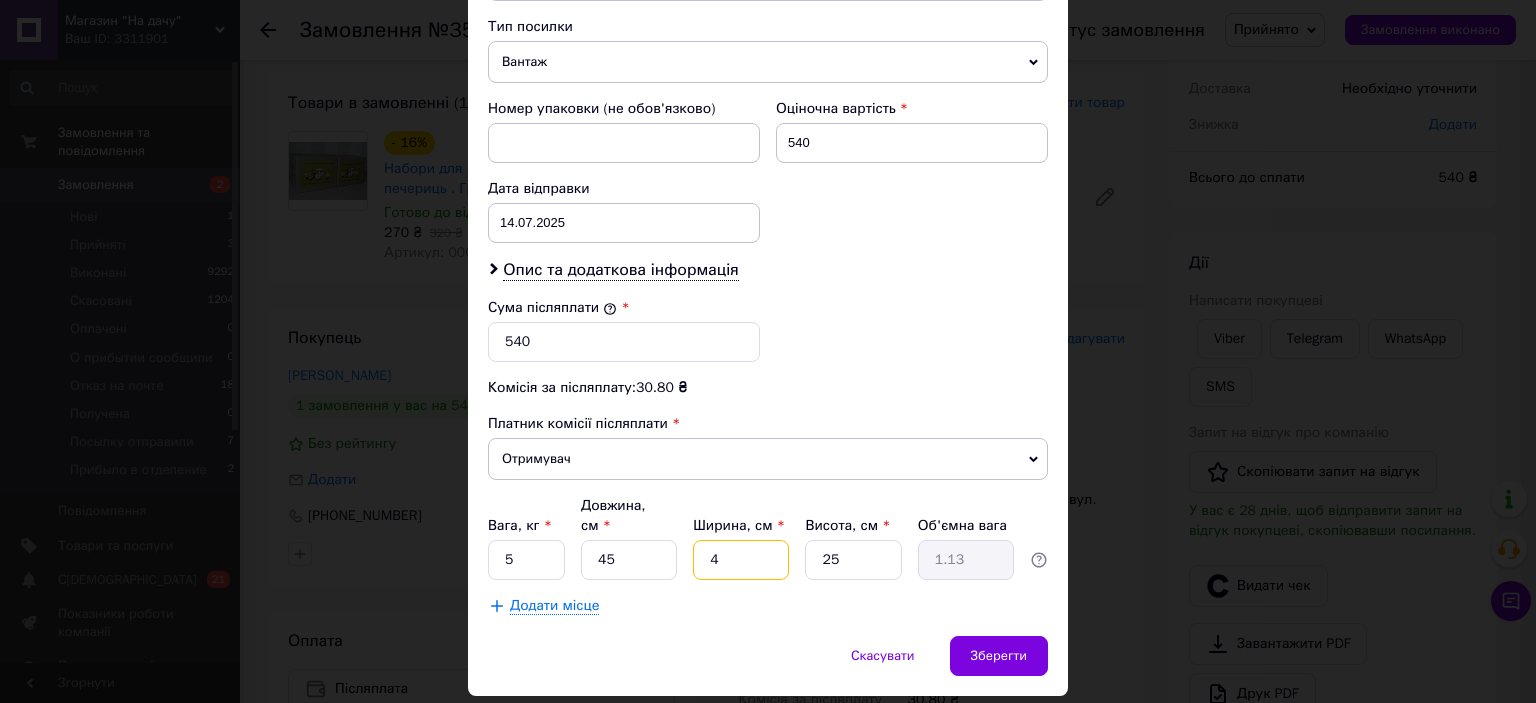 type 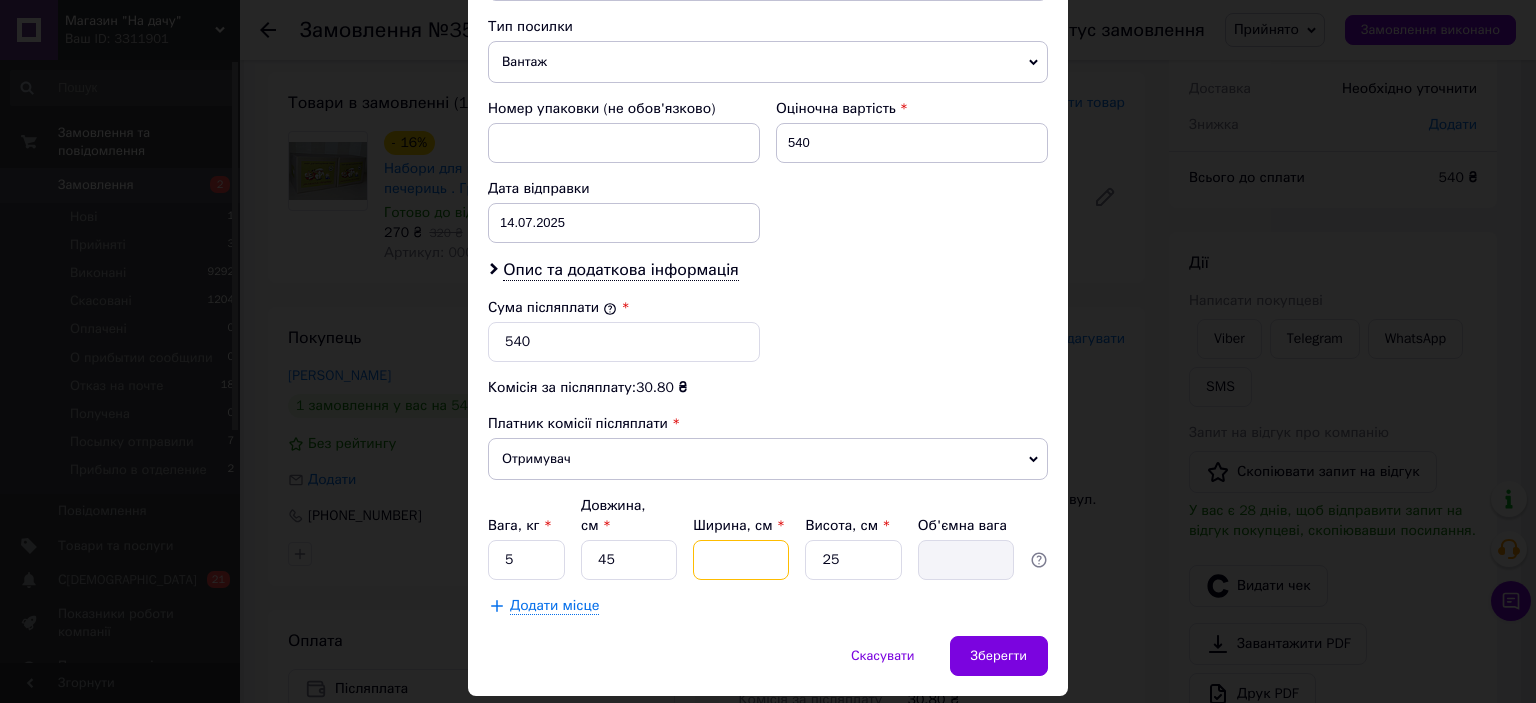 type on "3" 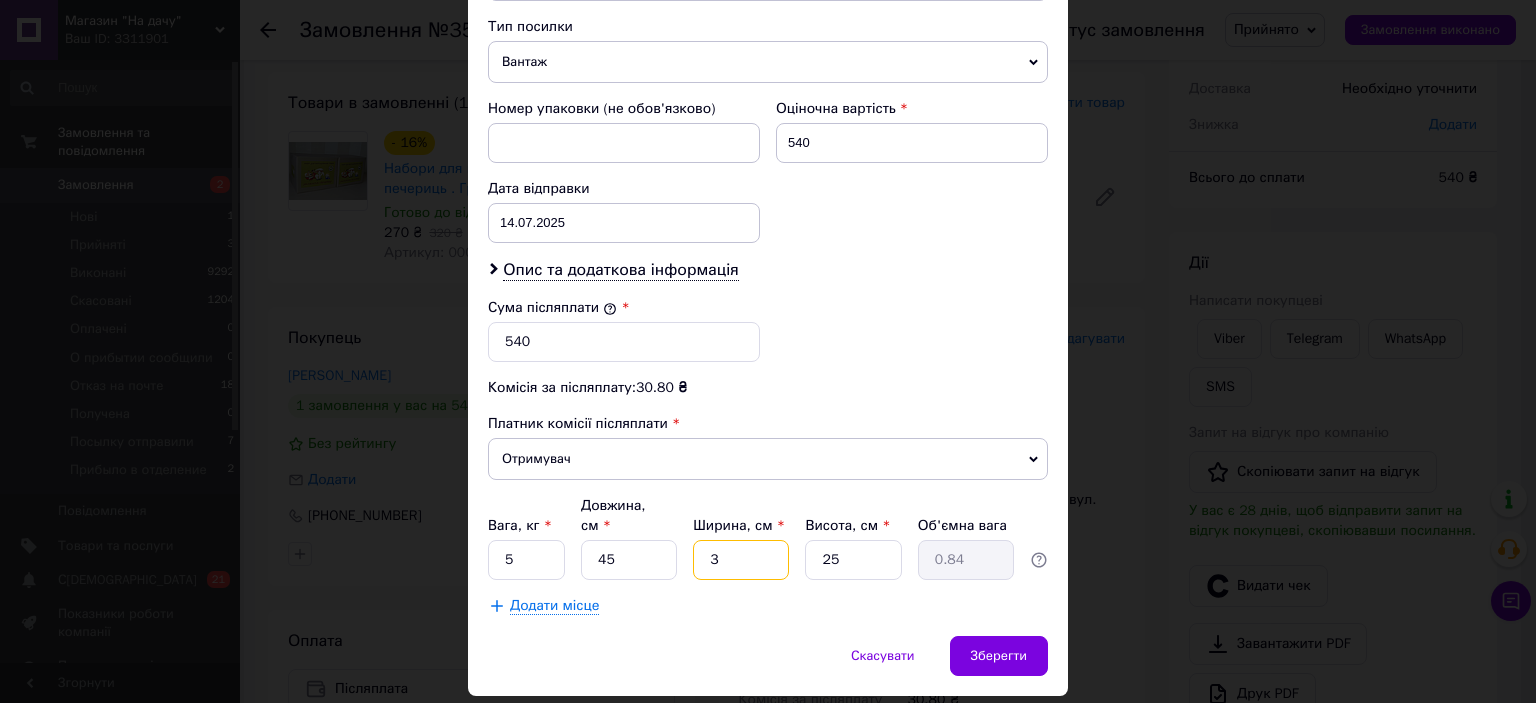 type on "39" 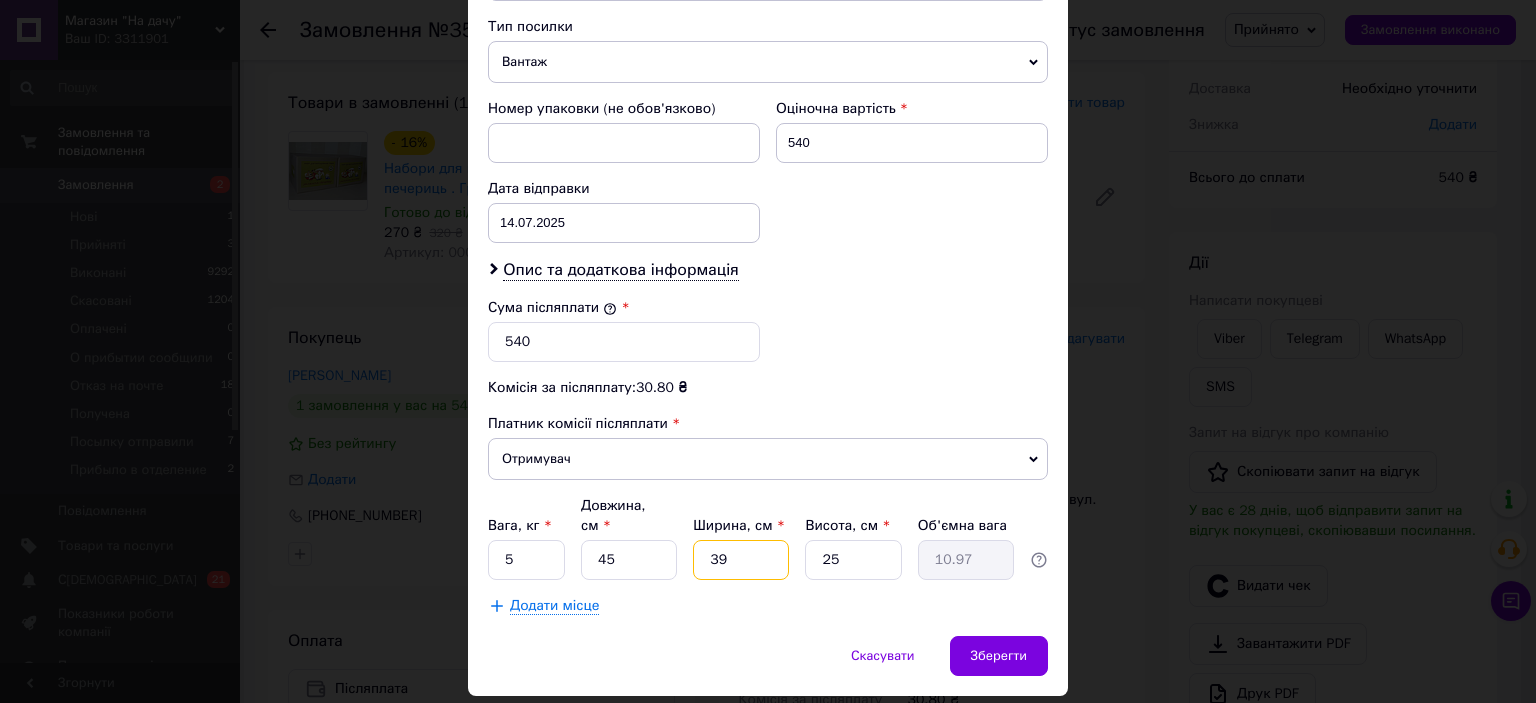 type on "3" 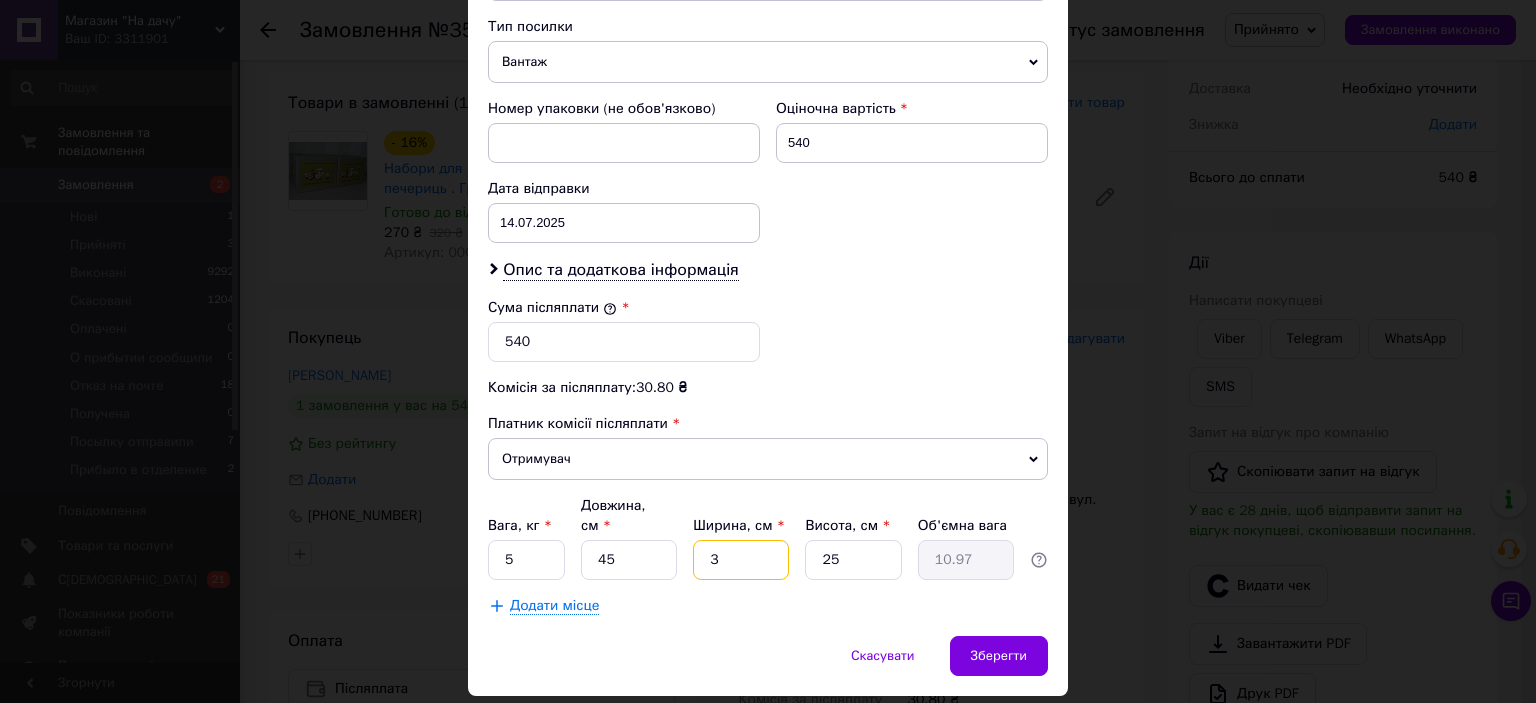 type on "0.84" 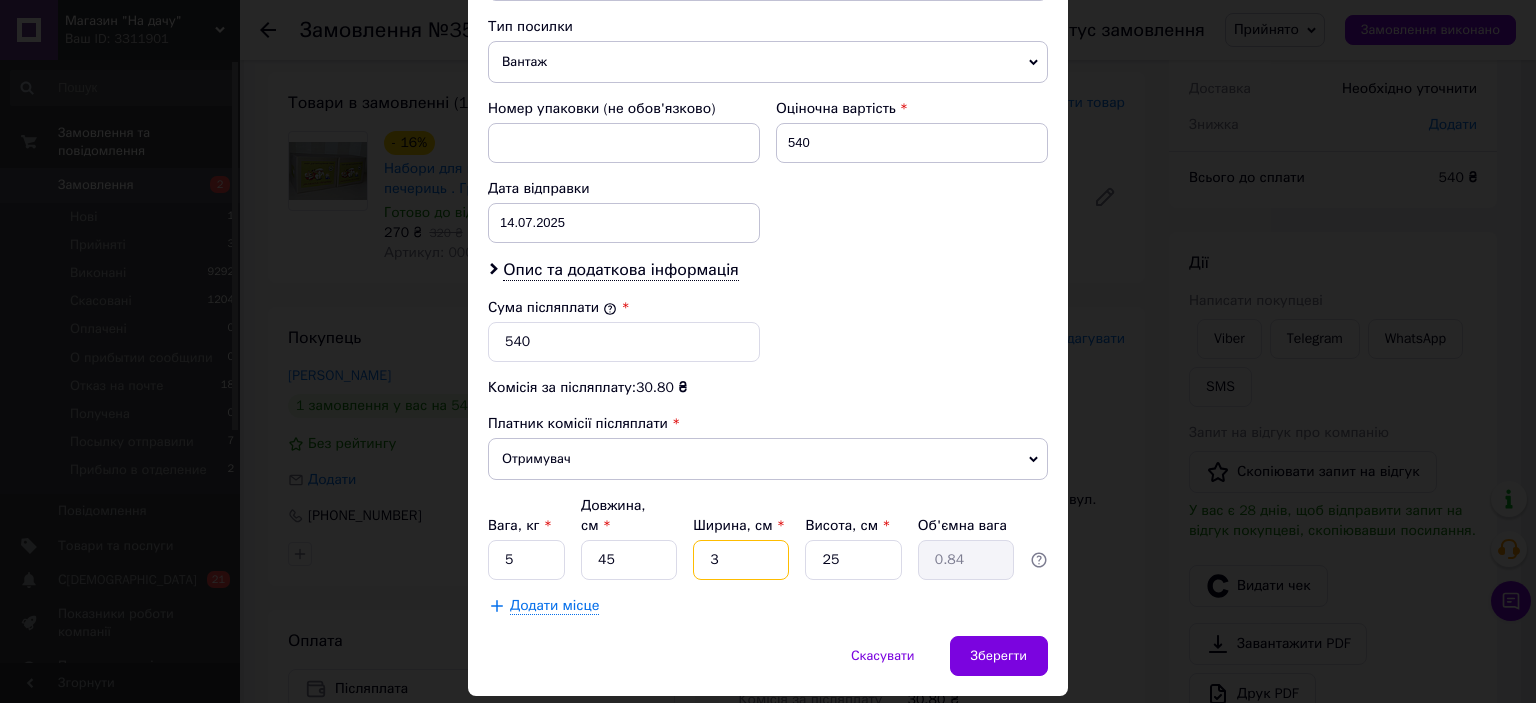 type on "30" 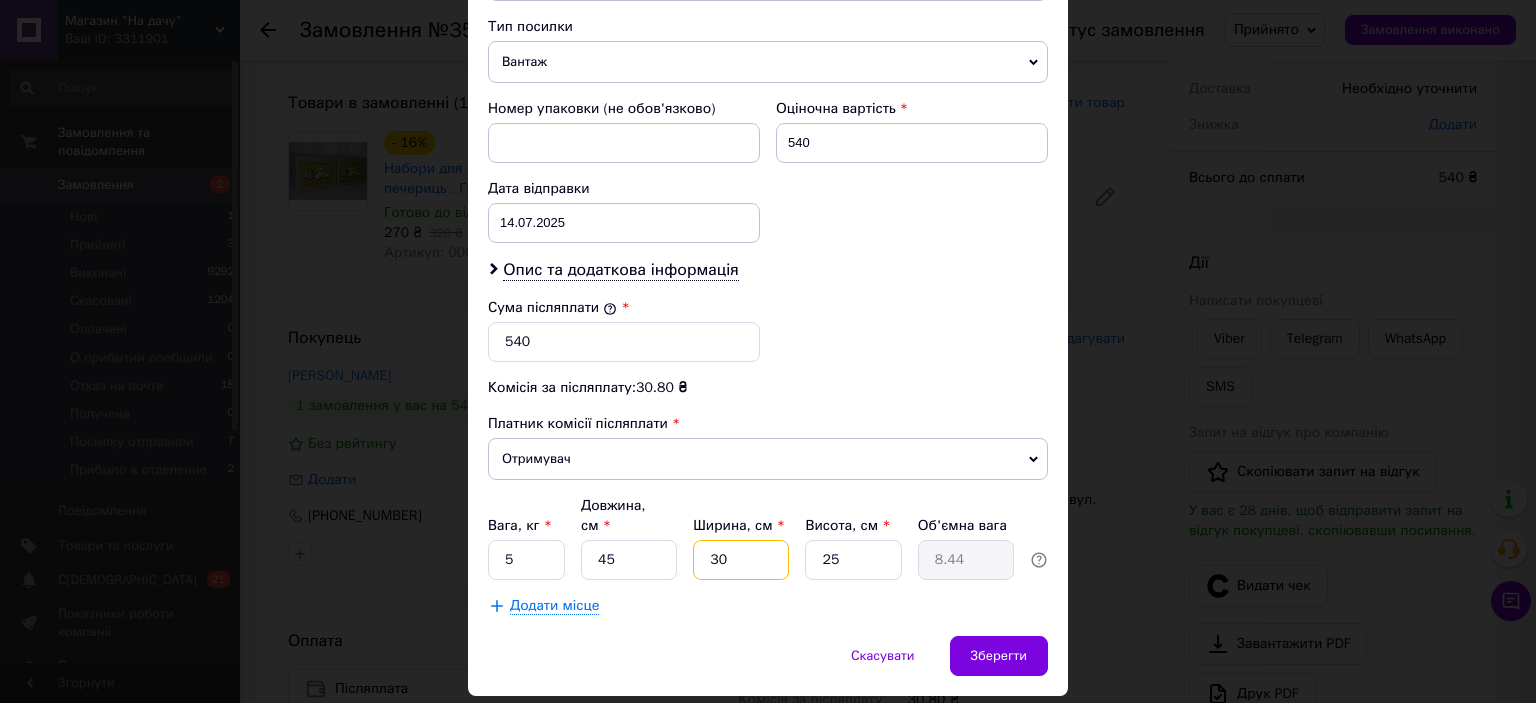 type on "30" 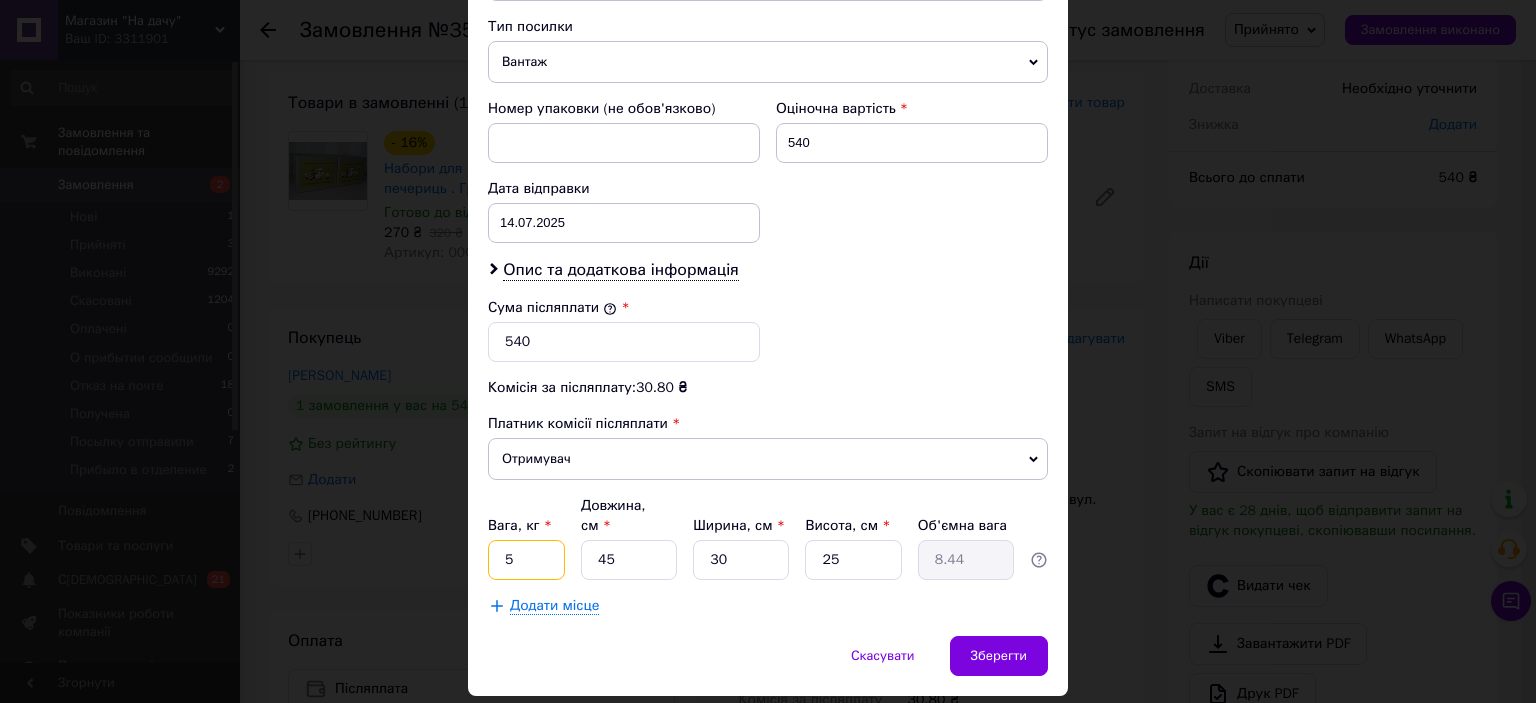 click on "5" at bounding box center [526, 560] 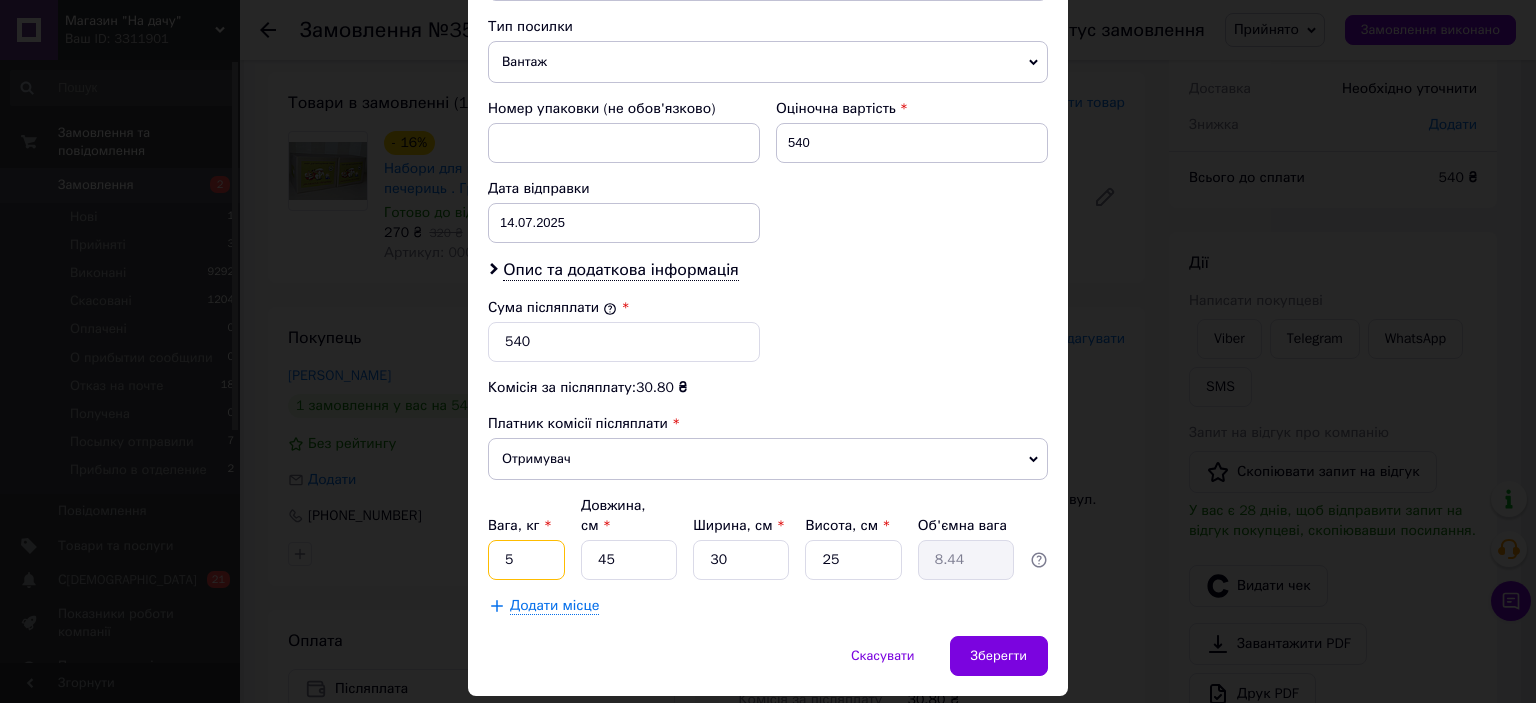 click on "5" at bounding box center (526, 560) 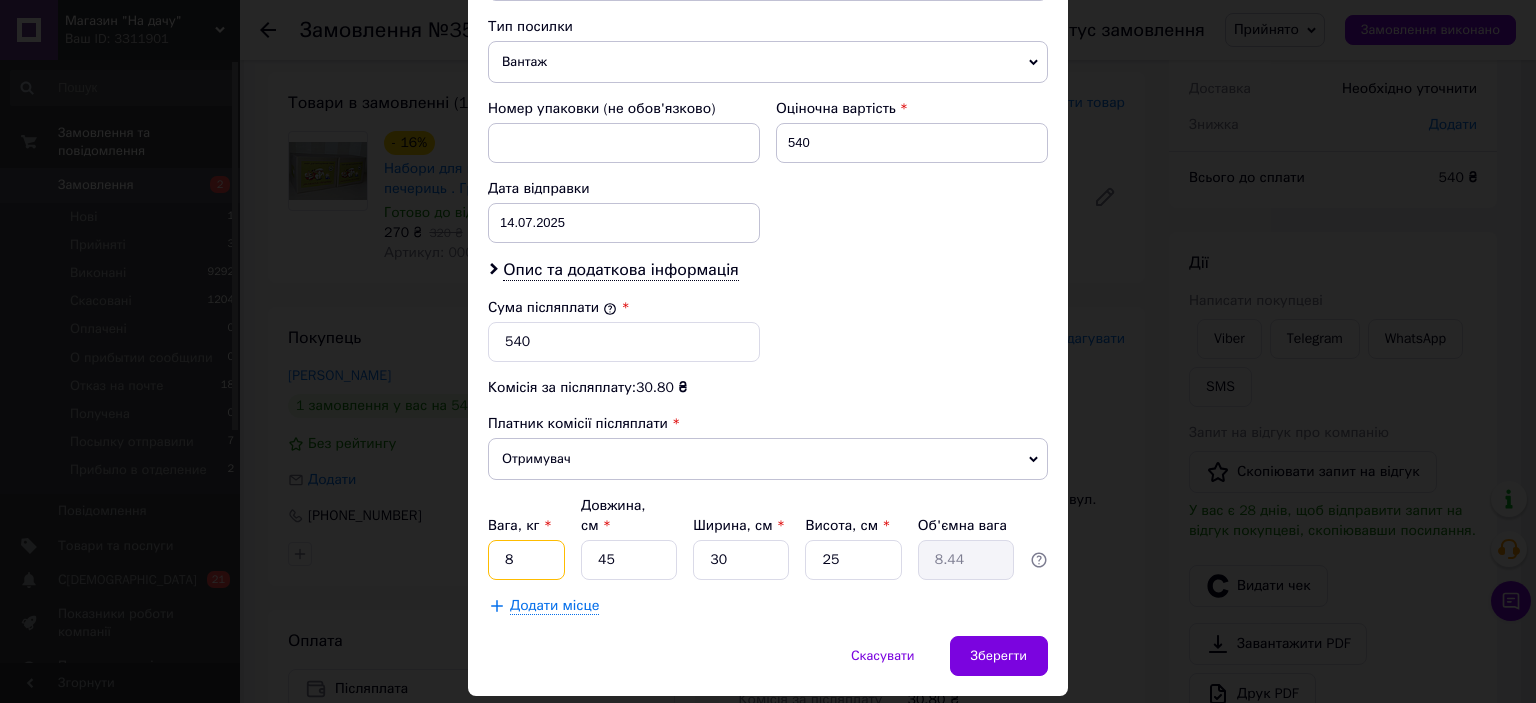 type on "8" 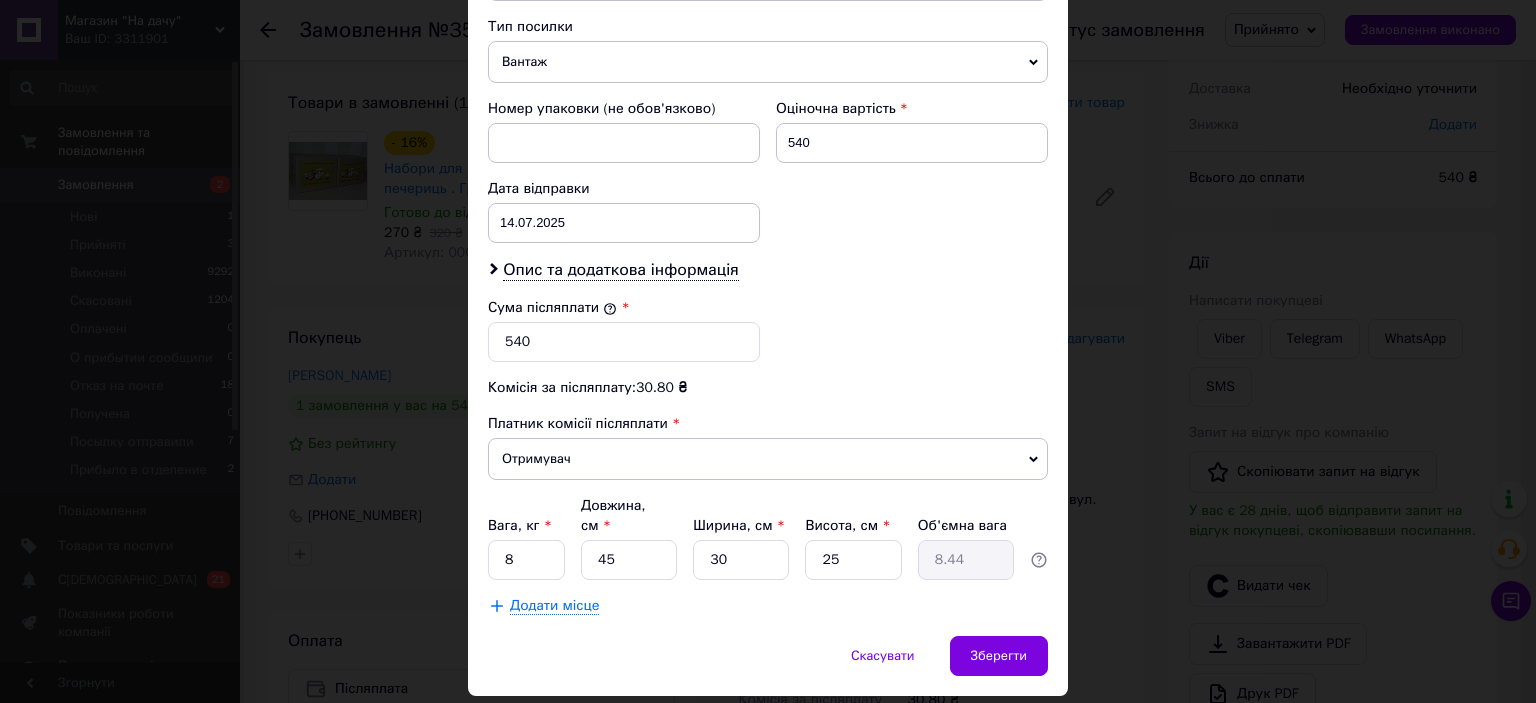 click on "Платник Отримувач Відправник Прізвище отримувача [PERSON_NAME] отримувача [PERSON_NAME] По батькові отримувача Телефон отримувача [PHONE_NUMBER] Тип доставки У відділенні Кур'єром В поштоматі Місто [GEOGRAPHIC_DATA] Відділення №3 (до 30 кг): вул. Перемоги, 5 Місце відправки м. [GEOGRAPHIC_DATA] ([GEOGRAPHIC_DATA].): №325 (до 30 кг на одне місце): вул. [PERSON_NAME], 45, літера "А" ([GEOGRAPHIC_DATA]) смт. [GEOGRAPHIC_DATA] ([GEOGRAPHIC_DATA], [GEOGRAPHIC_DATA].): №1 (до 200 кг): вул. [STREET_ADDRESS] [GEOGRAPHIC_DATA] ([GEOGRAPHIC_DATA].): №33 (до 30 кг на одне місце): просп. Незалежності, [GEOGRAPHIC_DATA]: №1: вул. [STREET_ADDRESS] Кременчук: №1: вул. [STREET_ADDRESS]" at bounding box center [768, 23] 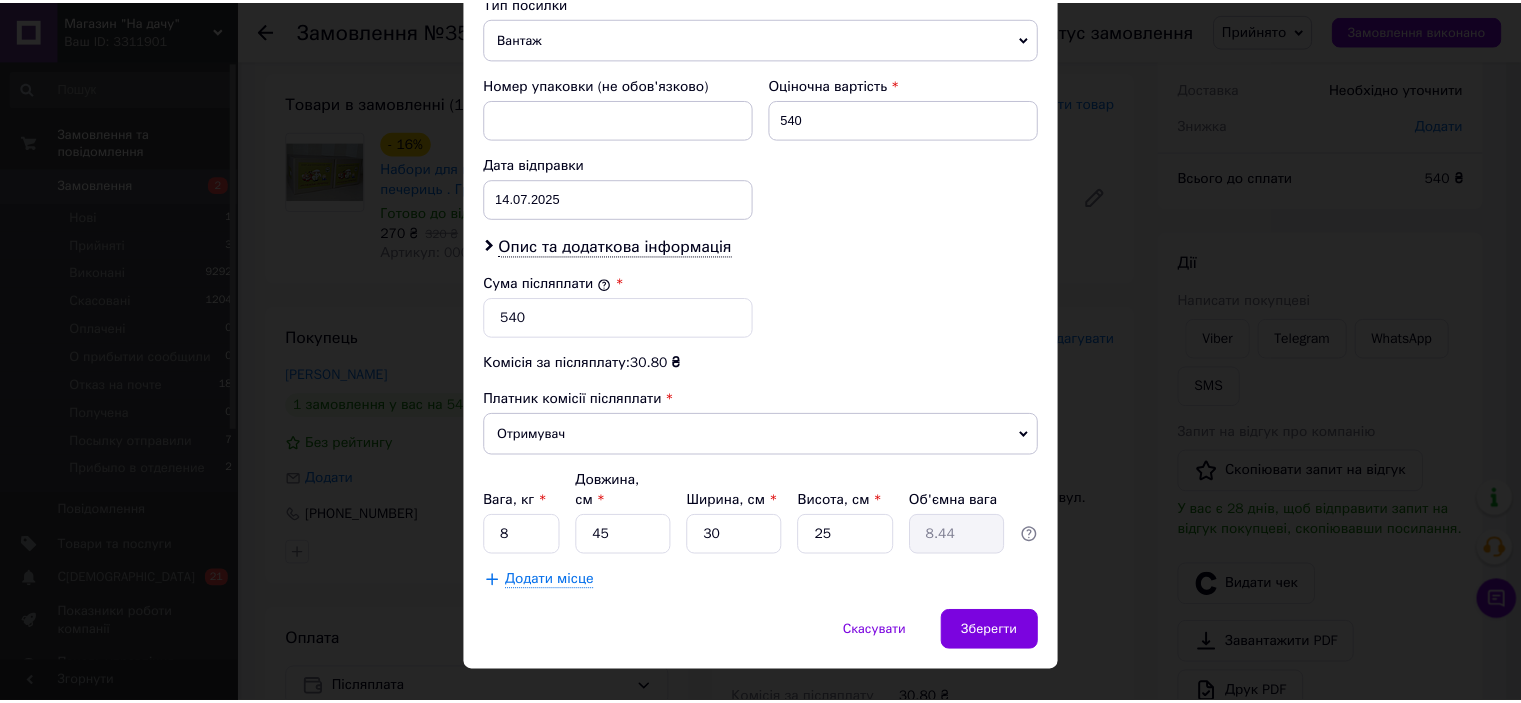scroll, scrollTop: 836, scrollLeft: 0, axis: vertical 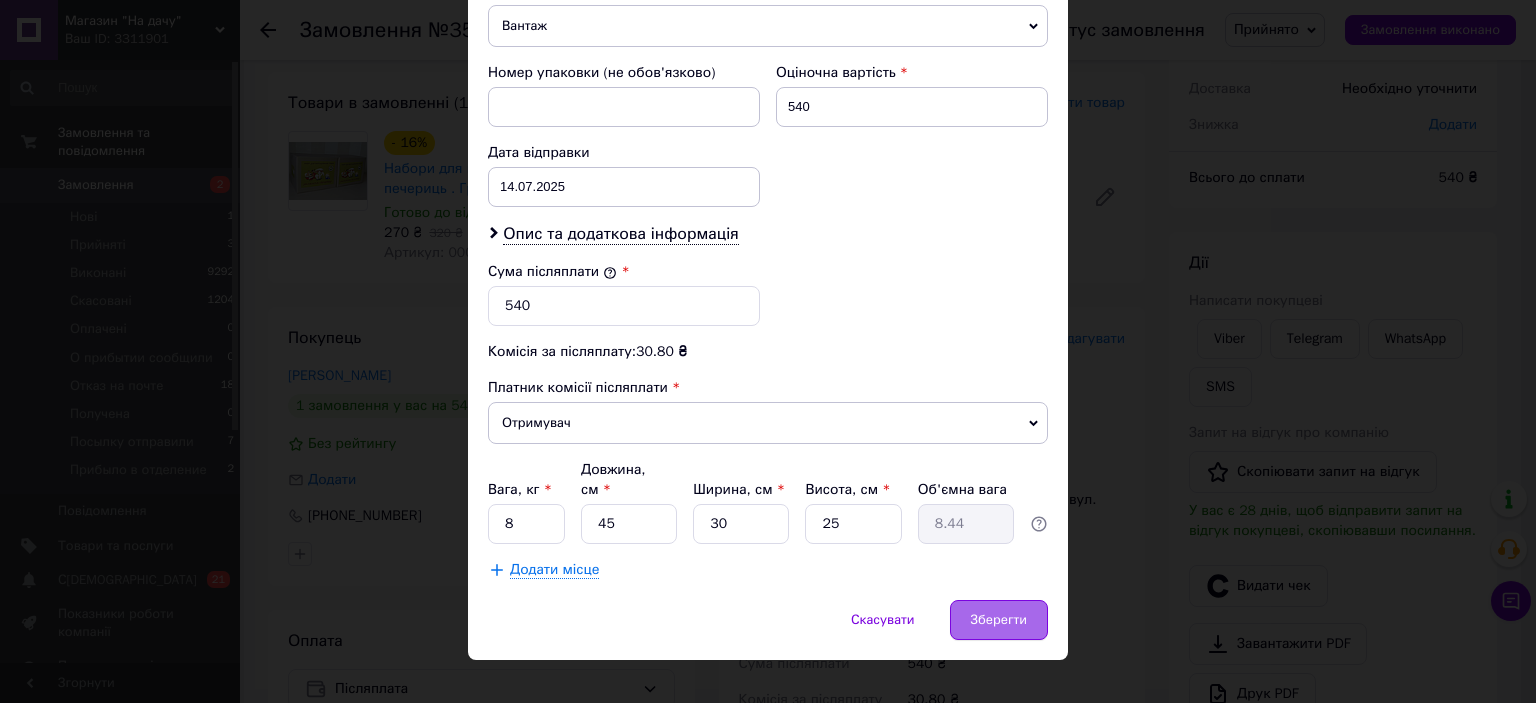 click on "Зберегти" at bounding box center [999, 620] 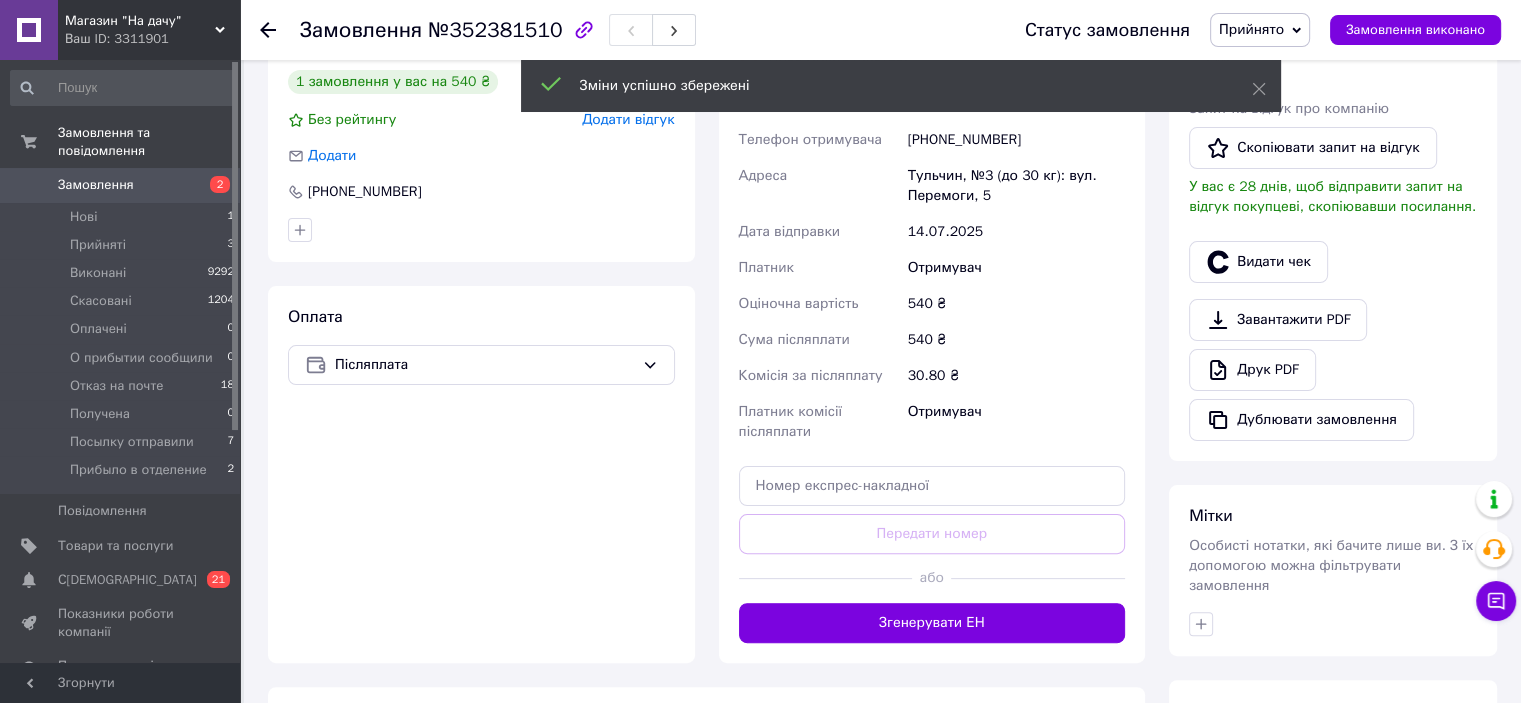 scroll, scrollTop: 500, scrollLeft: 0, axis: vertical 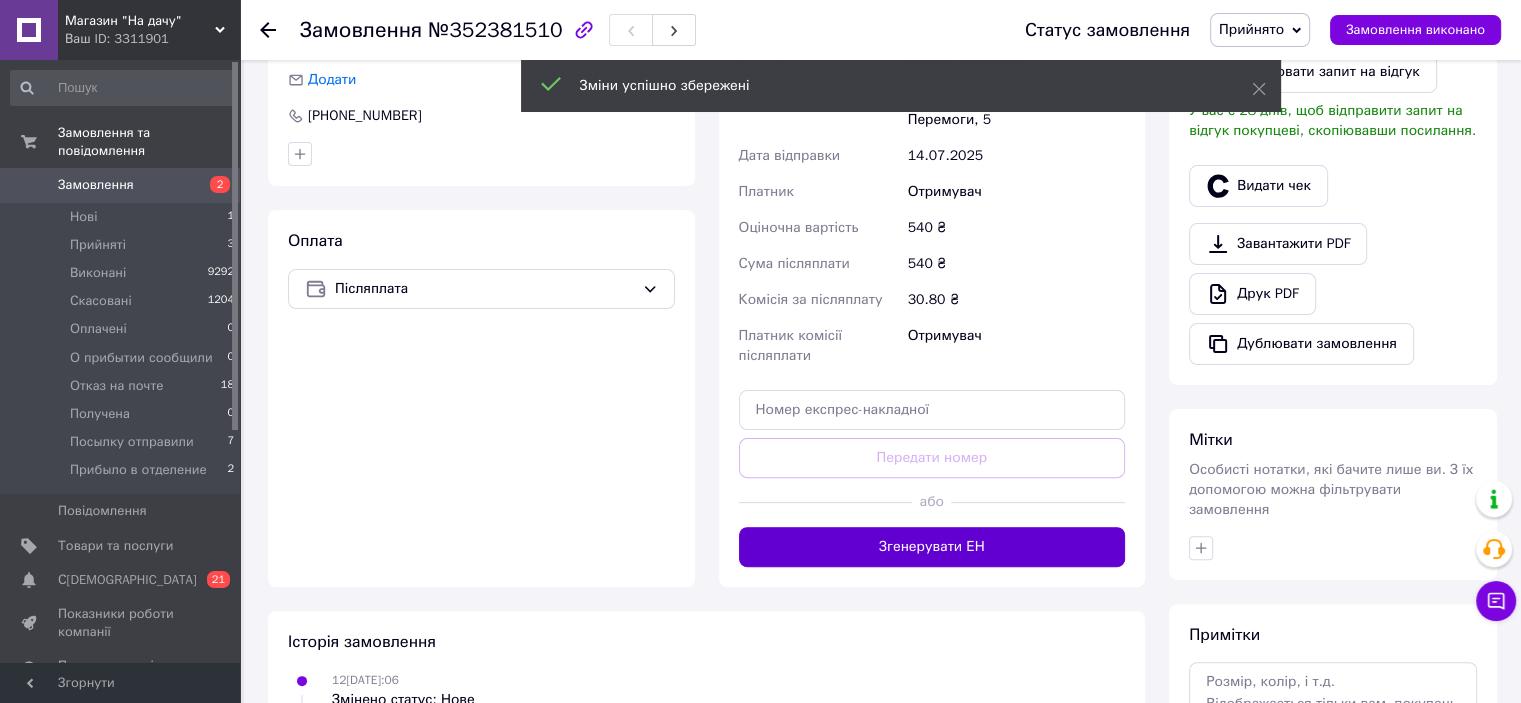 click on "Згенерувати ЕН" at bounding box center (932, 547) 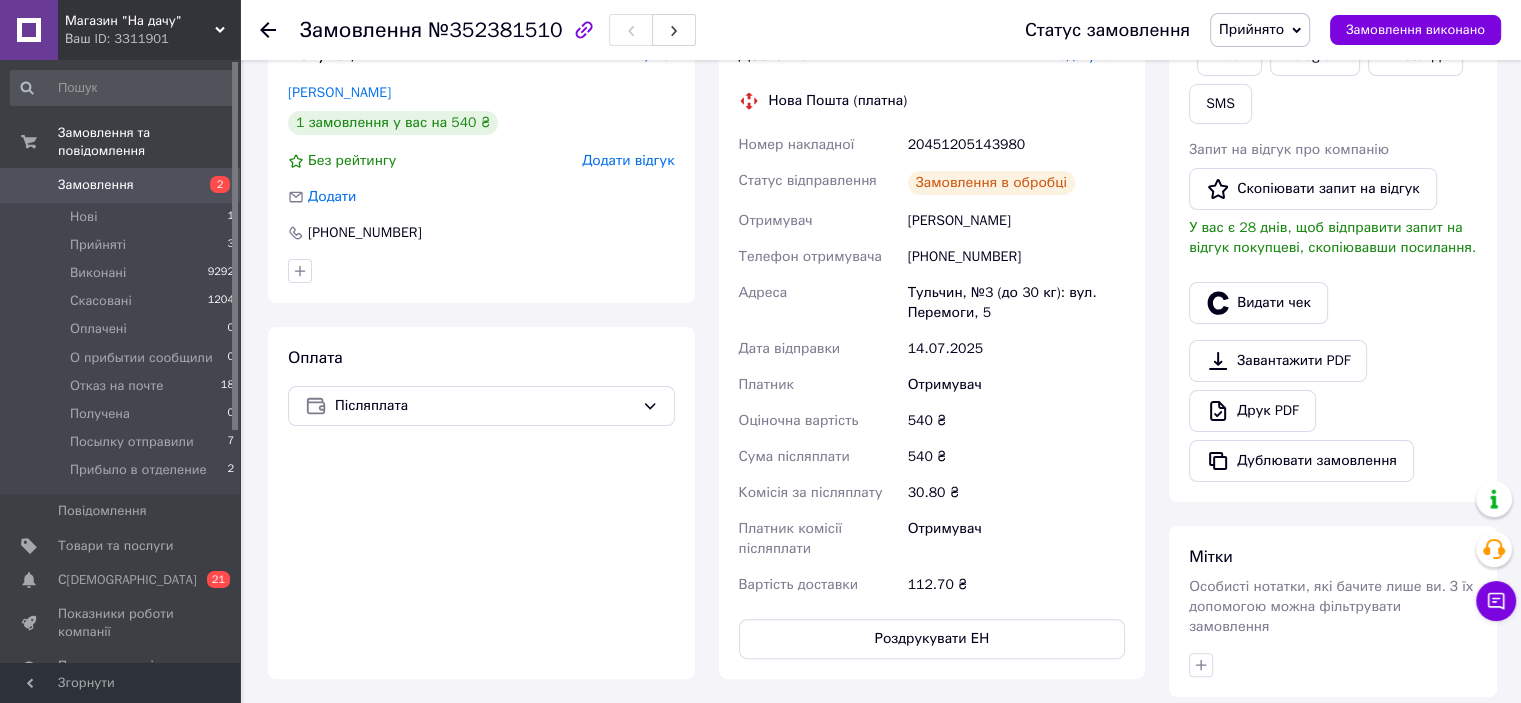 scroll, scrollTop: 300, scrollLeft: 0, axis: vertical 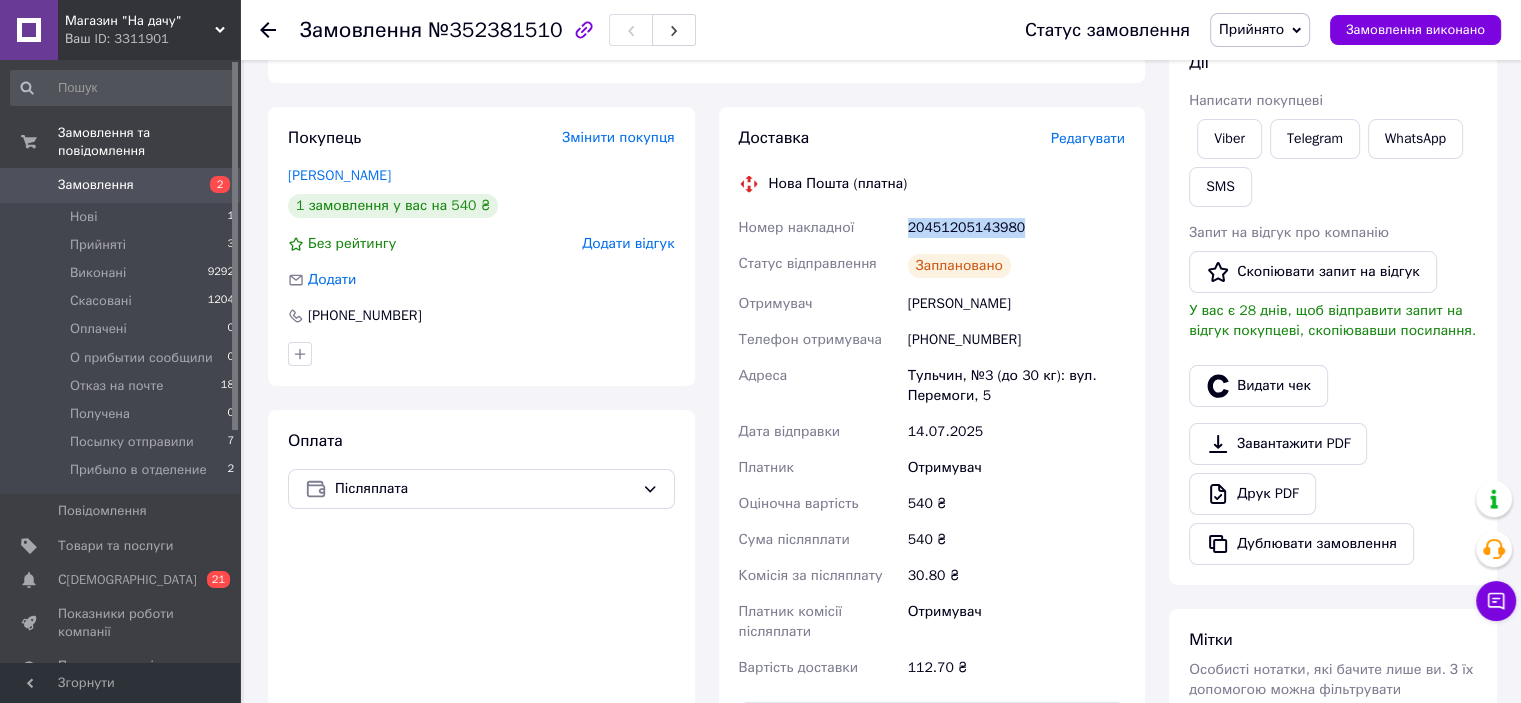 drag, startPoint x: 1024, startPoint y: 232, endPoint x: 855, endPoint y: 225, distance: 169.14491 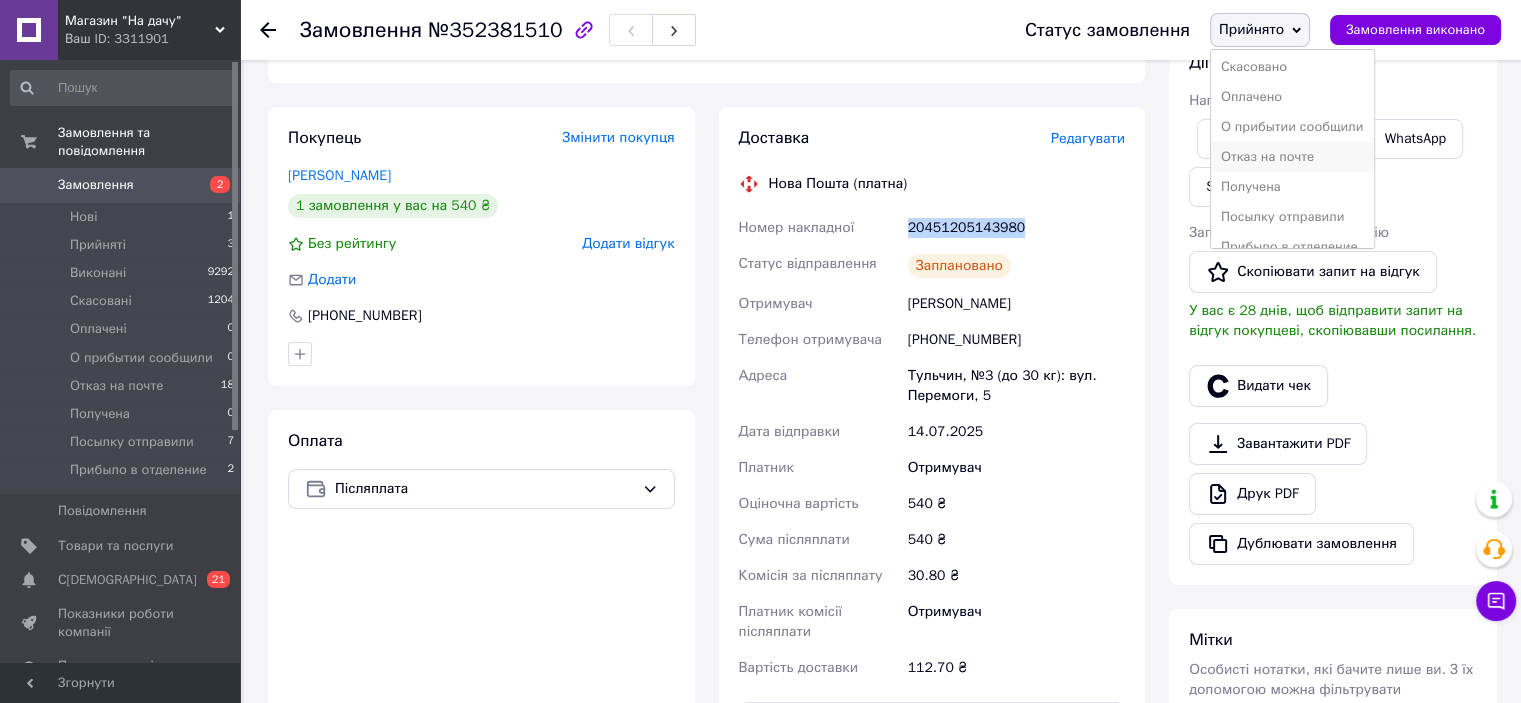 scroll, scrollTop: 52, scrollLeft: 0, axis: vertical 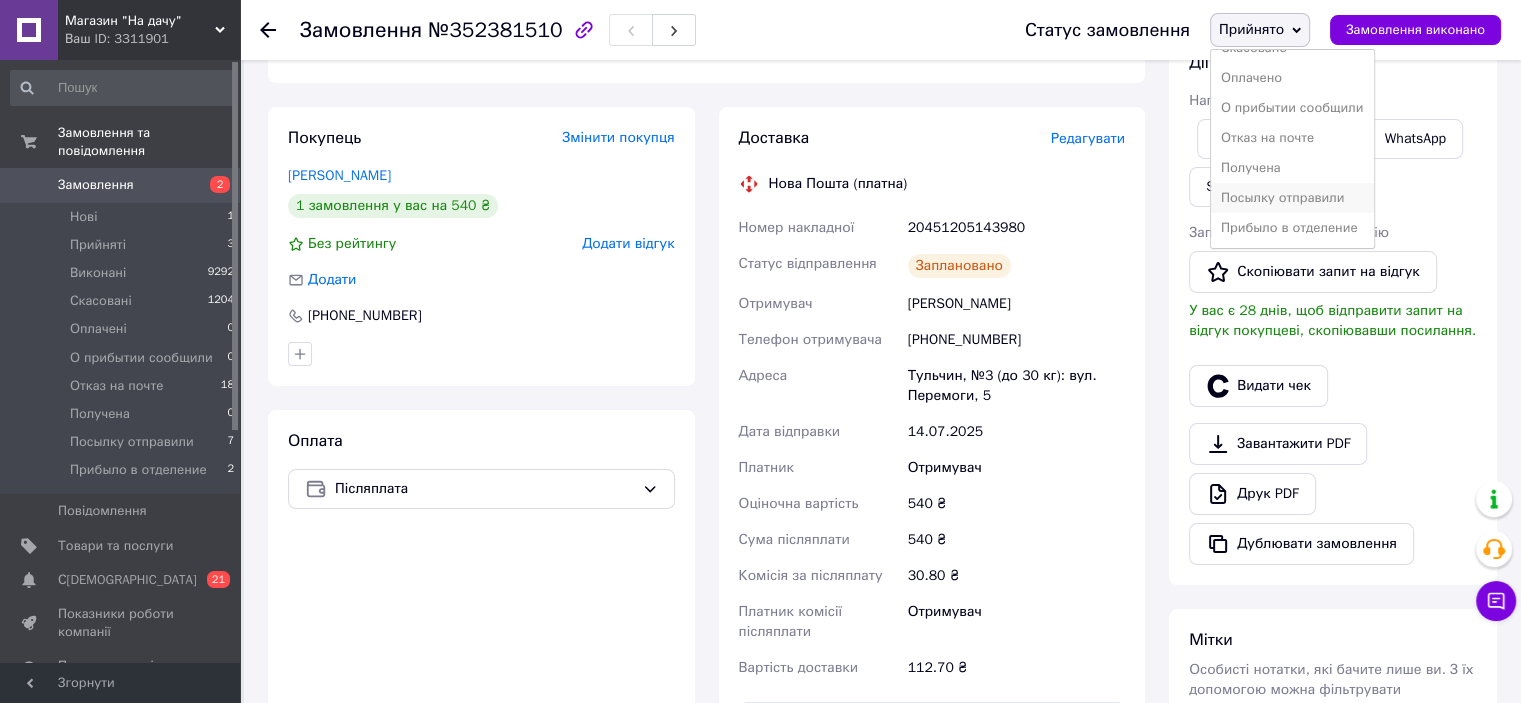 click on "Посылку отправили" at bounding box center (1292, 198) 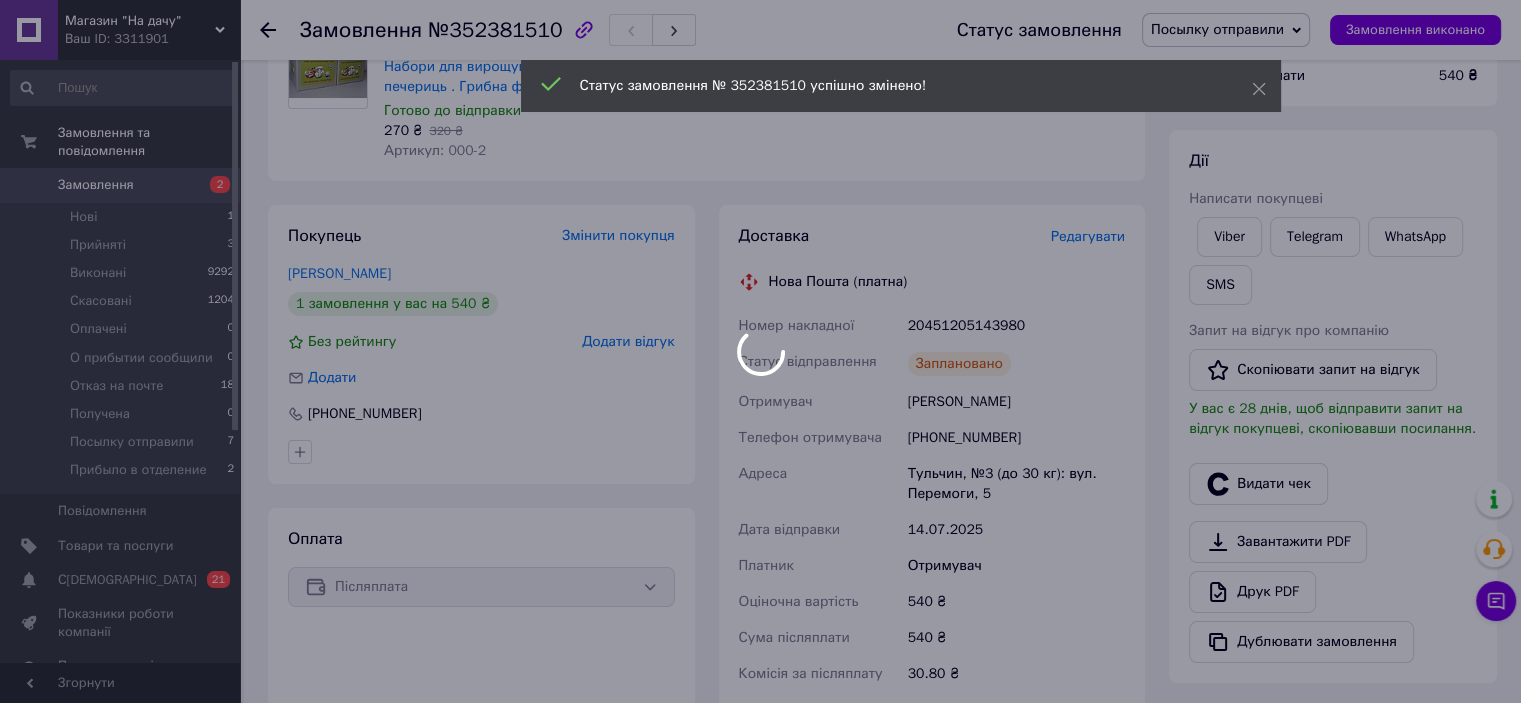 scroll, scrollTop: 0, scrollLeft: 0, axis: both 